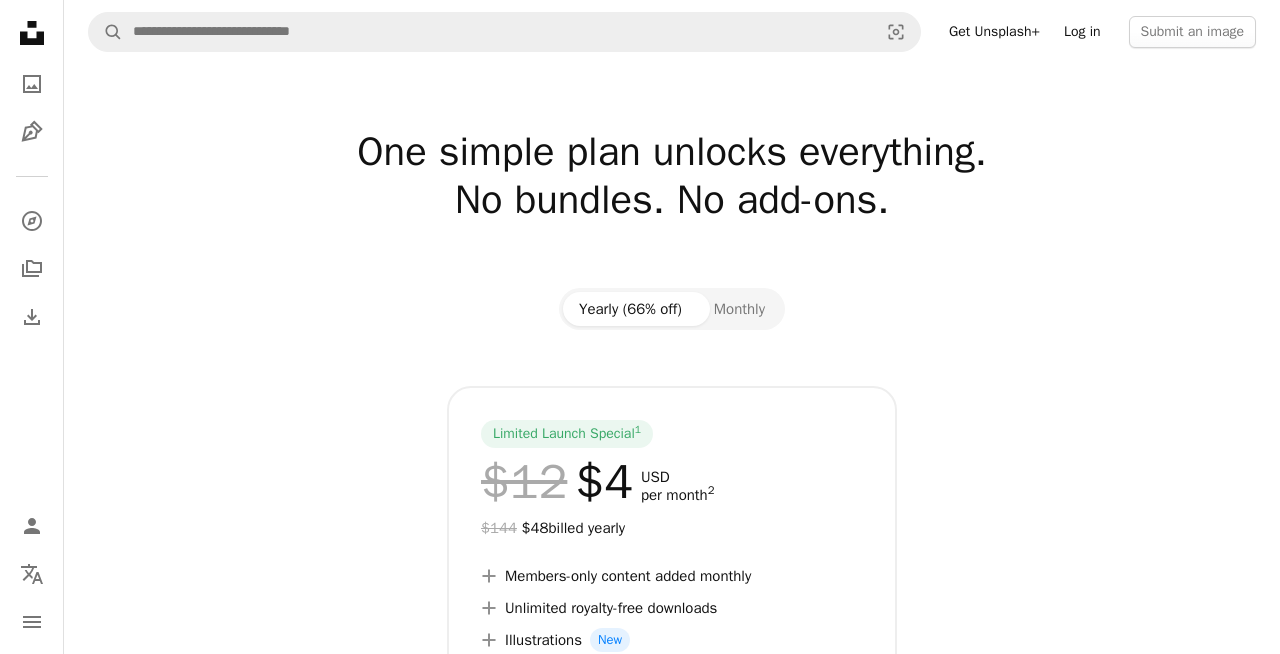 scroll, scrollTop: 0, scrollLeft: 0, axis: both 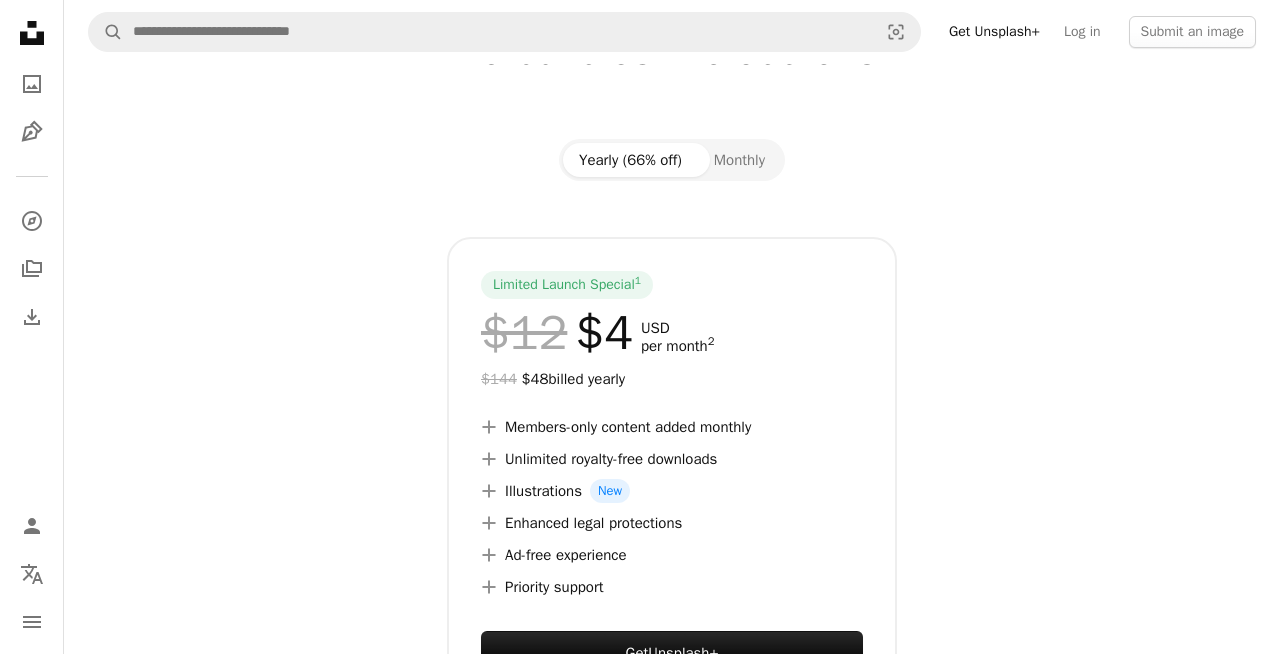 click on "A magnifying glass Visual search Get Unsplash+ Log in Submit an image" at bounding box center (672, 32) 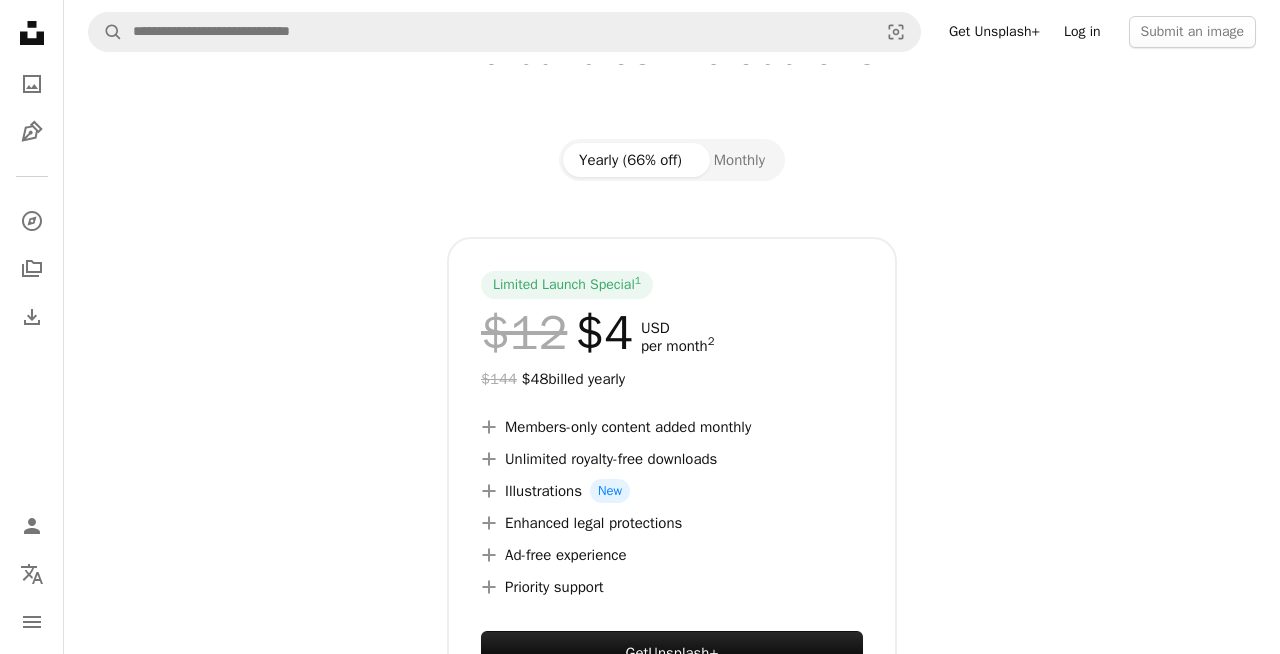 click on "Log in" at bounding box center [1082, 32] 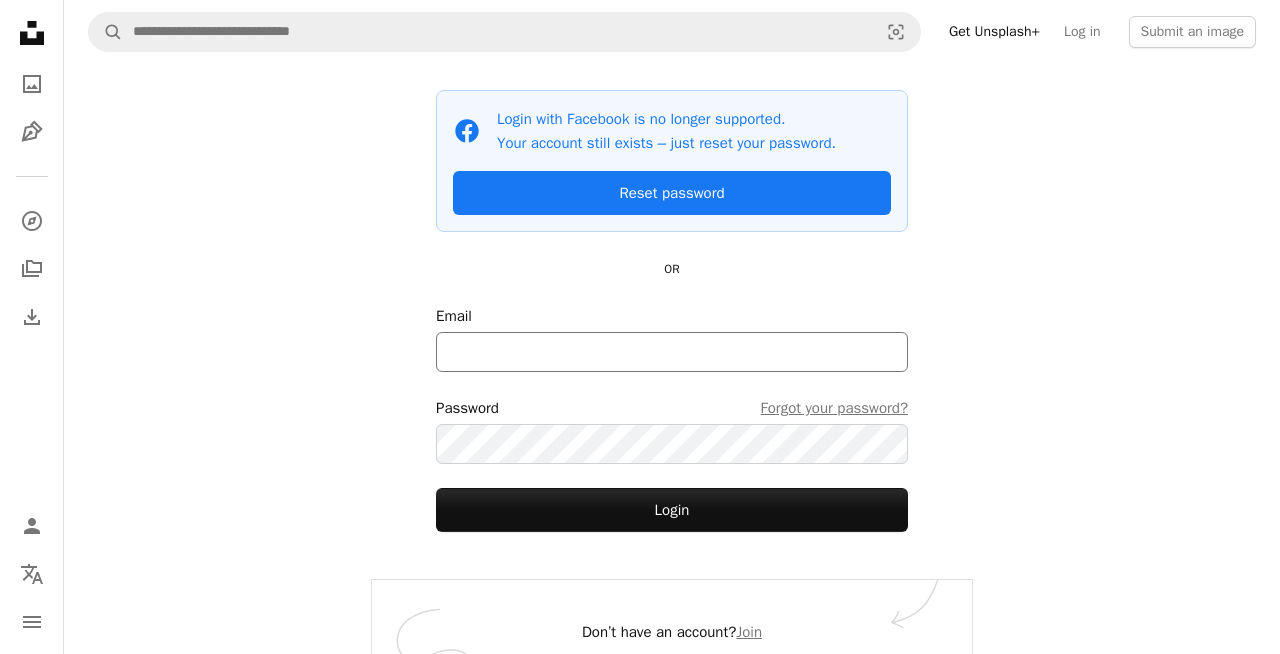 scroll, scrollTop: 156, scrollLeft: 0, axis: vertical 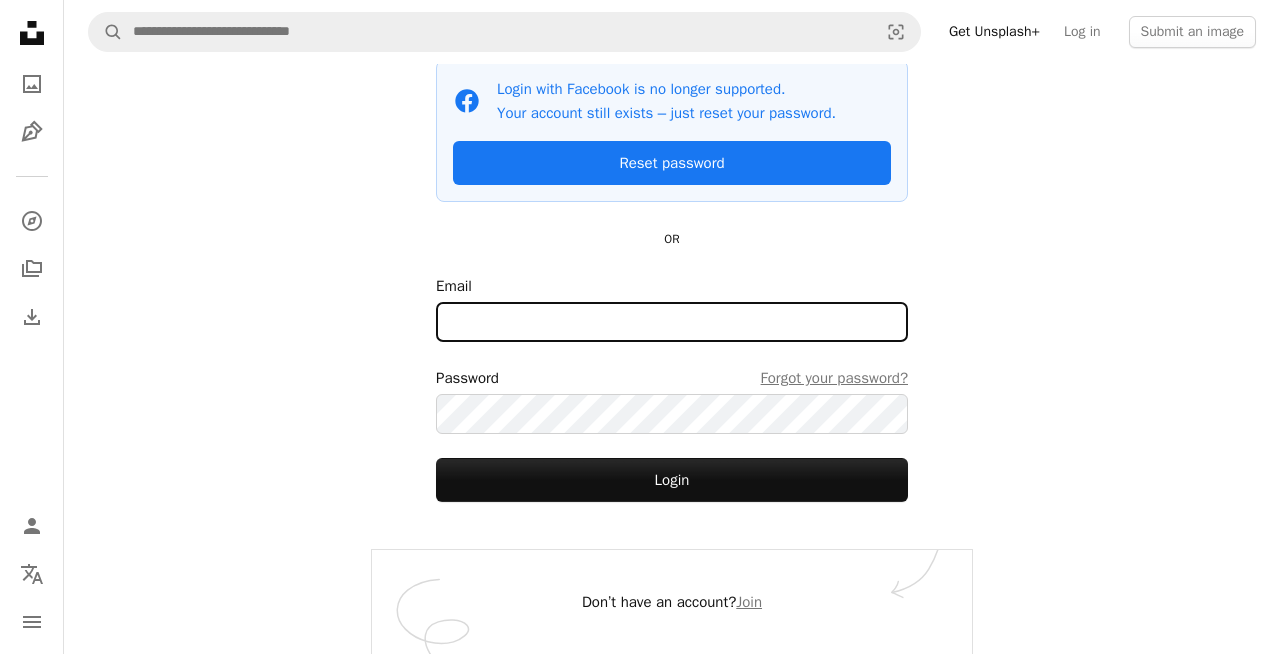 click on "Email" at bounding box center [672, 322] 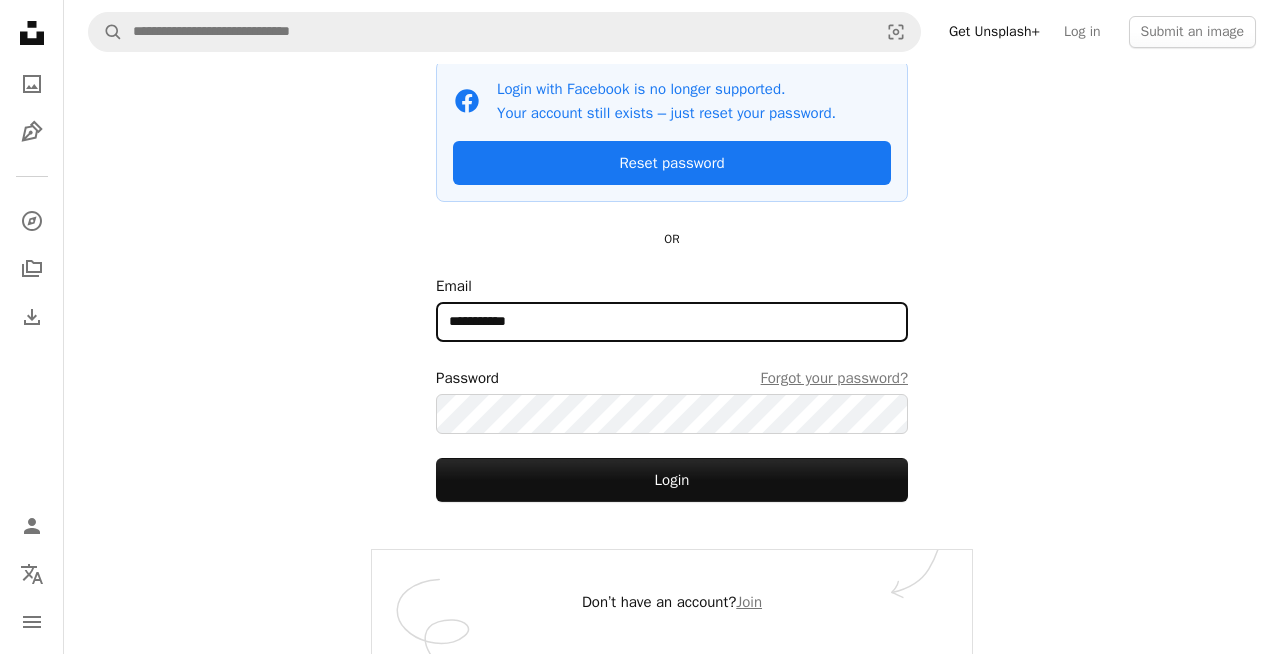 click on "**********" at bounding box center (672, 322) 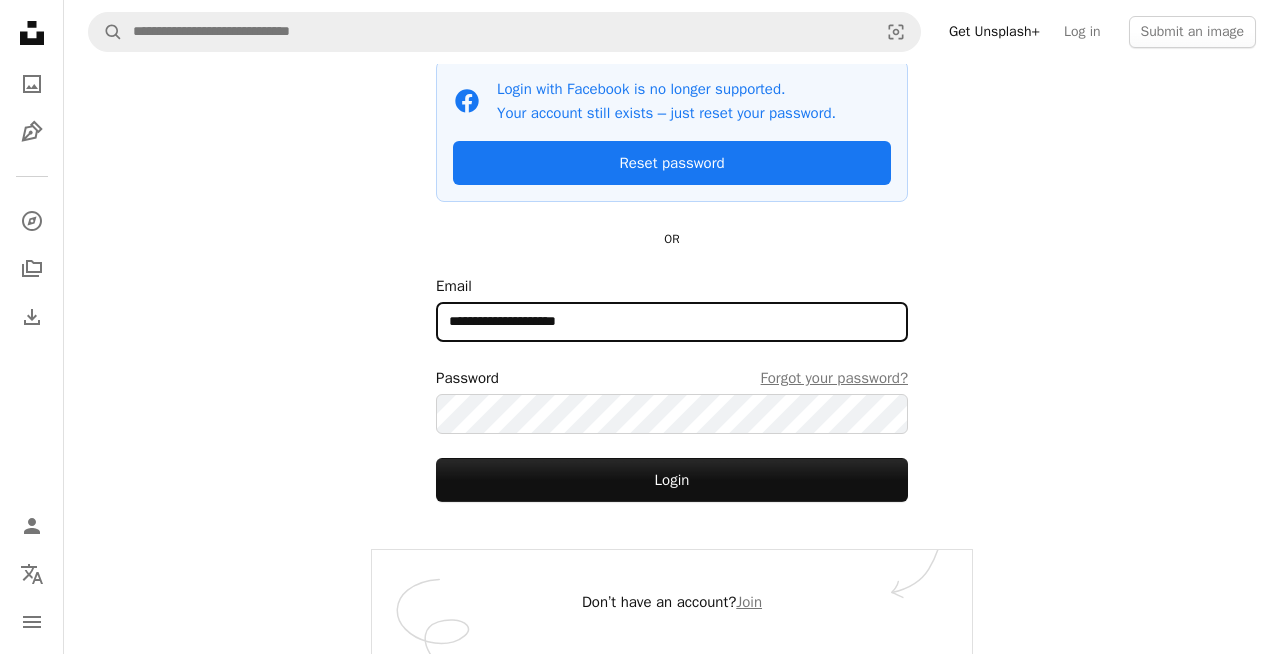 type on "**********" 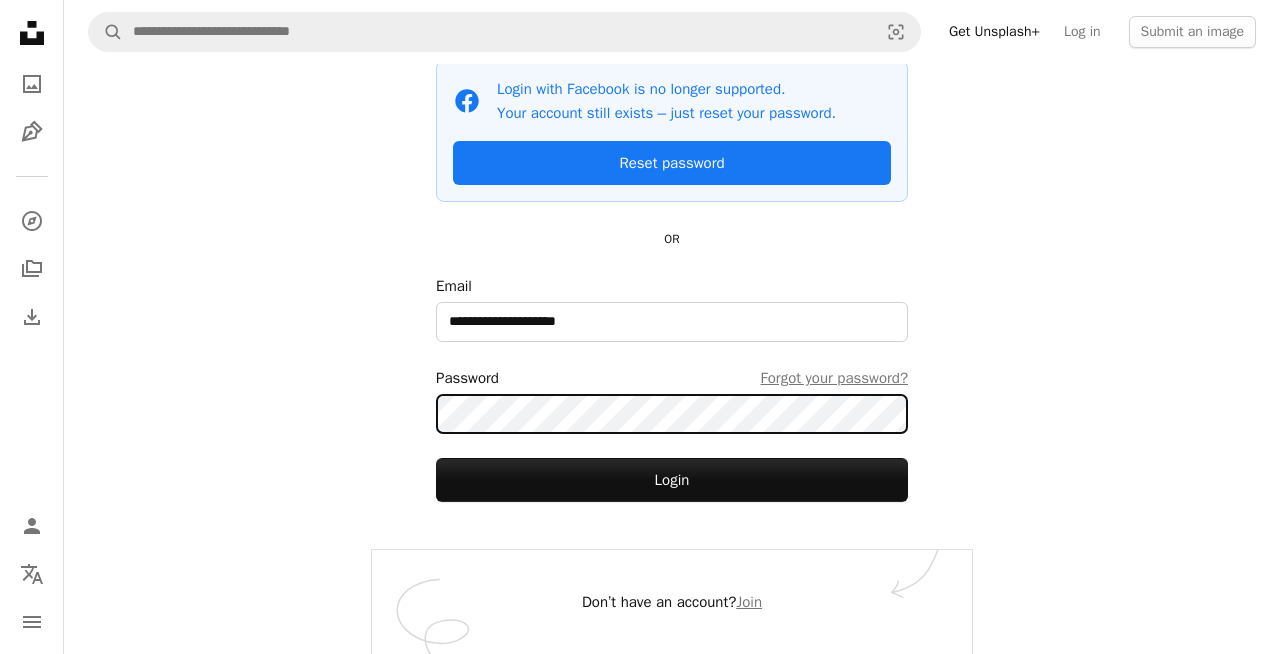 click on "Login" at bounding box center [672, 480] 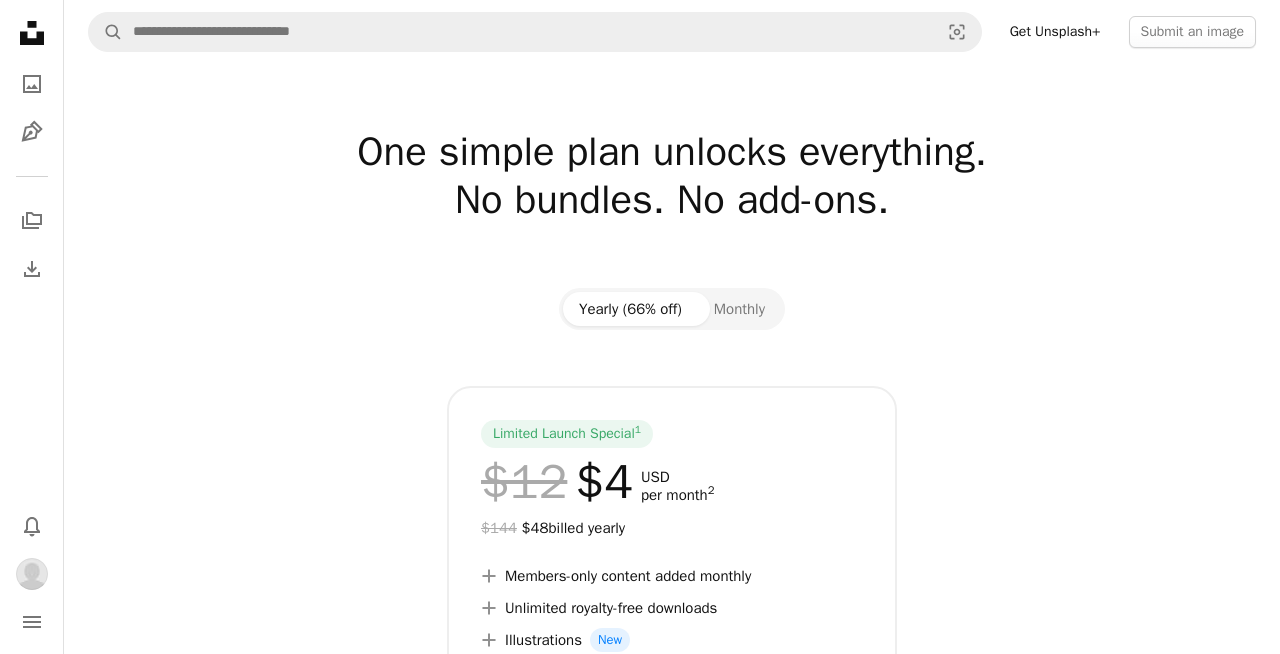 scroll, scrollTop: 0, scrollLeft: 0, axis: both 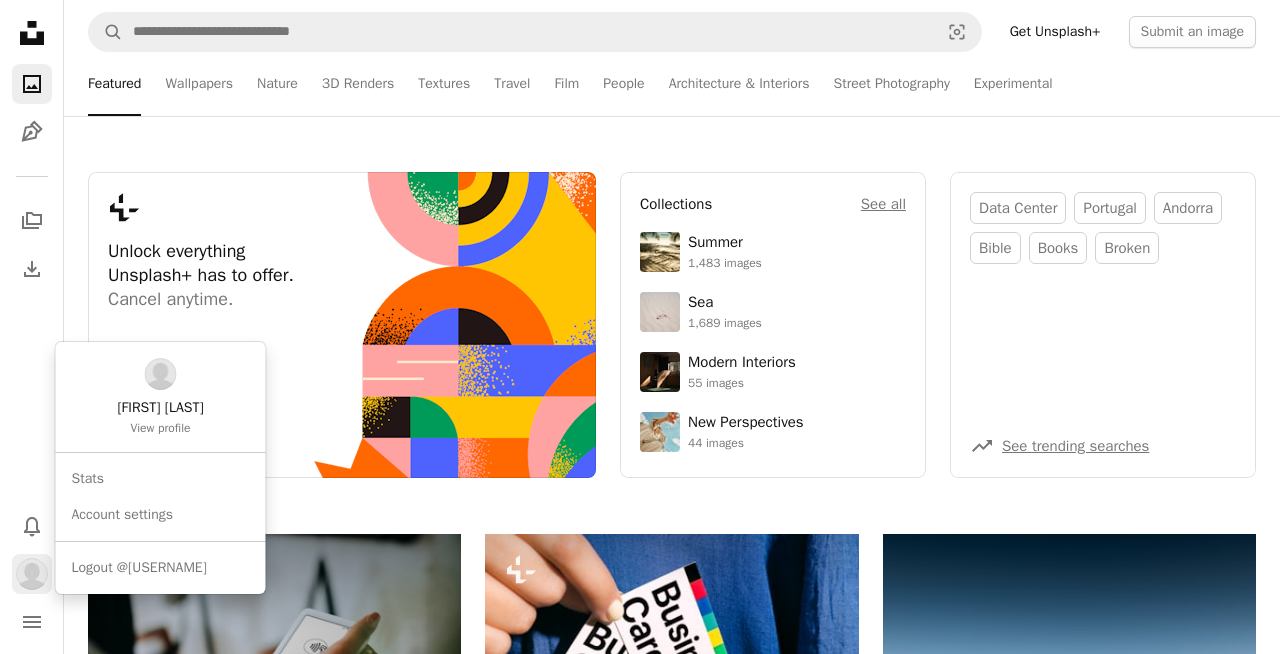 click at bounding box center (32, 574) 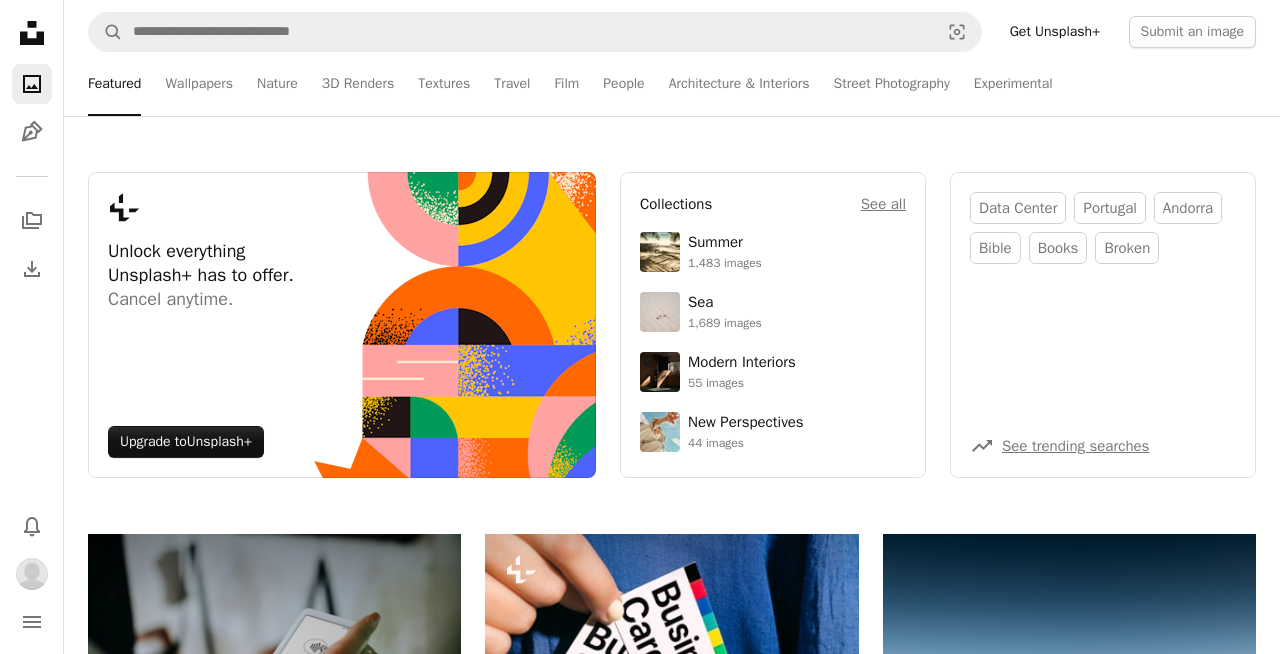 click on "Logout @[USERNAME]" at bounding box center [640, 2029] 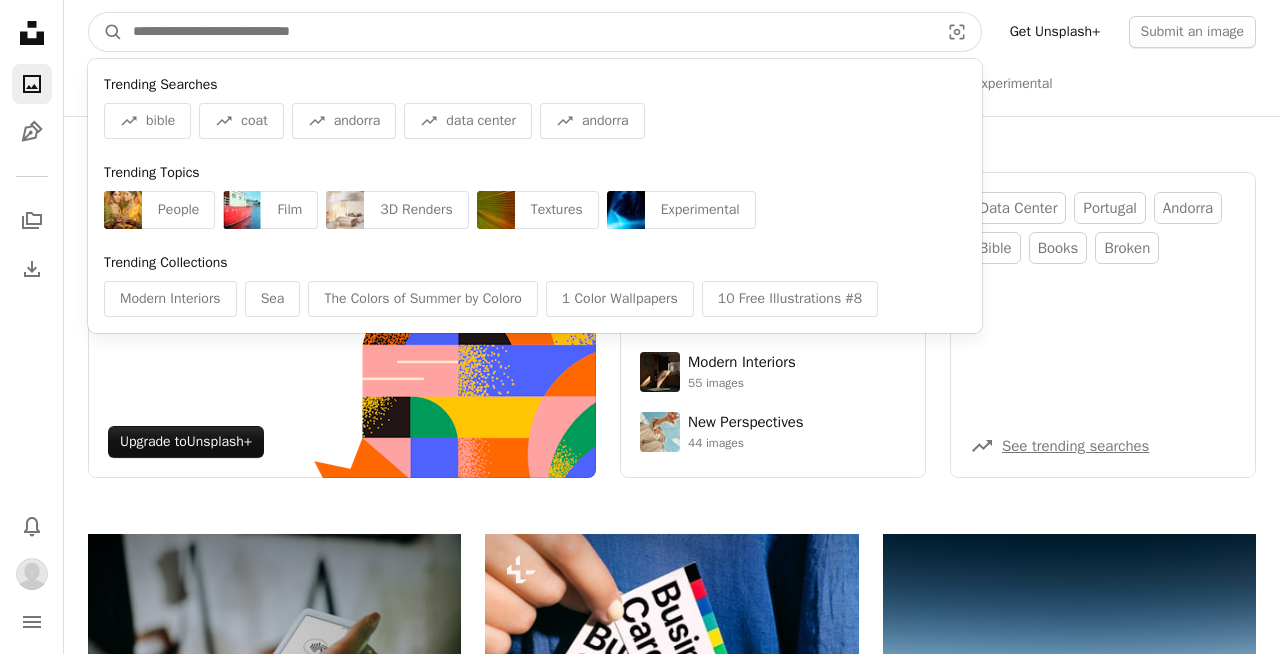 click at bounding box center [528, 32] 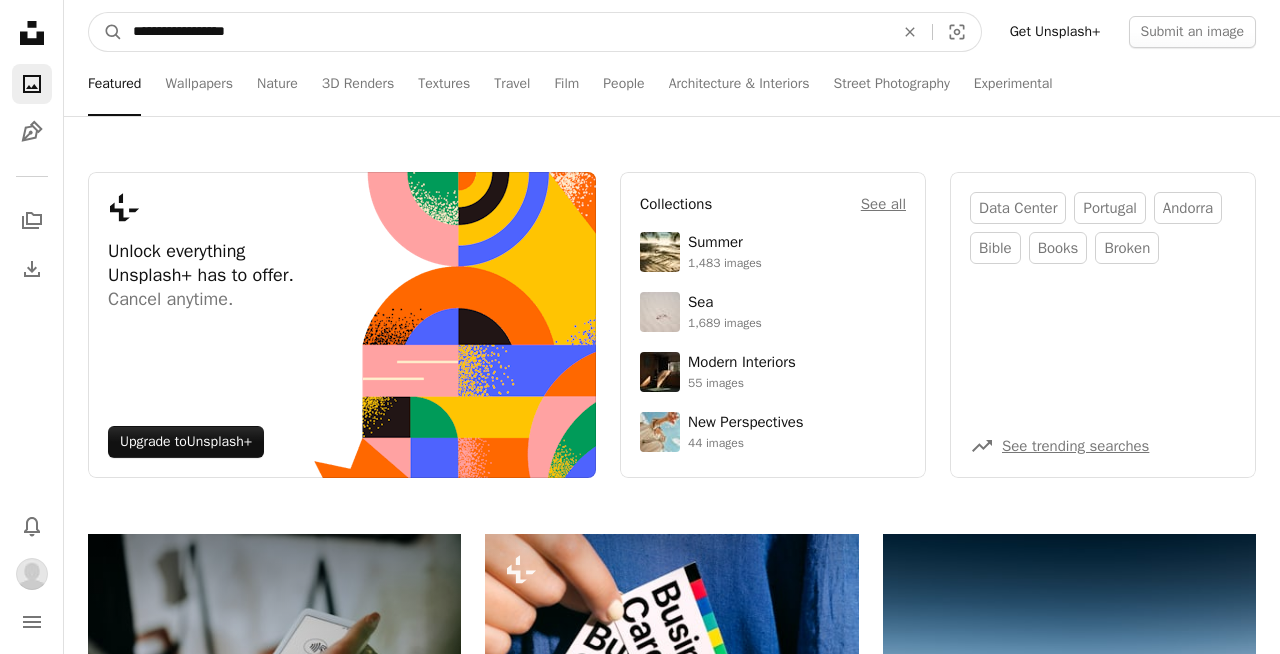 type on "**********" 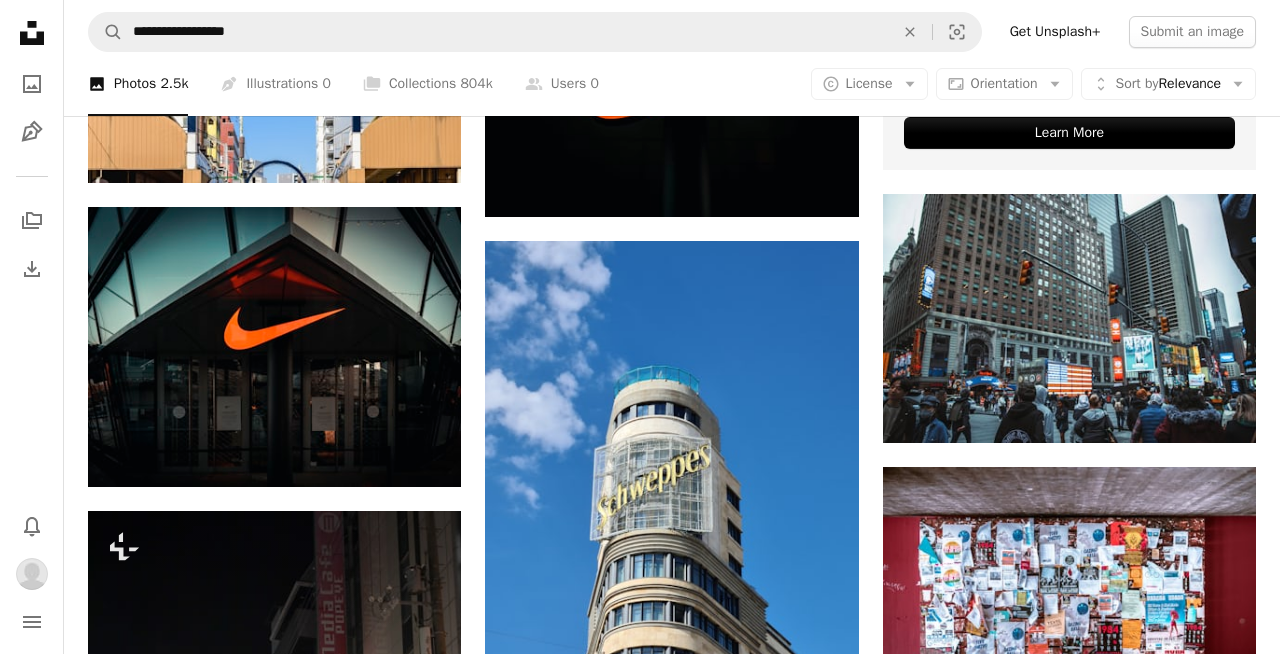 scroll, scrollTop: 0, scrollLeft: 0, axis: both 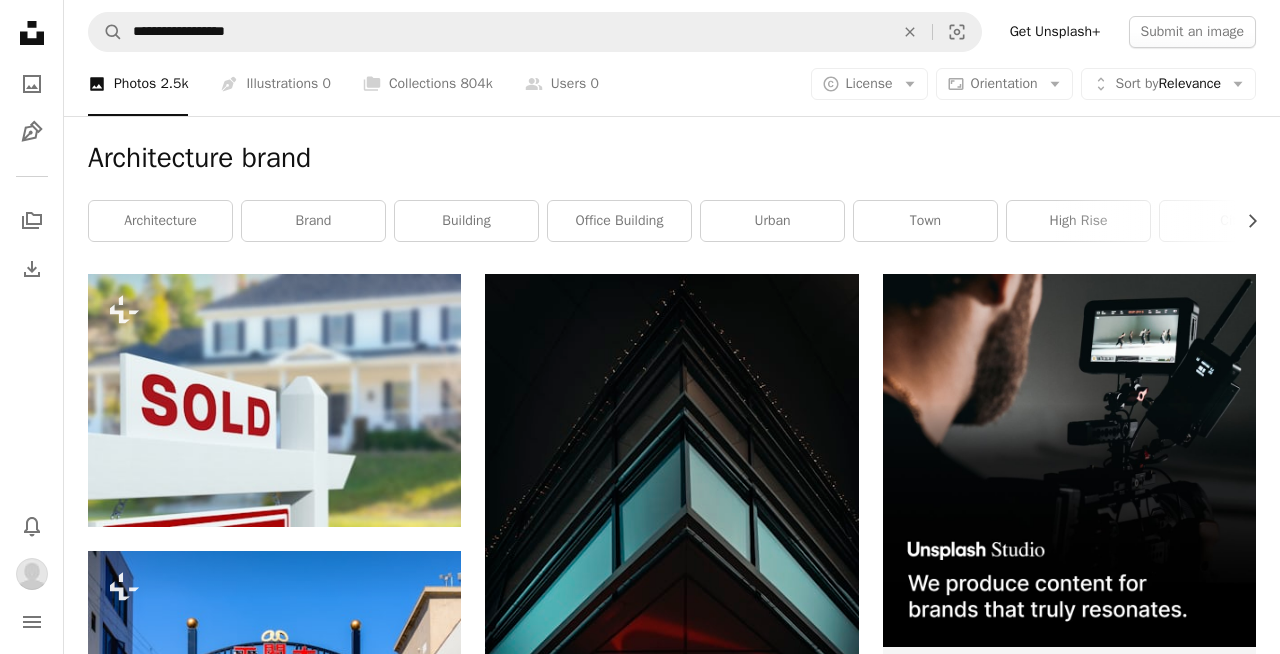 click on "**********" at bounding box center (672, 32) 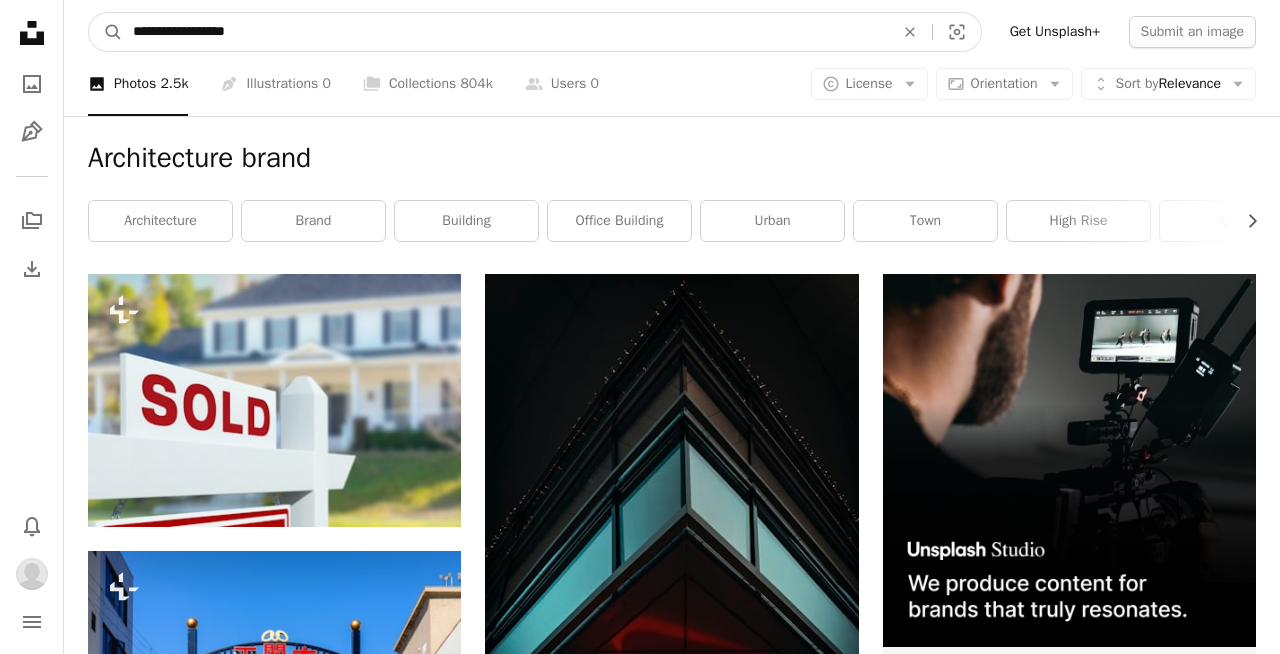 click on "**********" at bounding box center [505, 32] 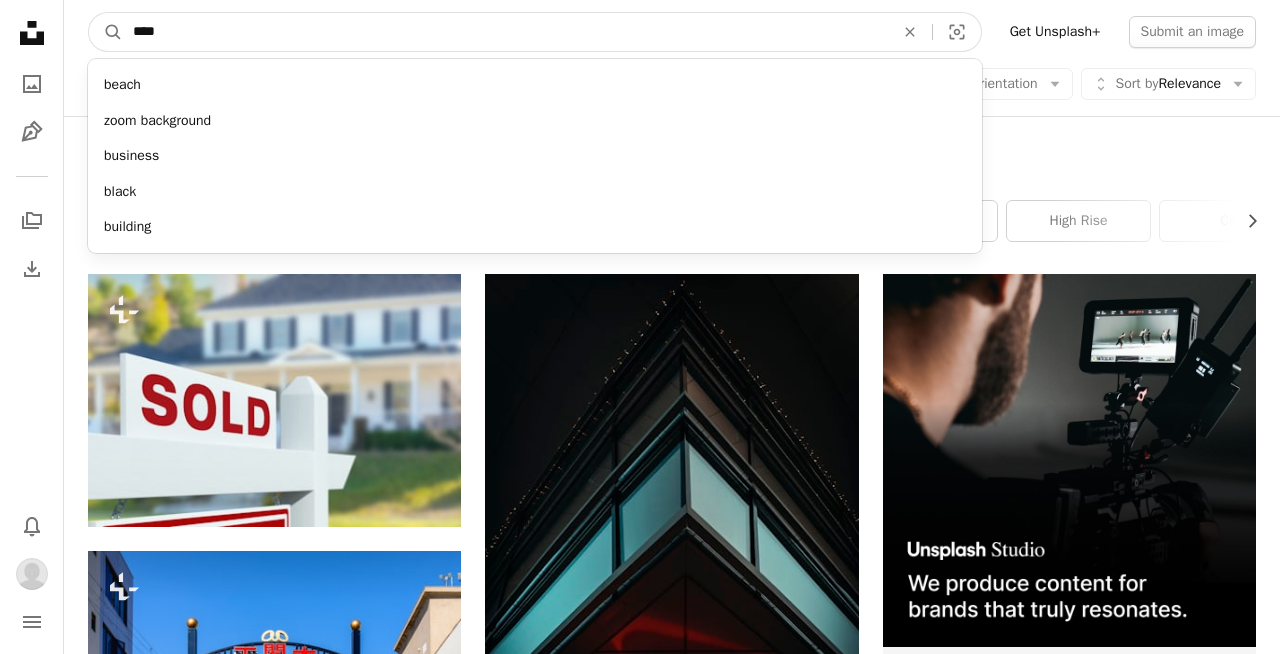type on "*****" 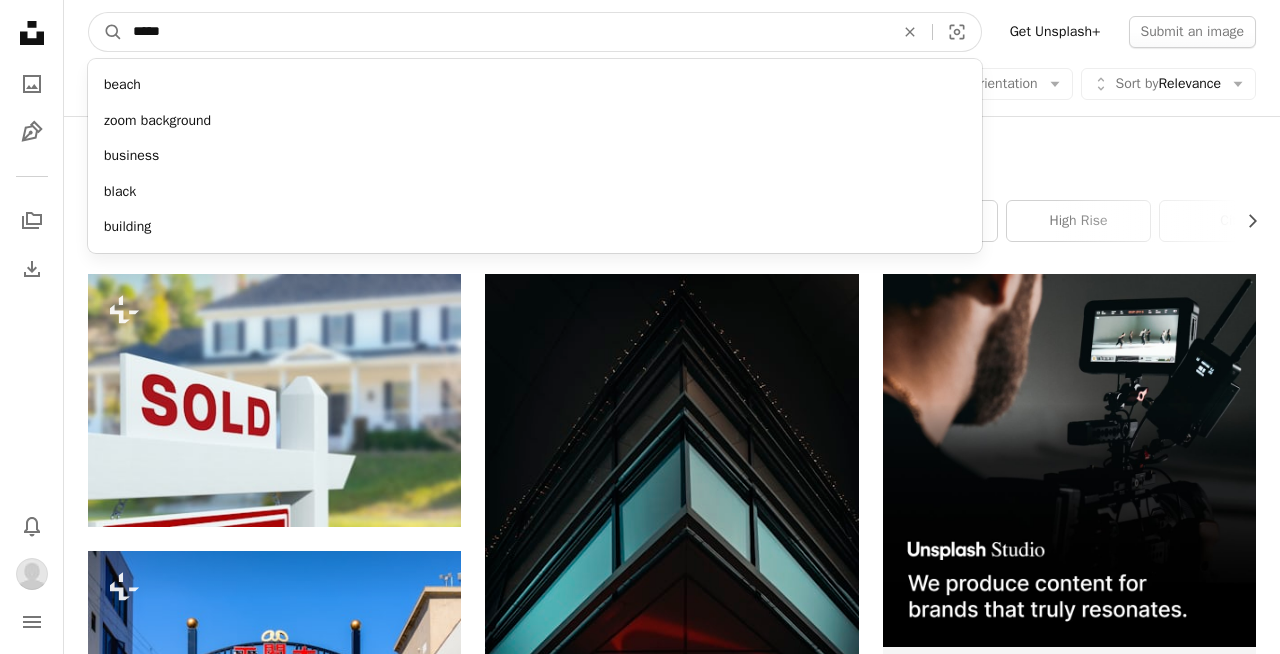 click on "A magnifying glass" at bounding box center (106, 32) 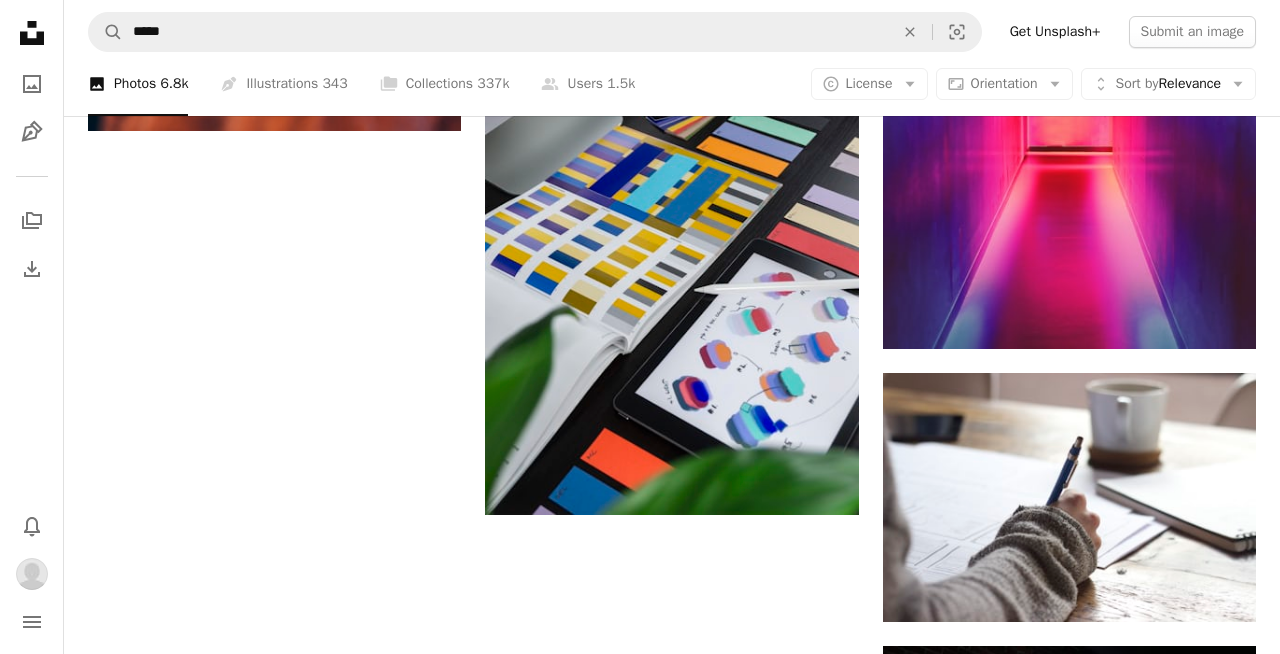 scroll, scrollTop: 2309, scrollLeft: 0, axis: vertical 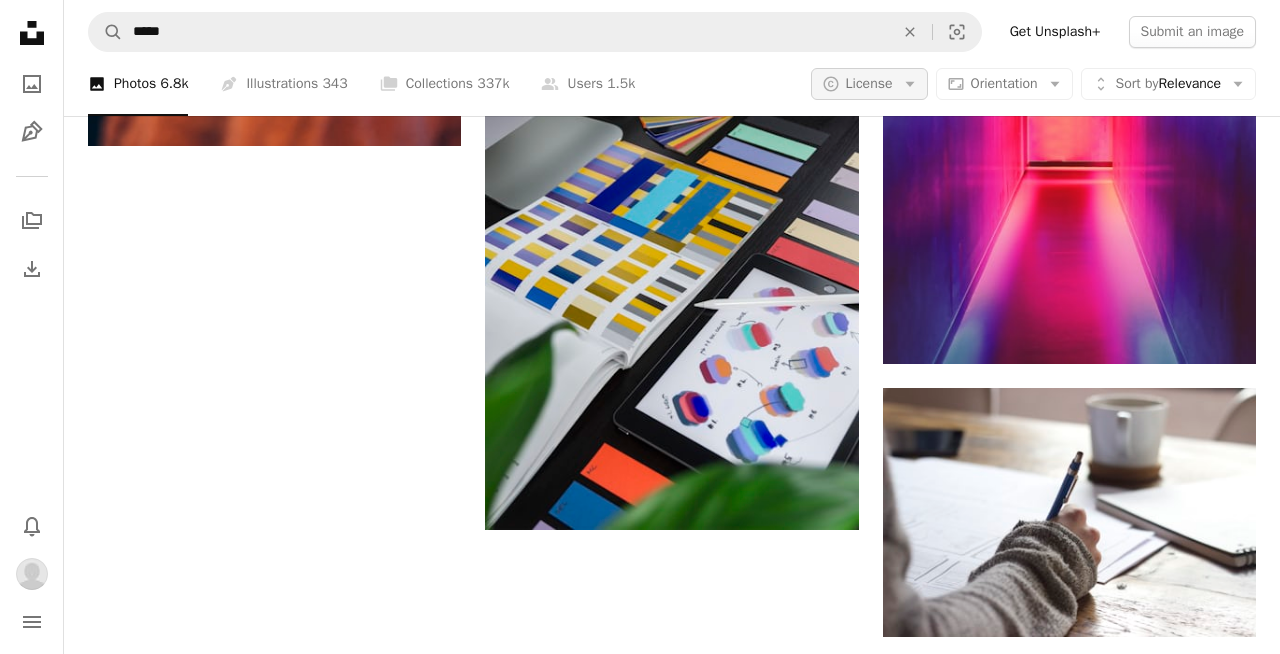 click on "License" at bounding box center [869, 83] 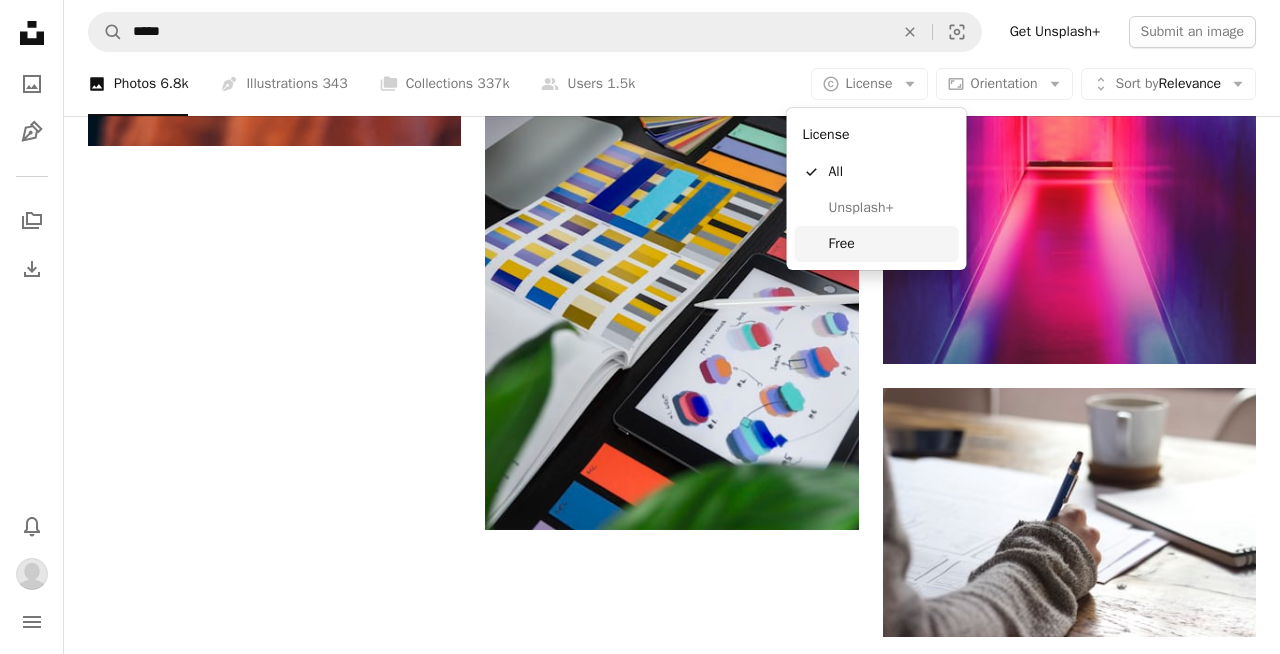 click on "Free" at bounding box center [890, 244] 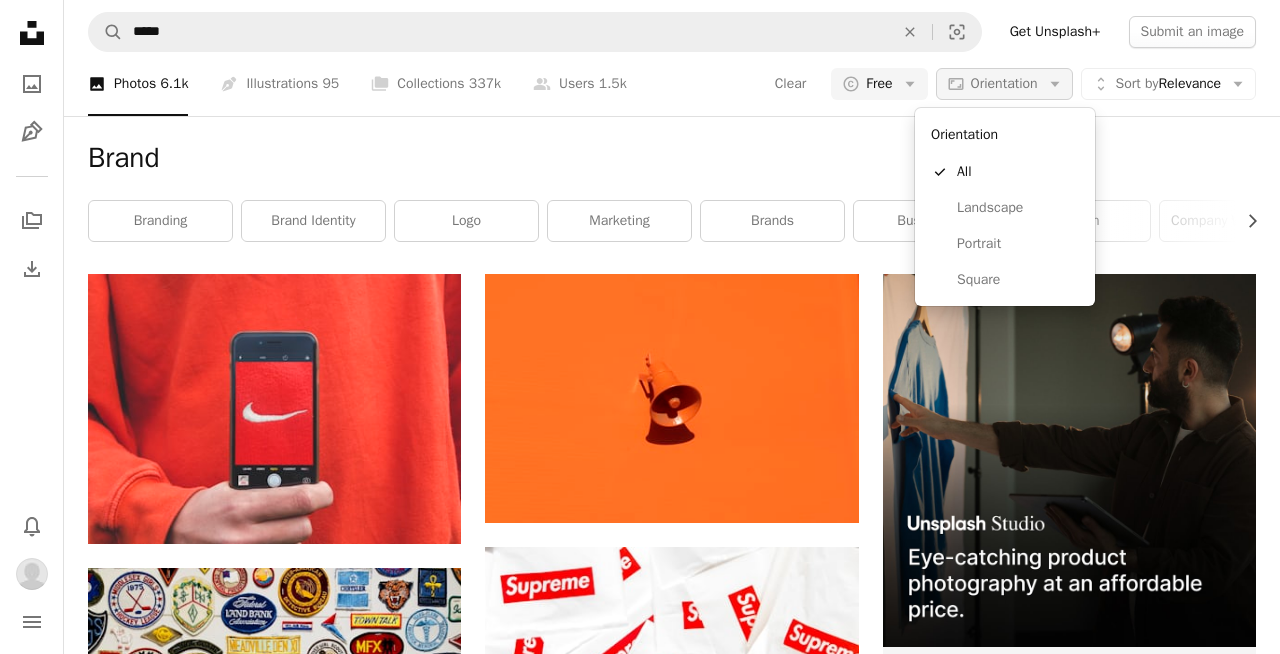 click on "Orientation" at bounding box center (1004, 84) 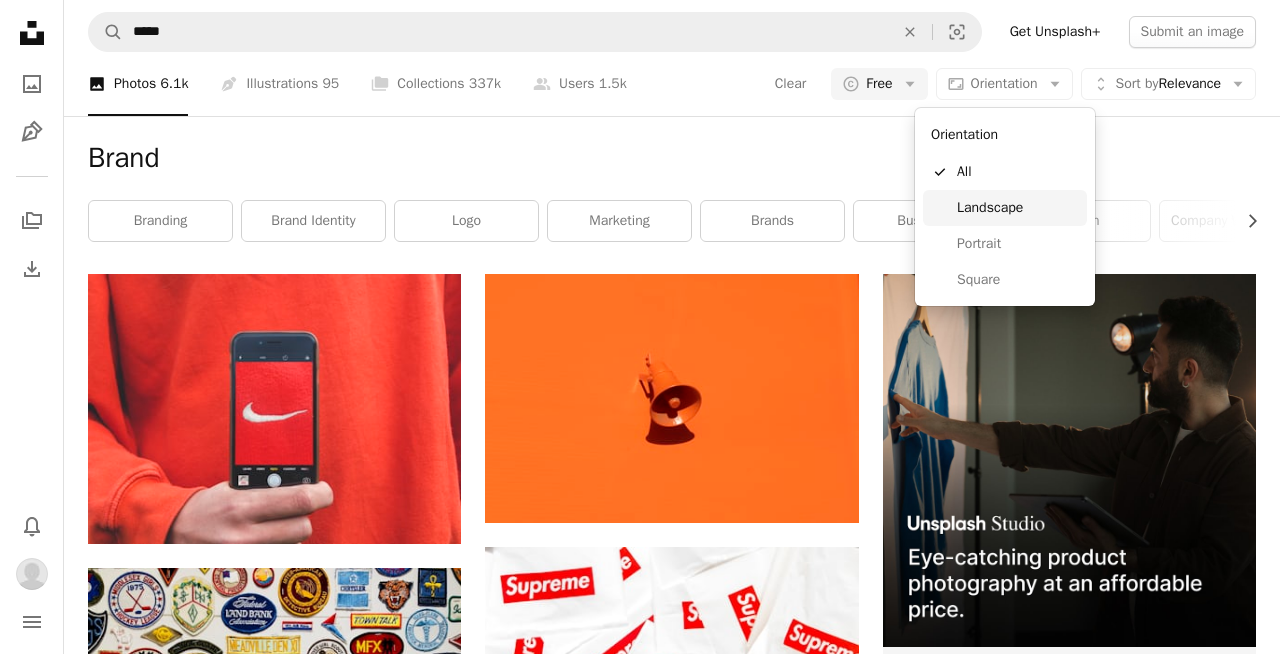 click on "Landscape" at bounding box center [1005, 208] 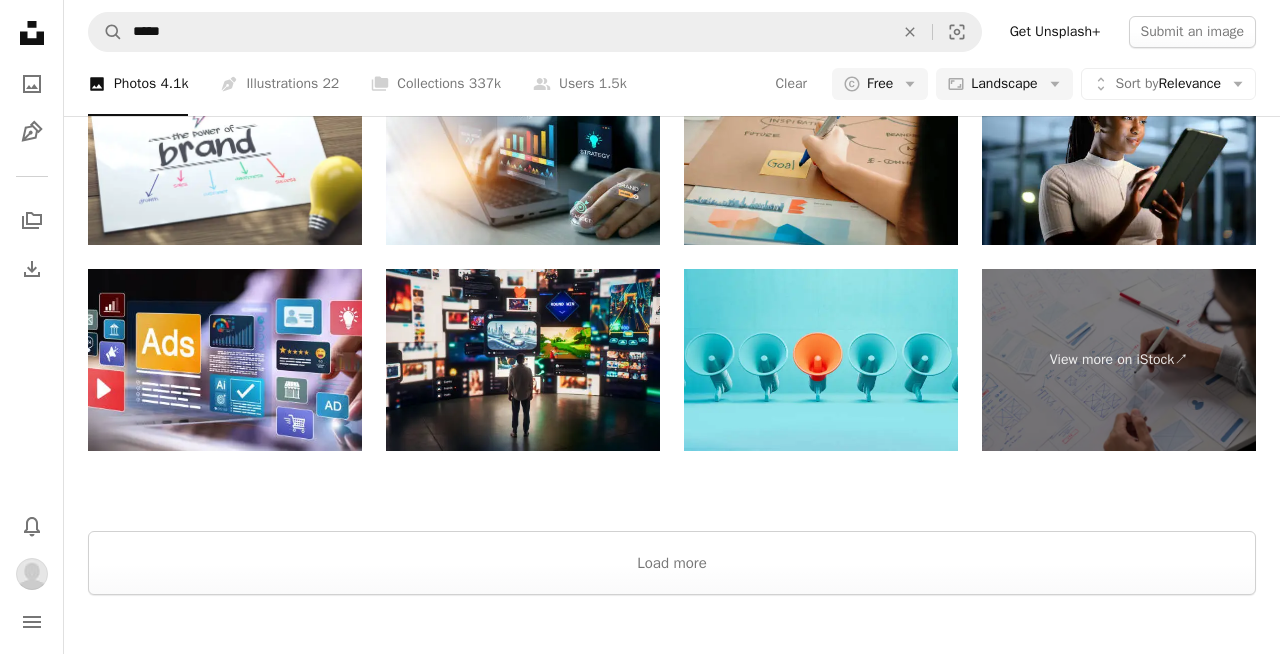 scroll, scrollTop: 2397, scrollLeft: 0, axis: vertical 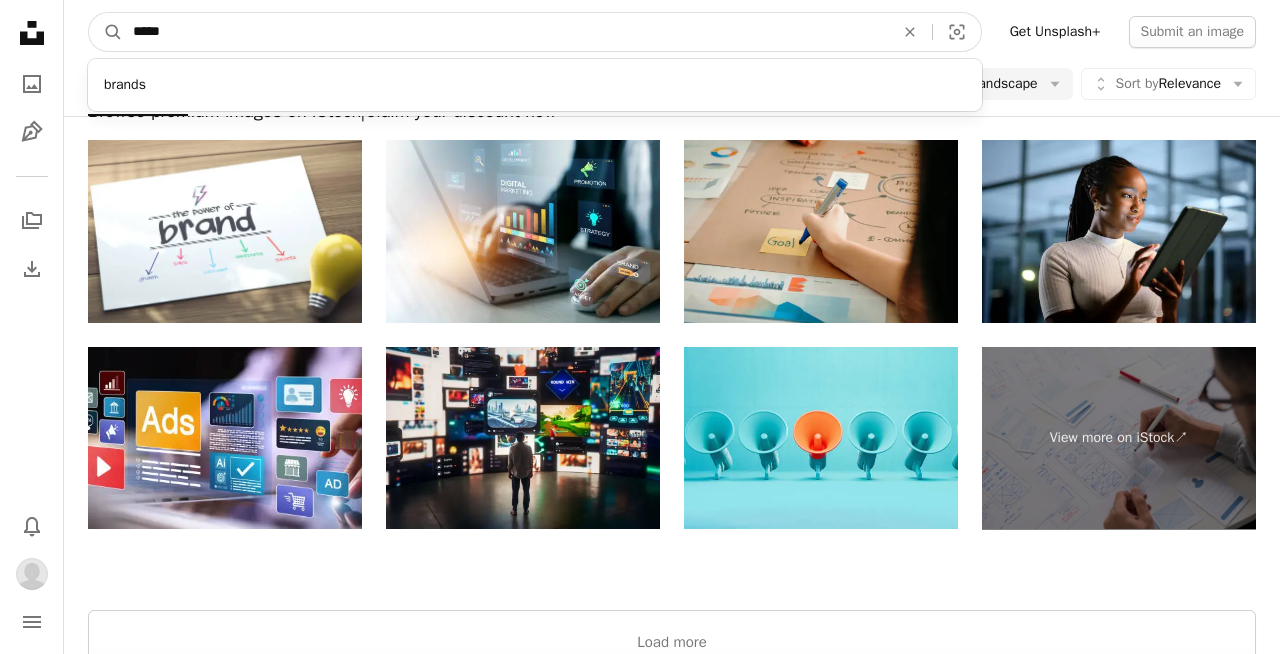 drag, startPoint x: 336, startPoint y: 38, endPoint x: 57, endPoint y: 27, distance: 279.21677 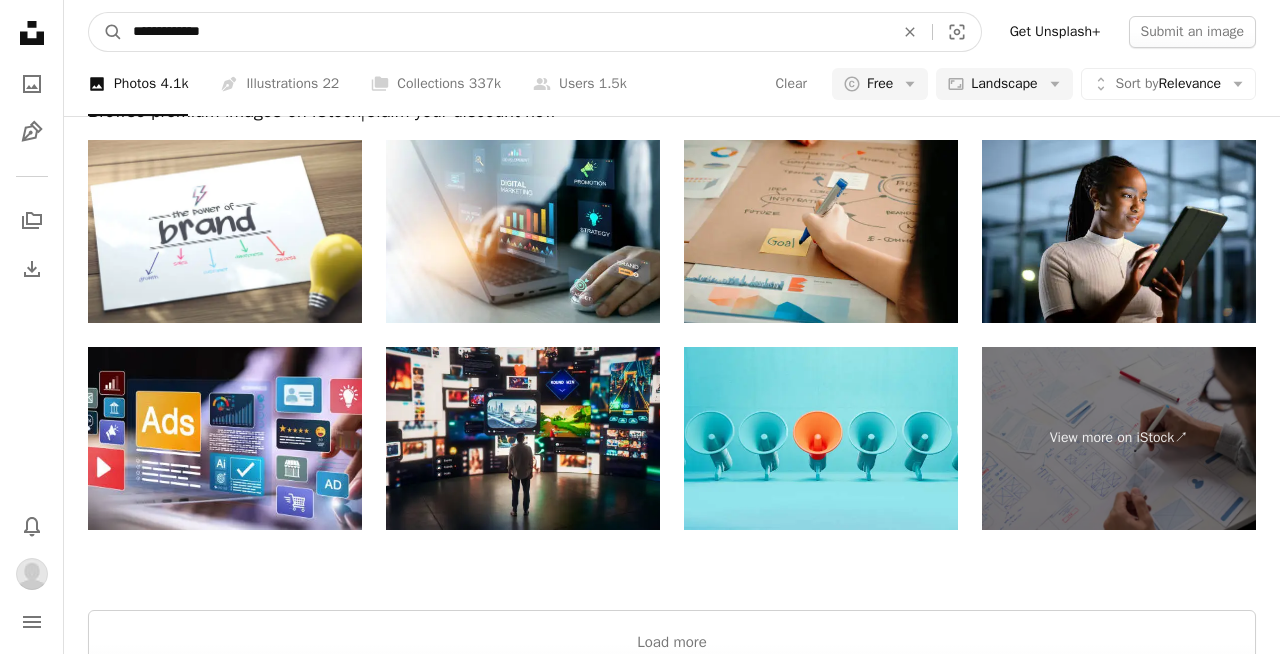 type on "**********" 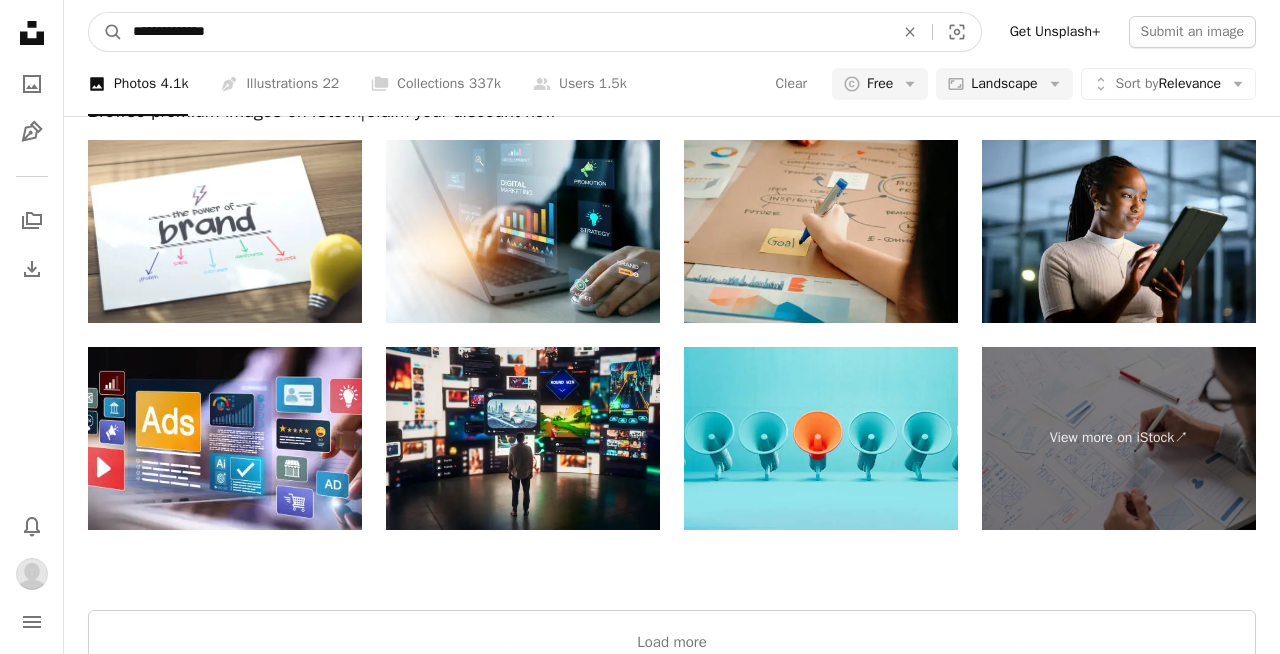 click on "A magnifying glass" at bounding box center (106, 32) 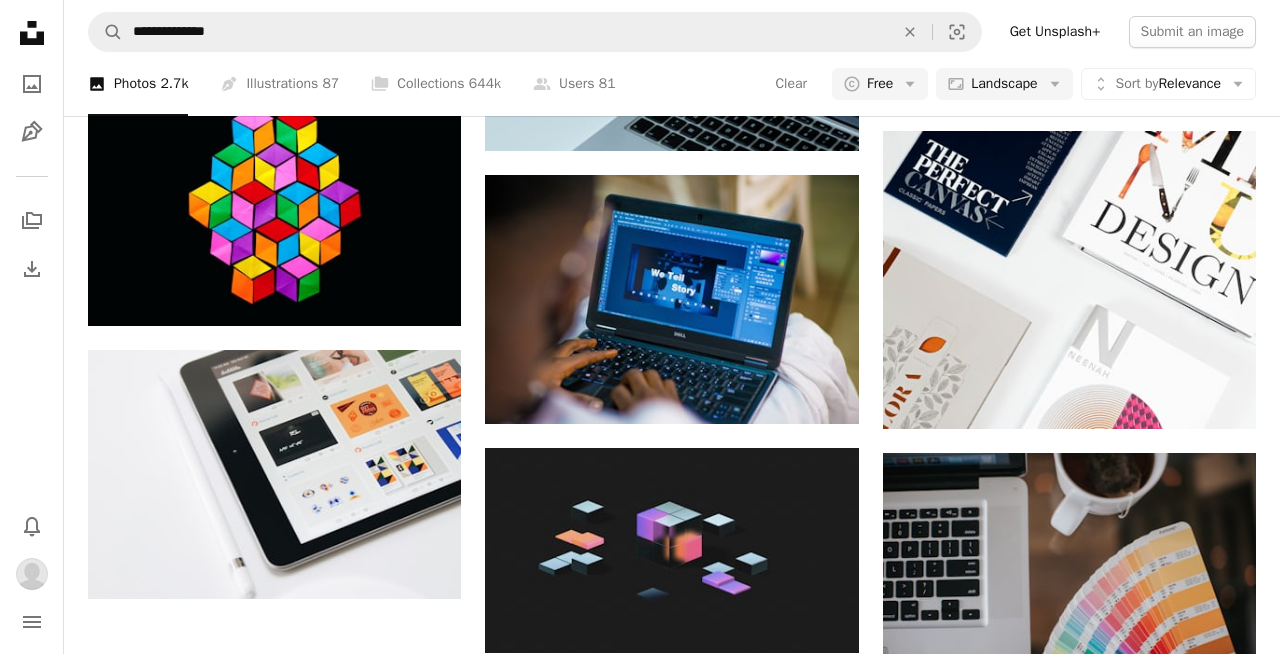 scroll, scrollTop: 1511, scrollLeft: 0, axis: vertical 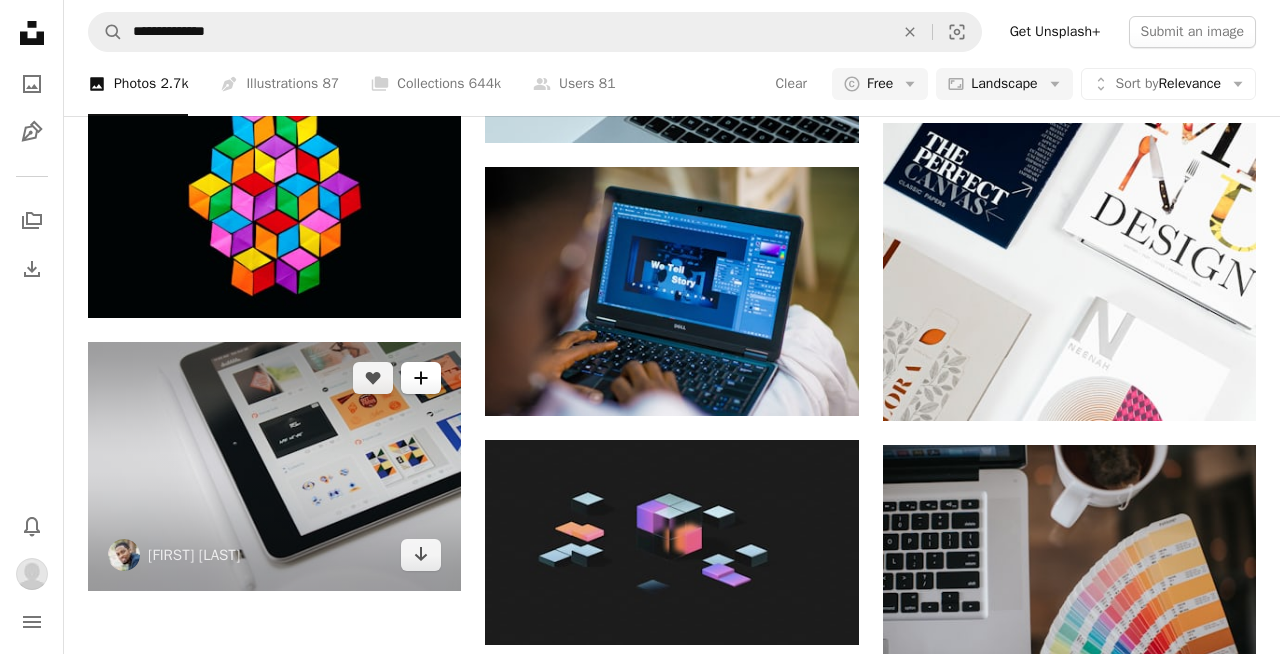 click 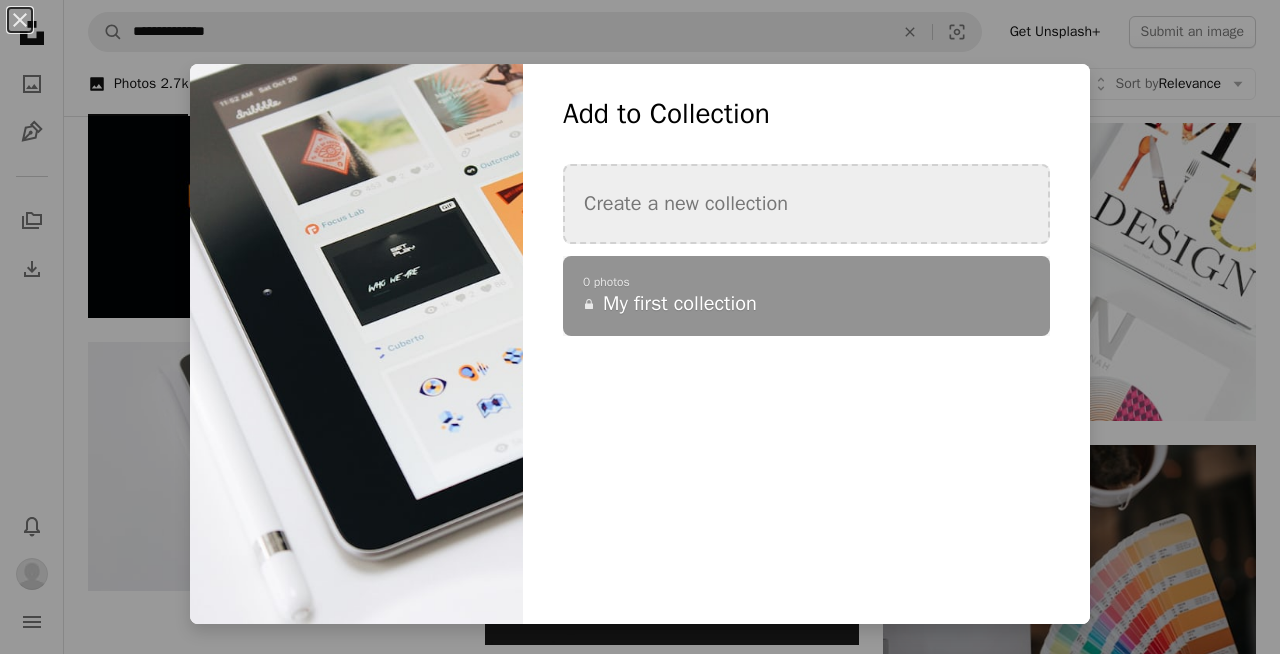click on "Create a new collection" at bounding box center (806, 204) 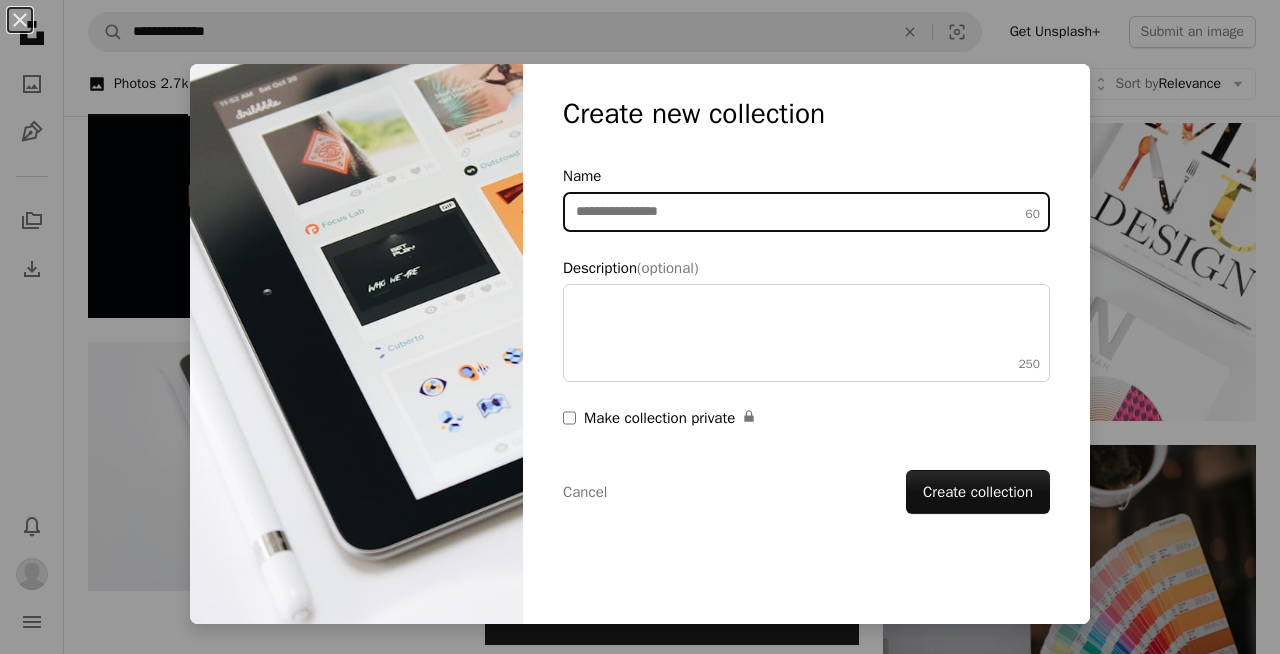 click on "Name 60" at bounding box center [806, 212] 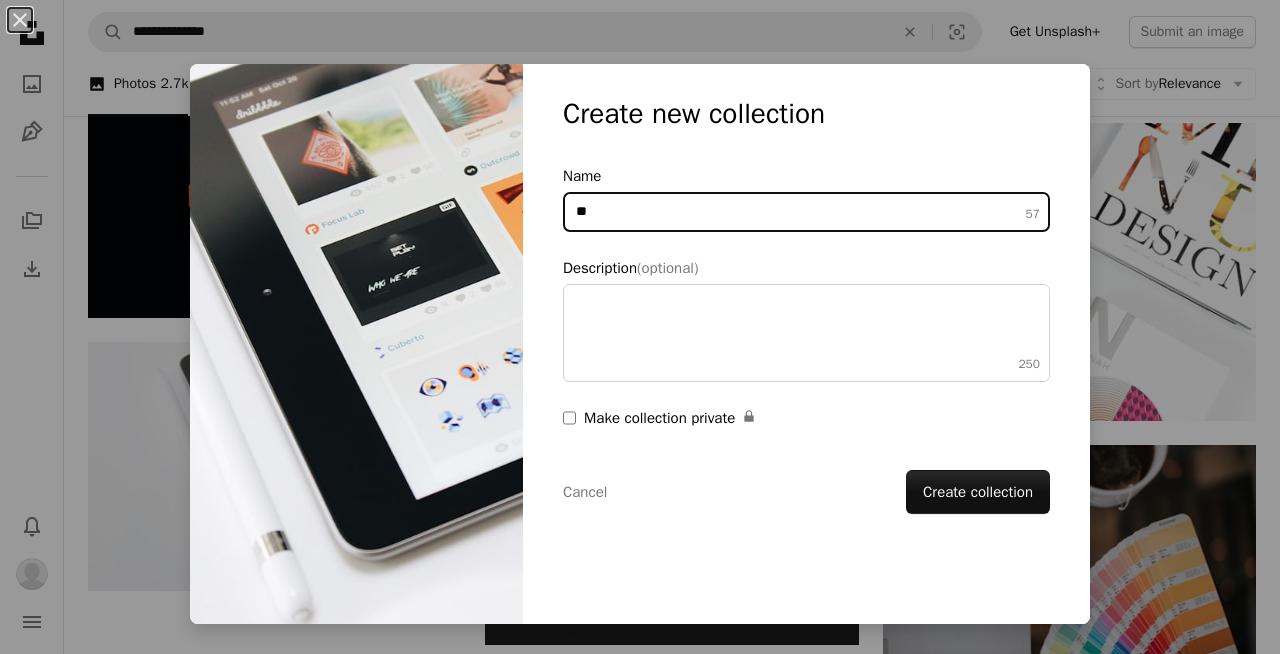 type on "*" 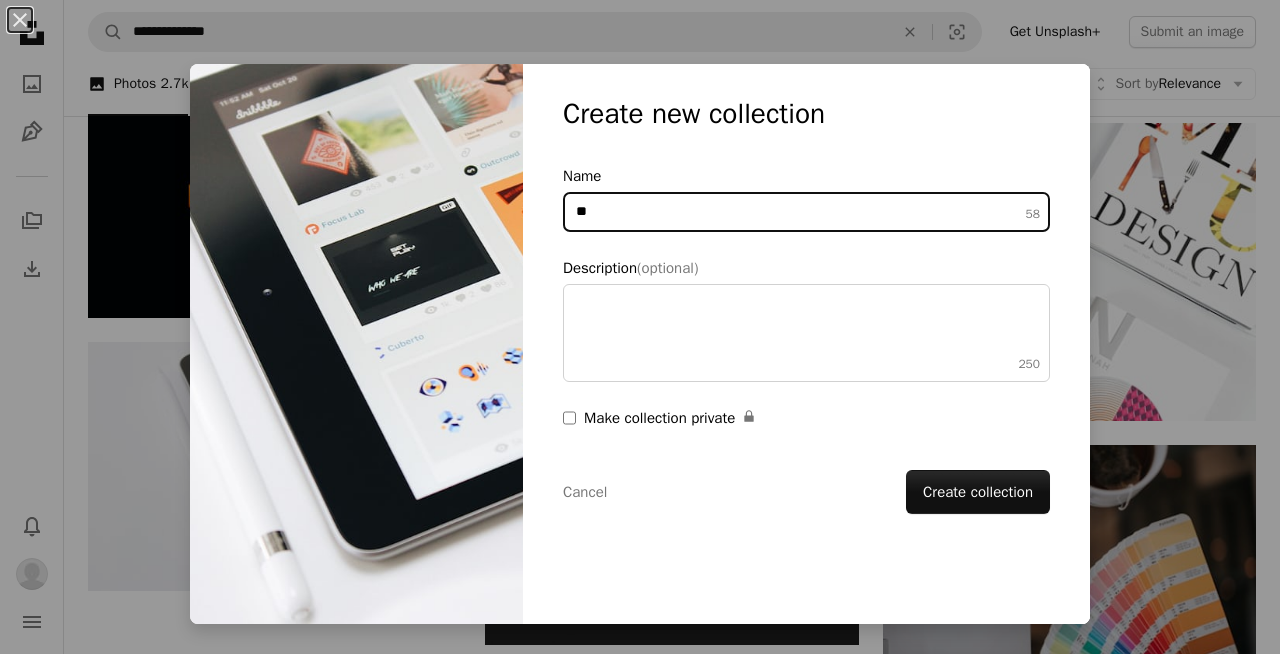 type on "*" 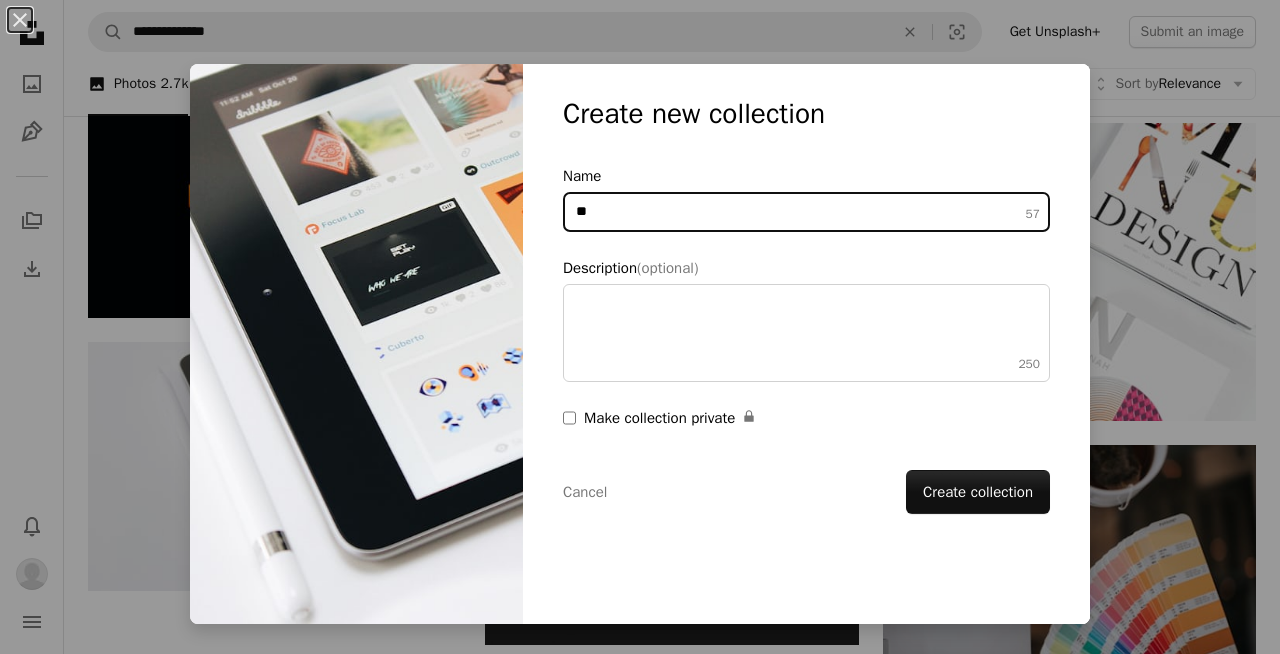 type on "*" 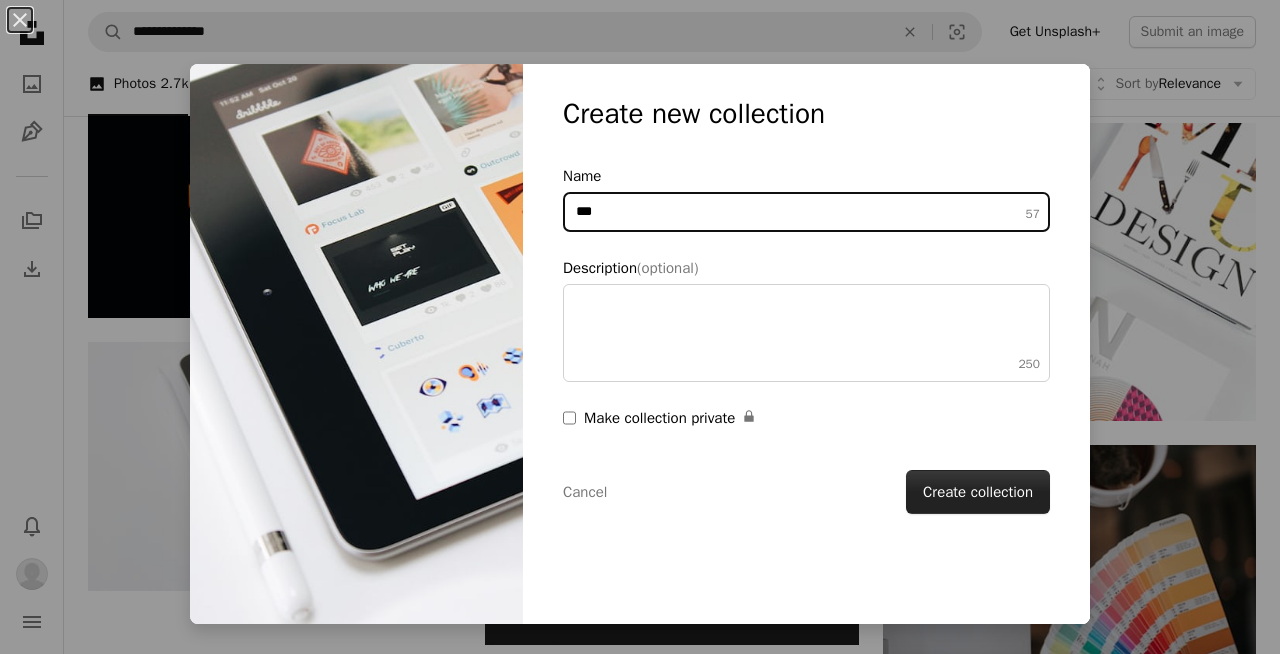 type on "***" 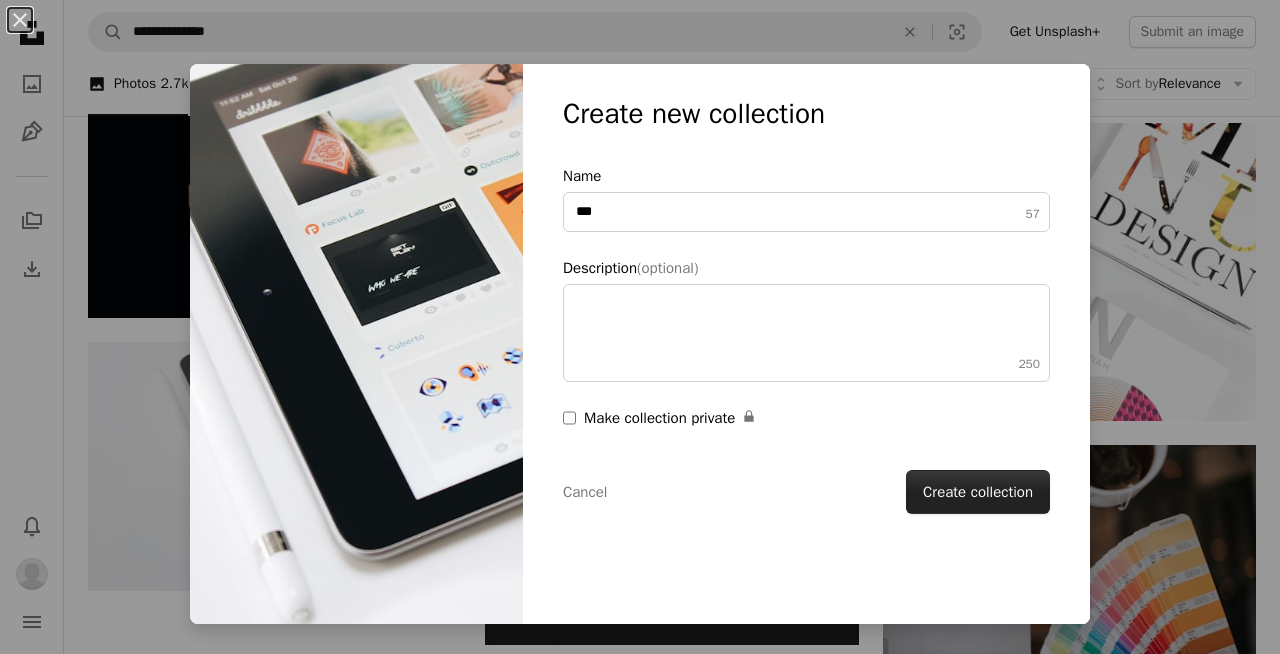 click on "Create collection" at bounding box center (978, 492) 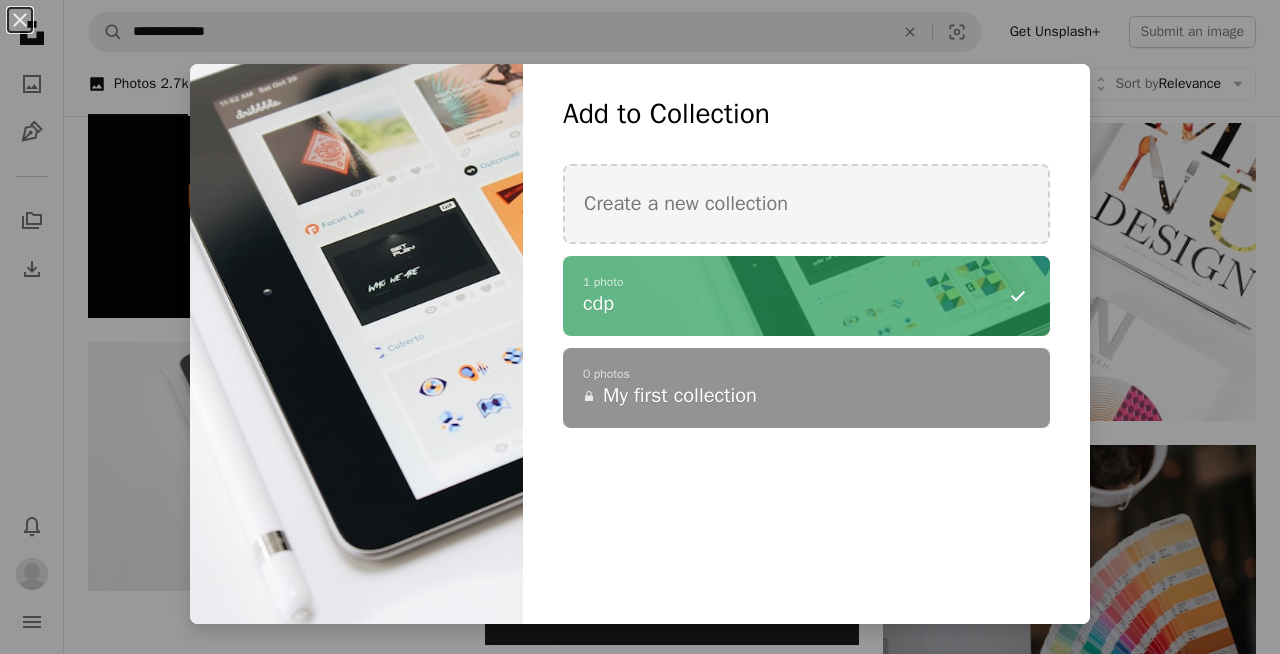 click on "An X shape Add to Collection Create a new collection A checkmark A minus sign 1 photo cdp A checkmark A plus sign 0 photos A lock My first collection Create new collection Name 57 *** Description  (optional) 250 Make collection private A lock Cancel Create collection" at bounding box center [640, 327] 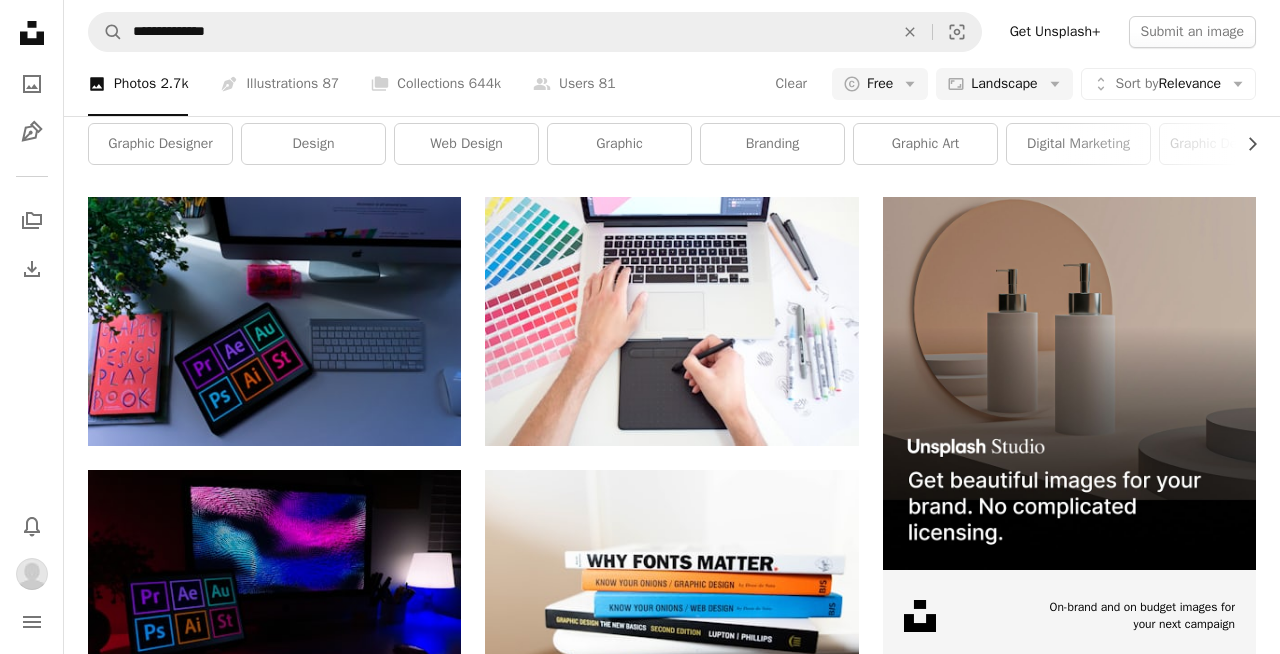 scroll, scrollTop: 78, scrollLeft: 0, axis: vertical 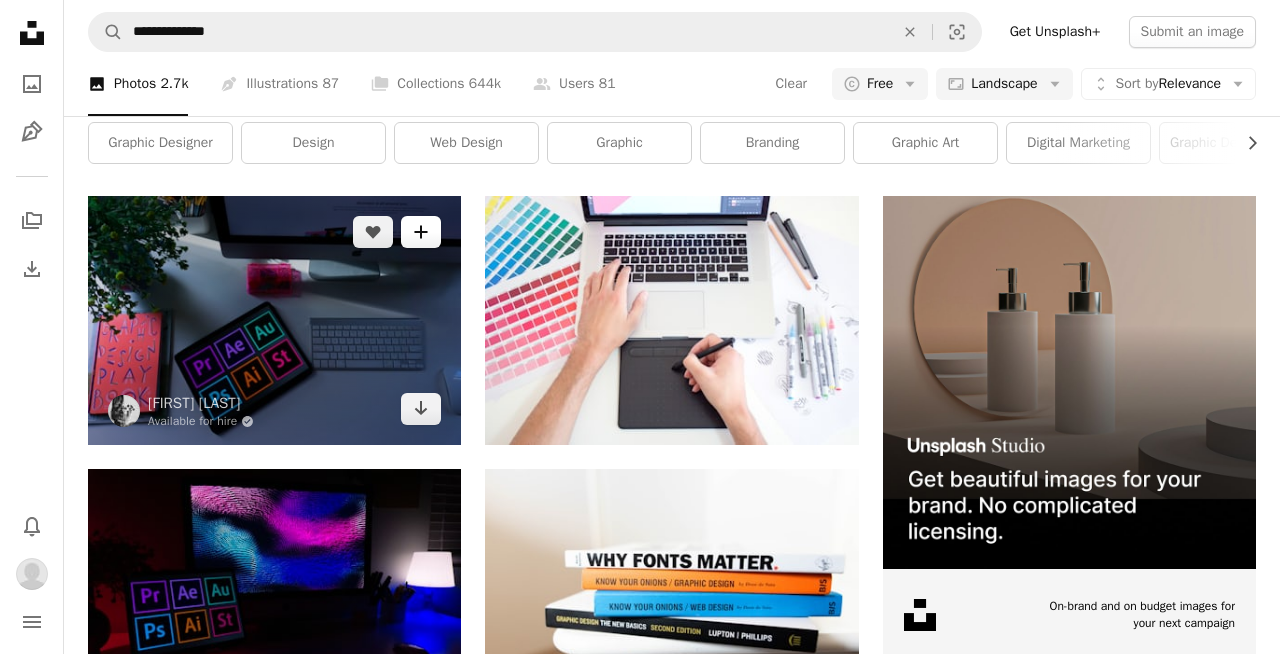 click on "A plus sign" at bounding box center (421, 232) 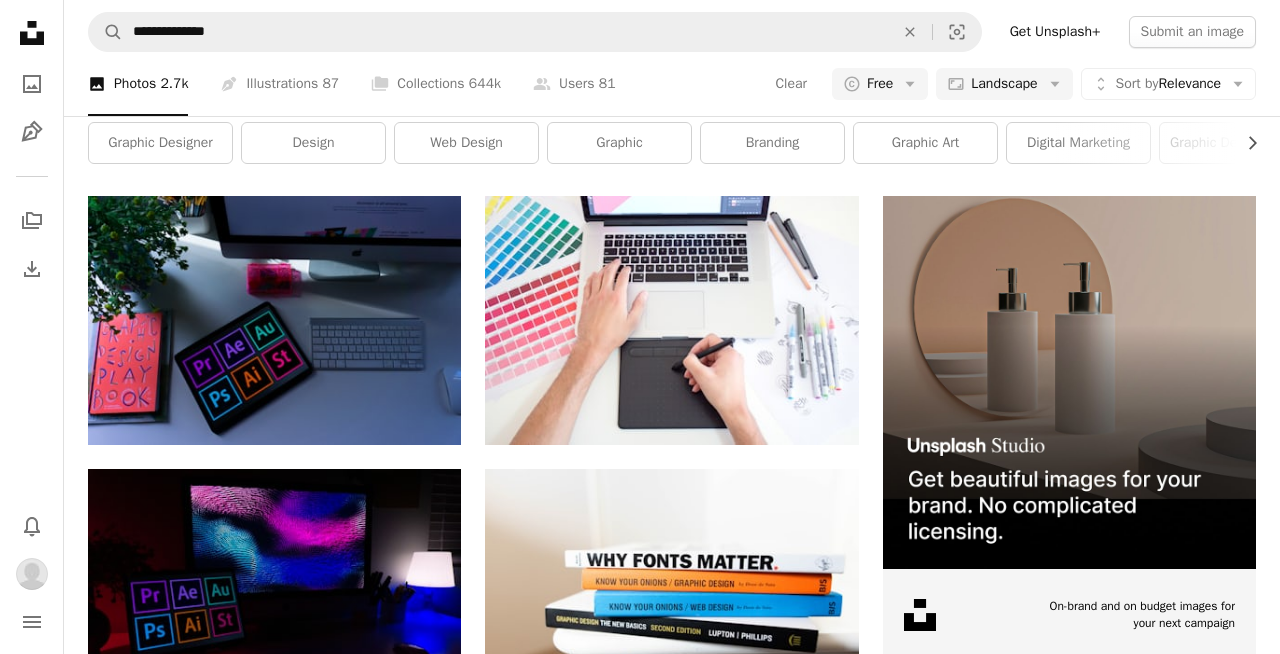 click on "1 photo" at bounding box center (806, 3558) 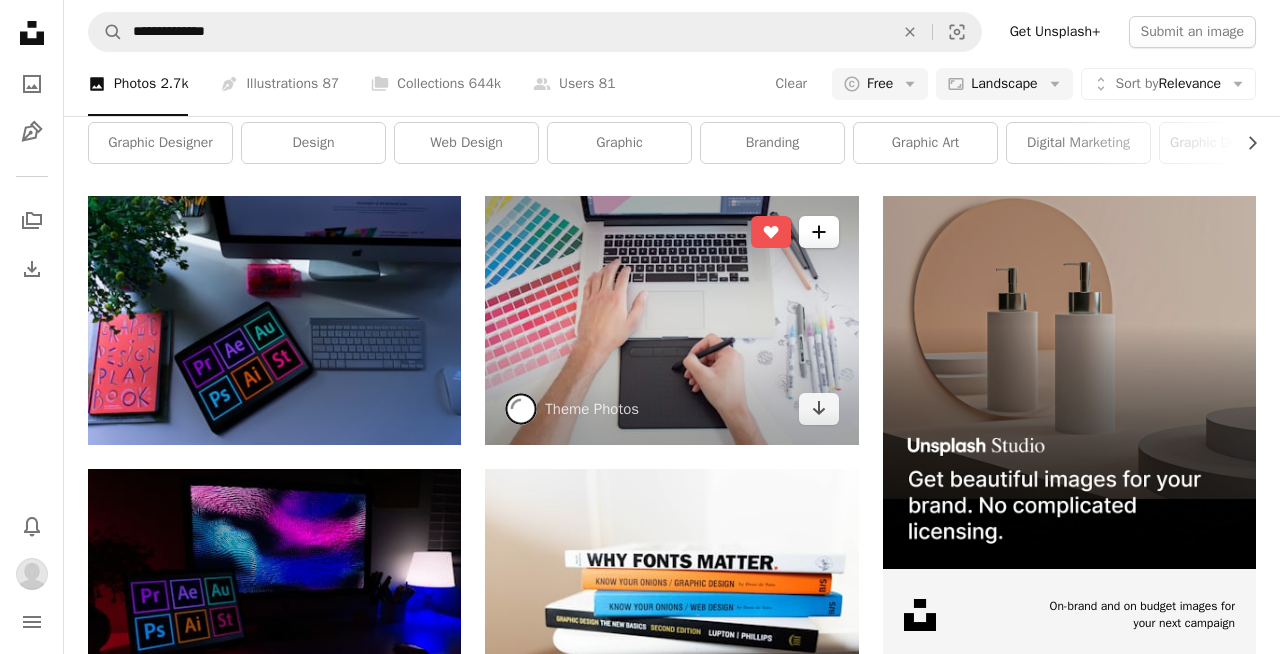 click on "A plus sign" 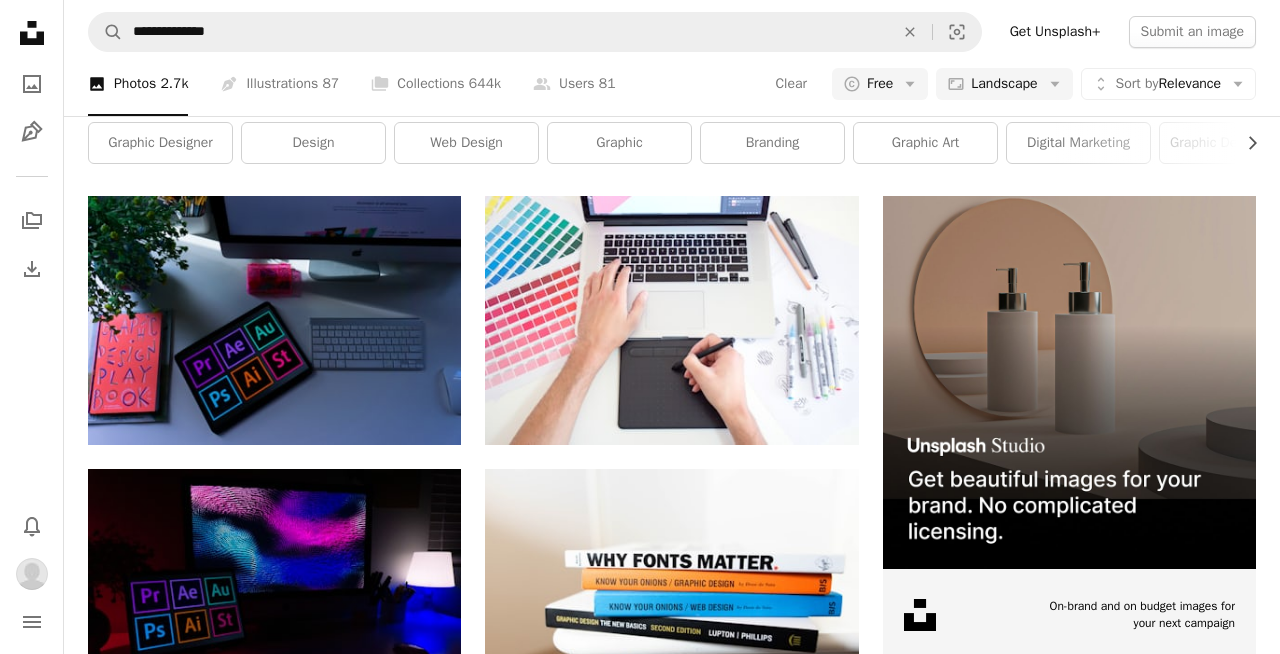 click on "cdp" at bounding box center (795, 3580) 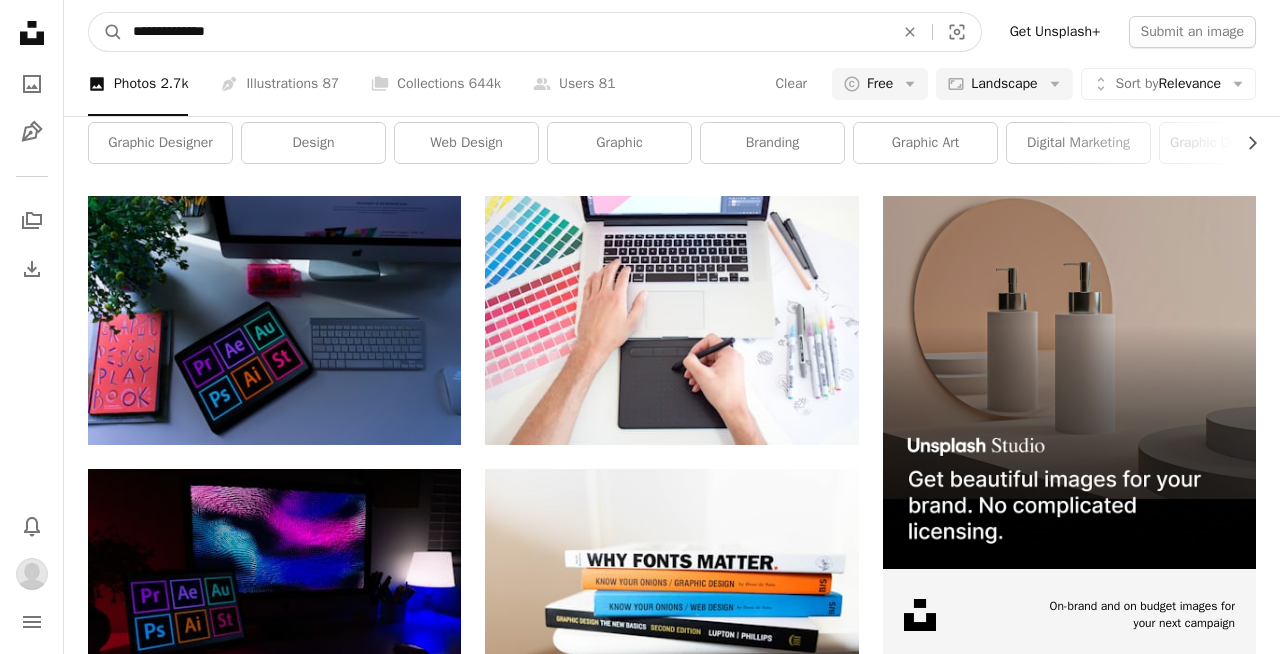 drag, startPoint x: 261, startPoint y: 30, endPoint x: 21, endPoint y: 28, distance: 240.00833 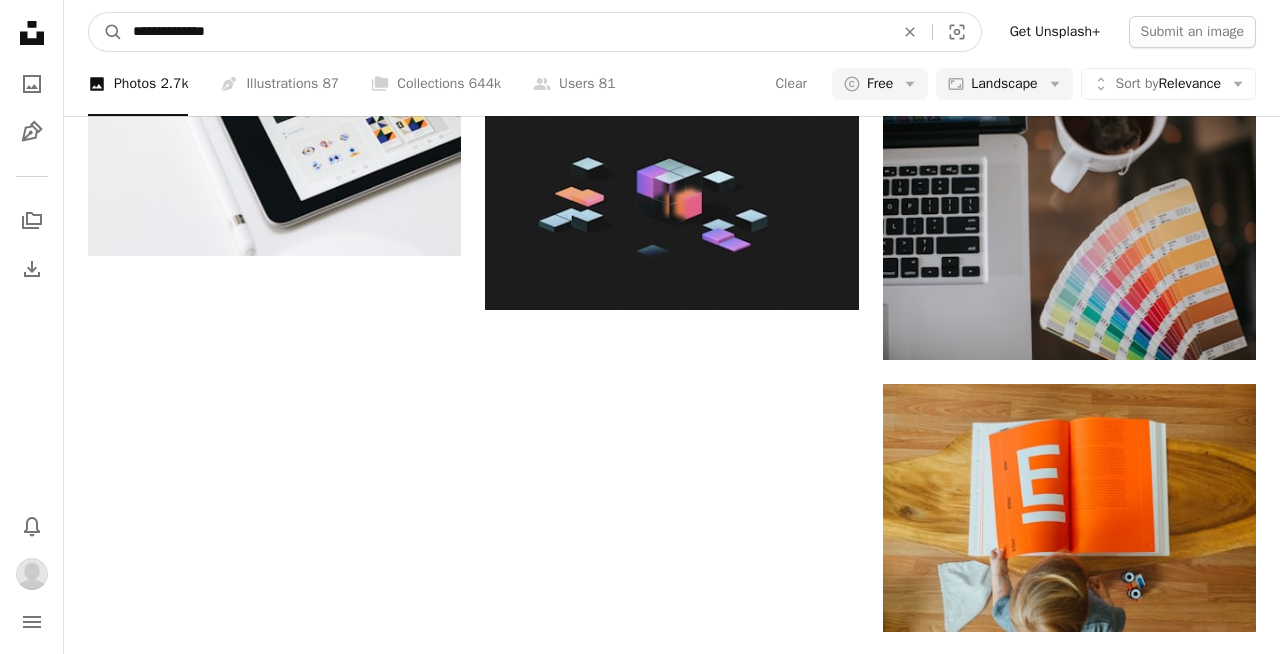 scroll, scrollTop: 1848, scrollLeft: 0, axis: vertical 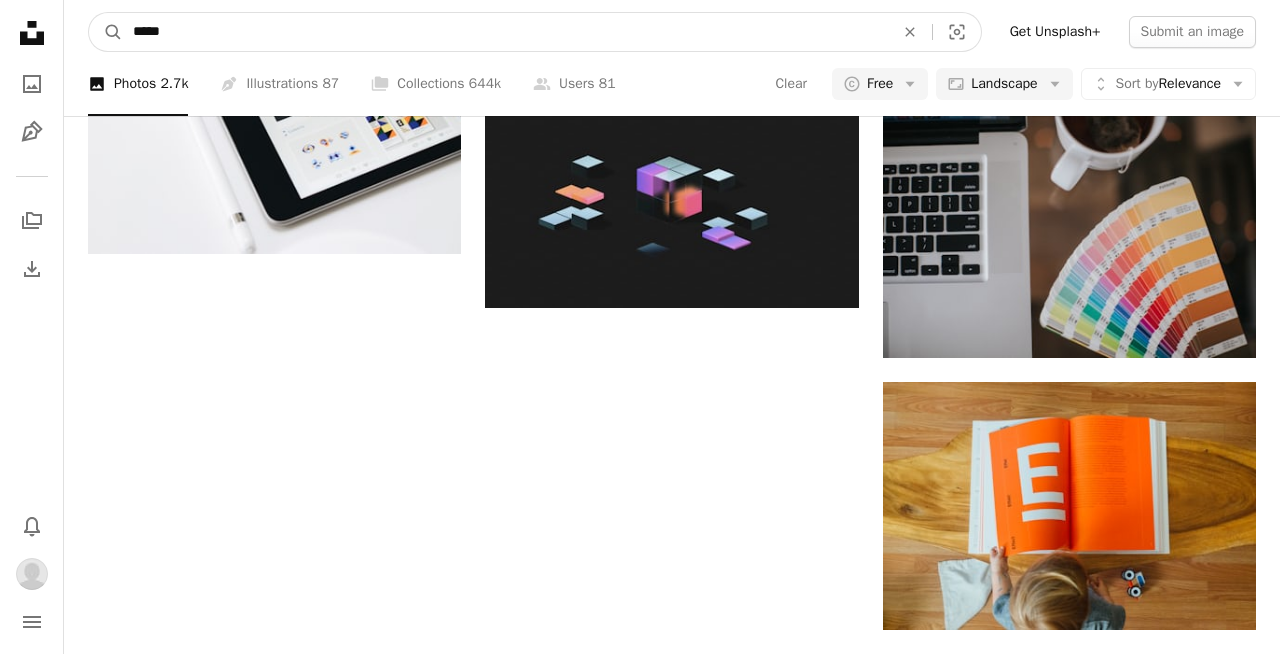 type on "*****" 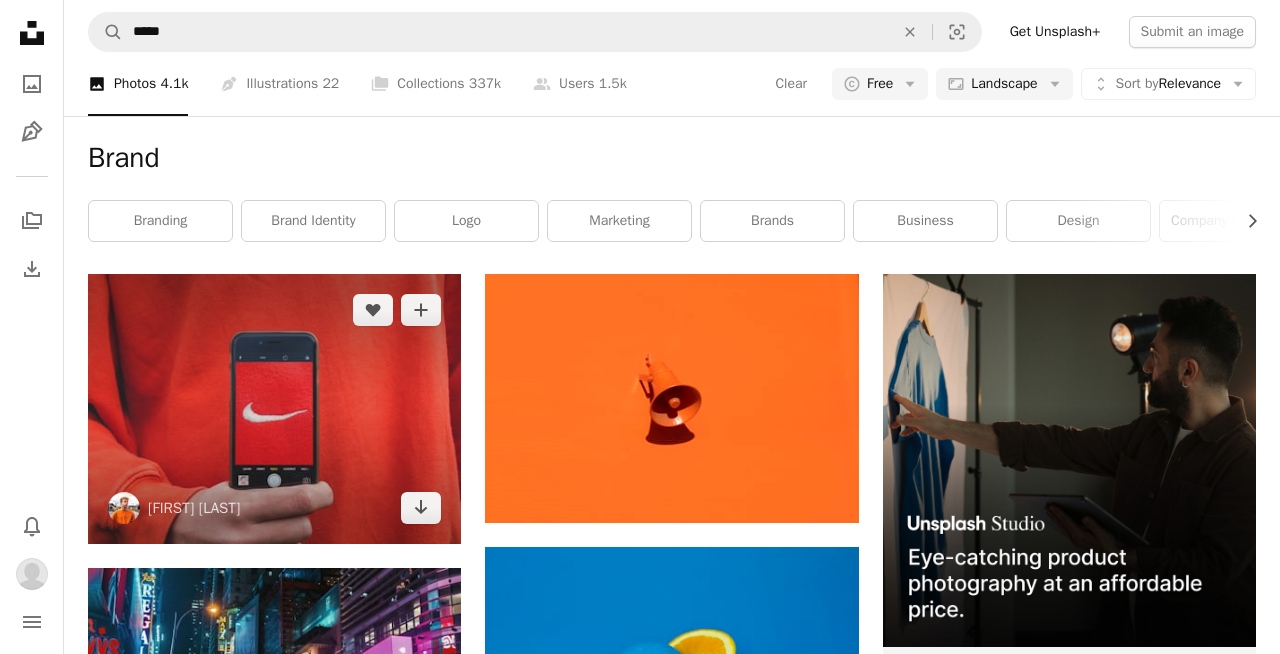 scroll, scrollTop: 44, scrollLeft: 0, axis: vertical 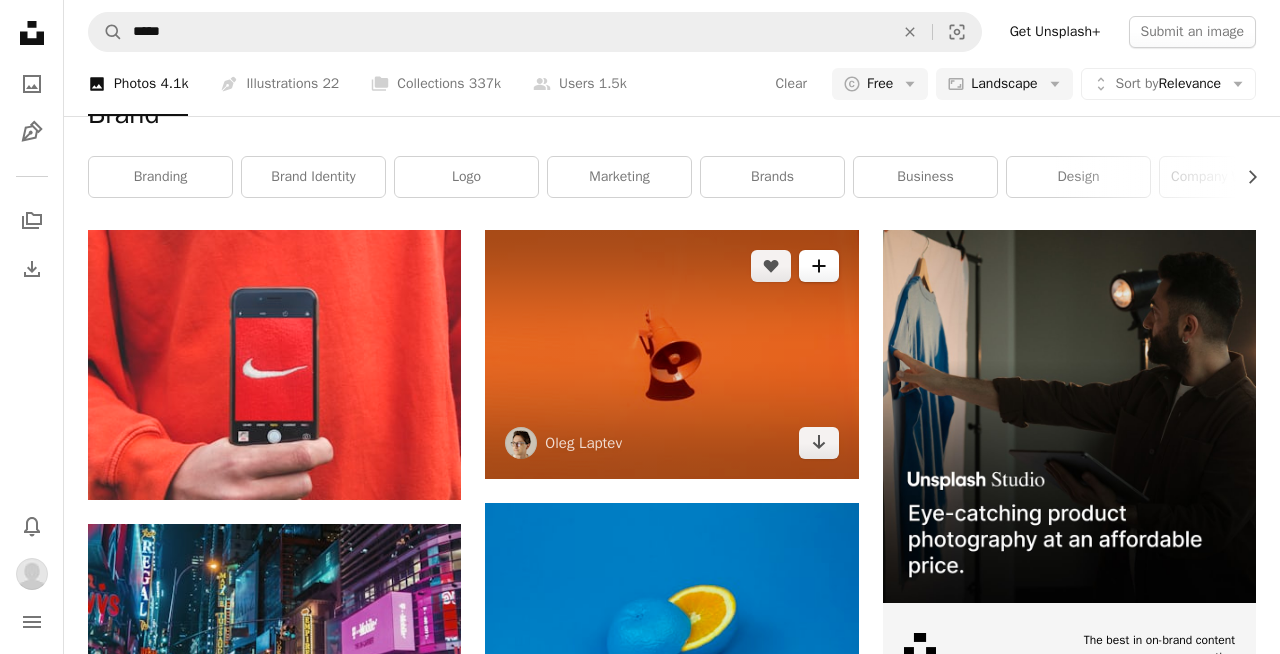 click 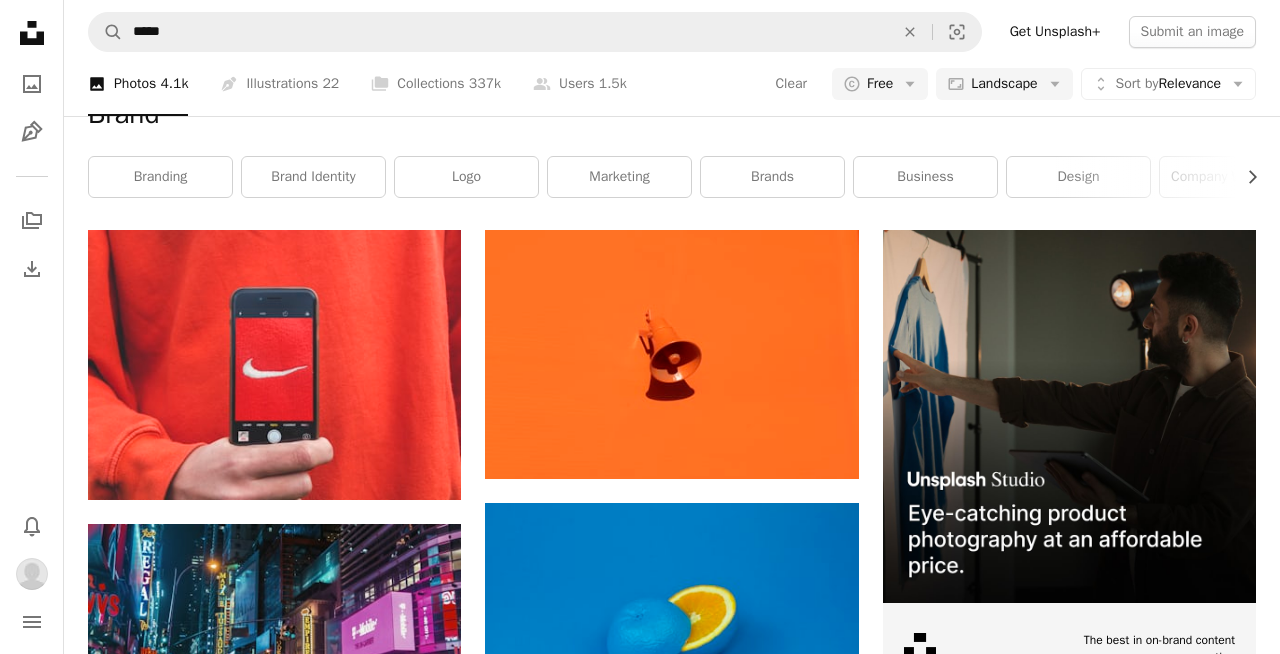 click on "cdp" at bounding box center (795, 3562) 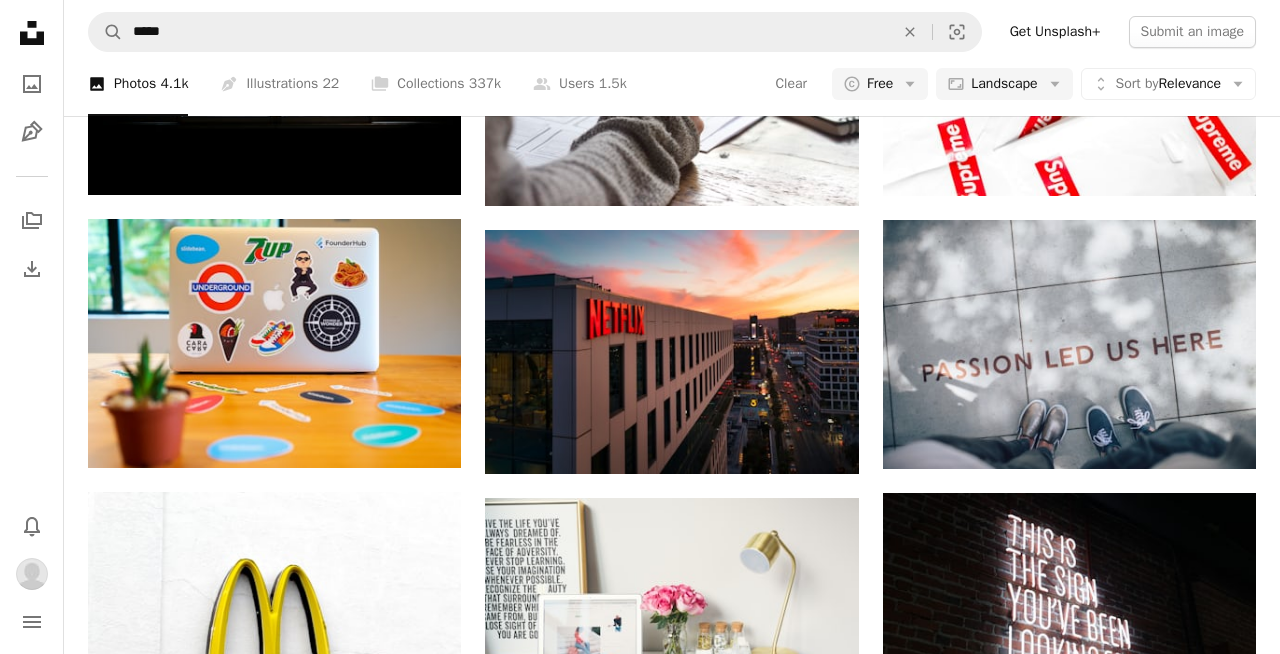 scroll, scrollTop: 869, scrollLeft: 0, axis: vertical 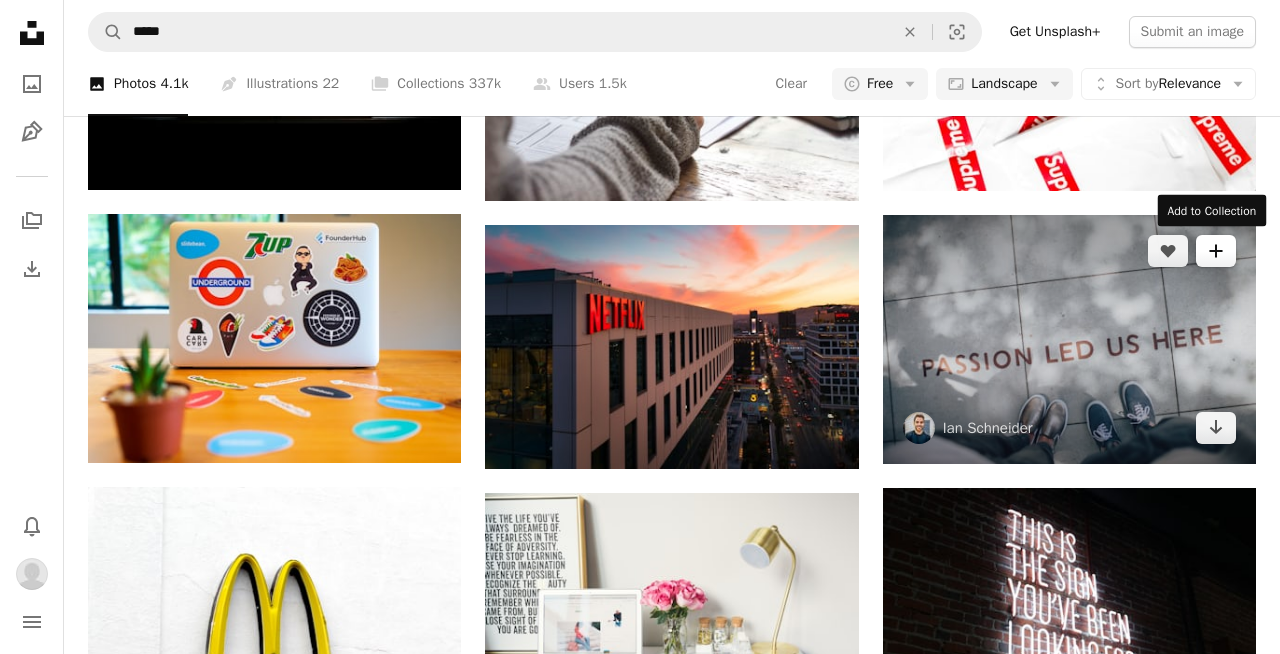 click 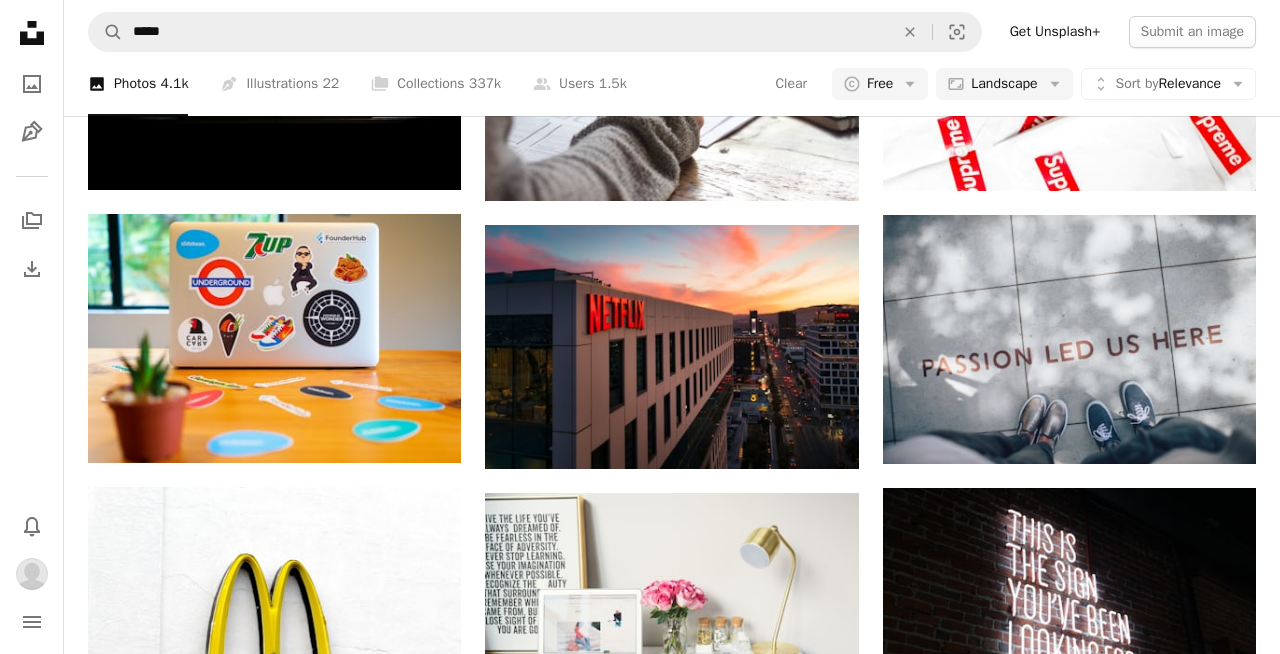 click on "cdp" at bounding box center [795, 2737] 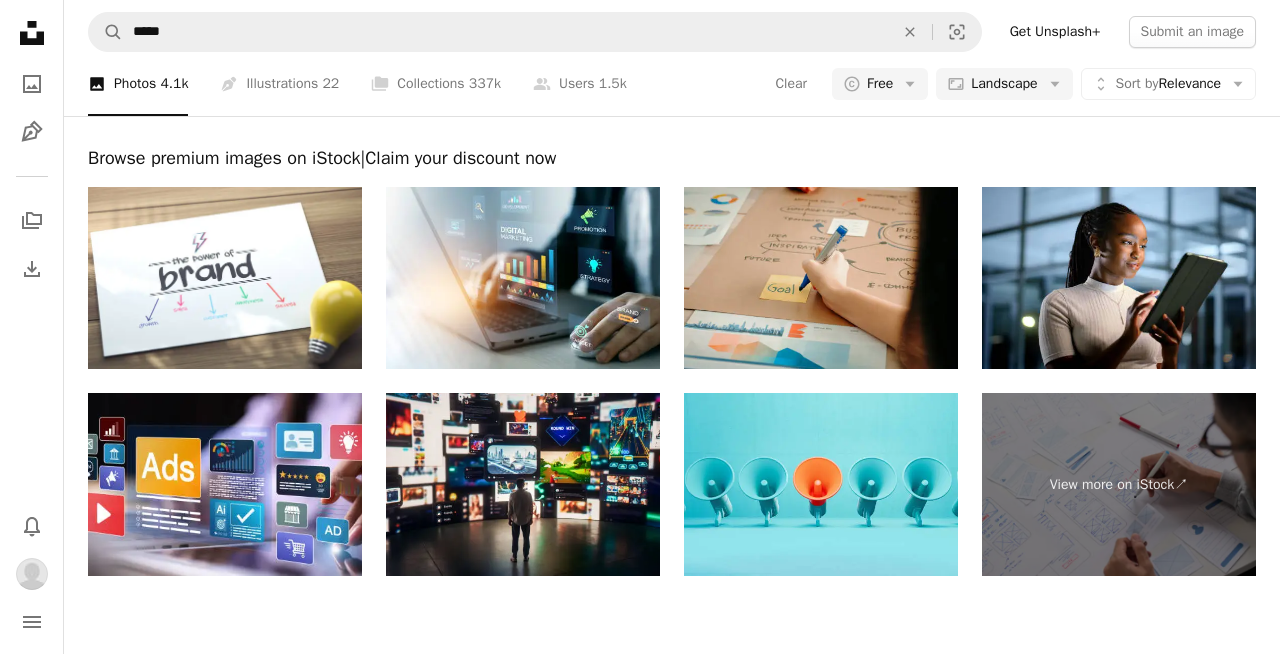 scroll, scrollTop: 2384, scrollLeft: 0, axis: vertical 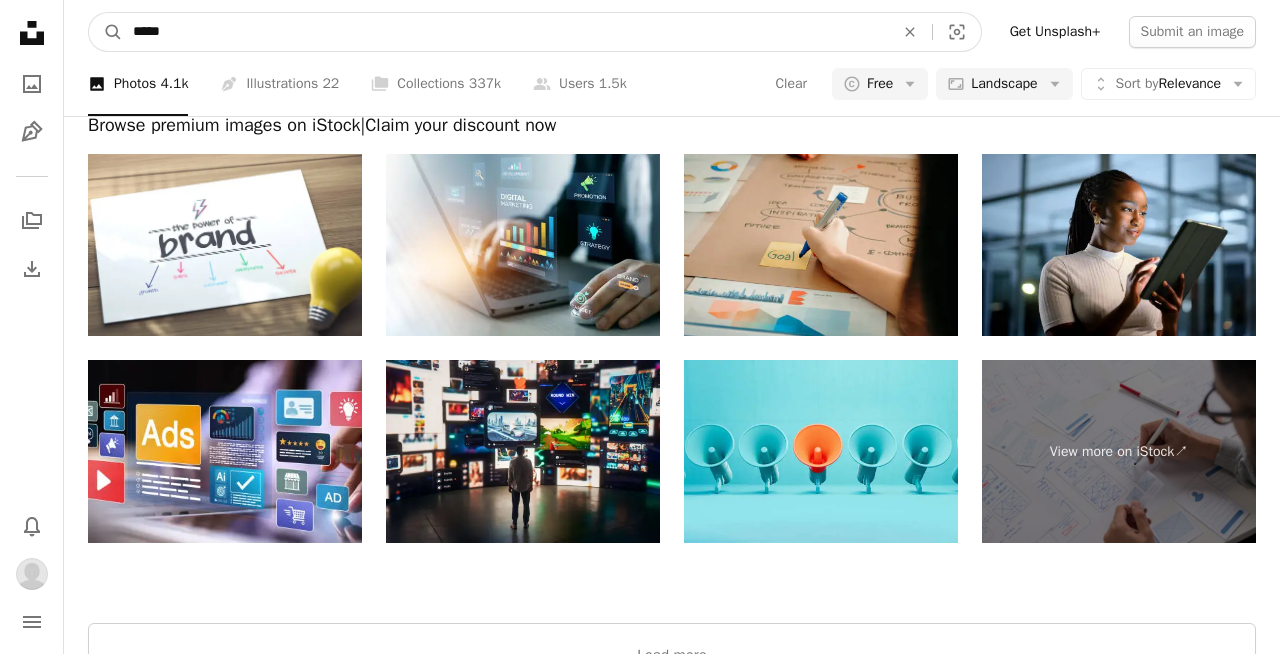 click on "*****" at bounding box center [505, 32] 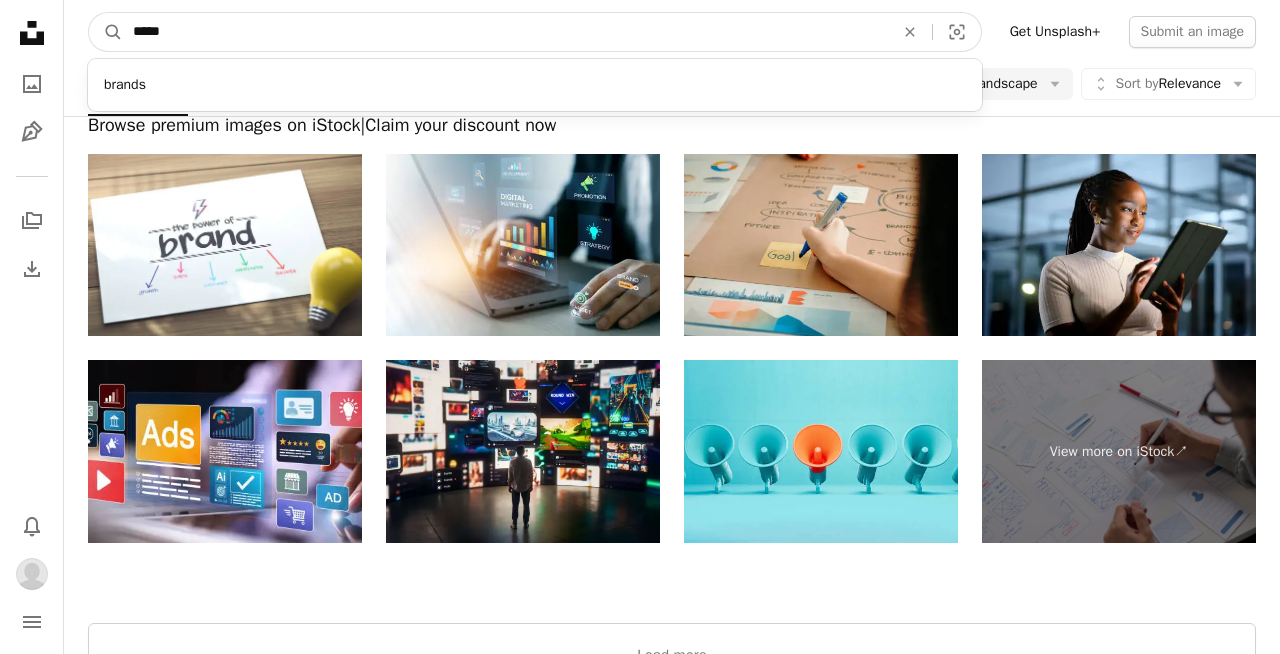 drag, startPoint x: 616, startPoint y: 21, endPoint x: 101, endPoint y: 4, distance: 515.2805 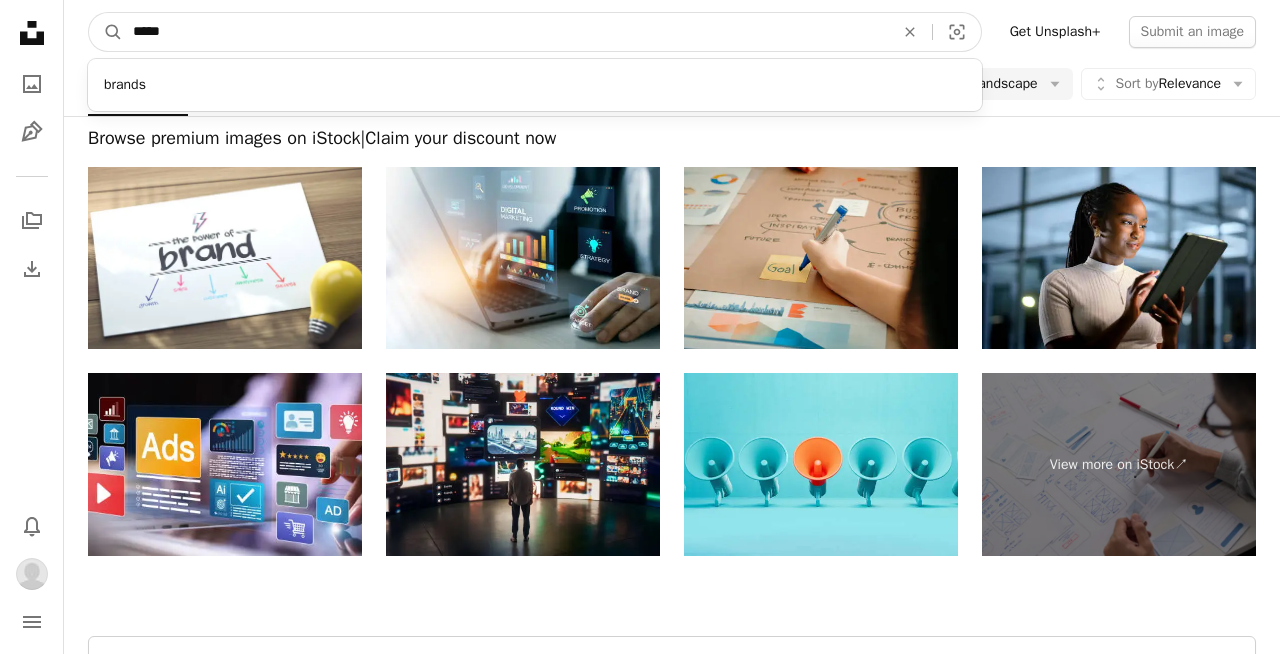 click on "*****" at bounding box center (505, 32) 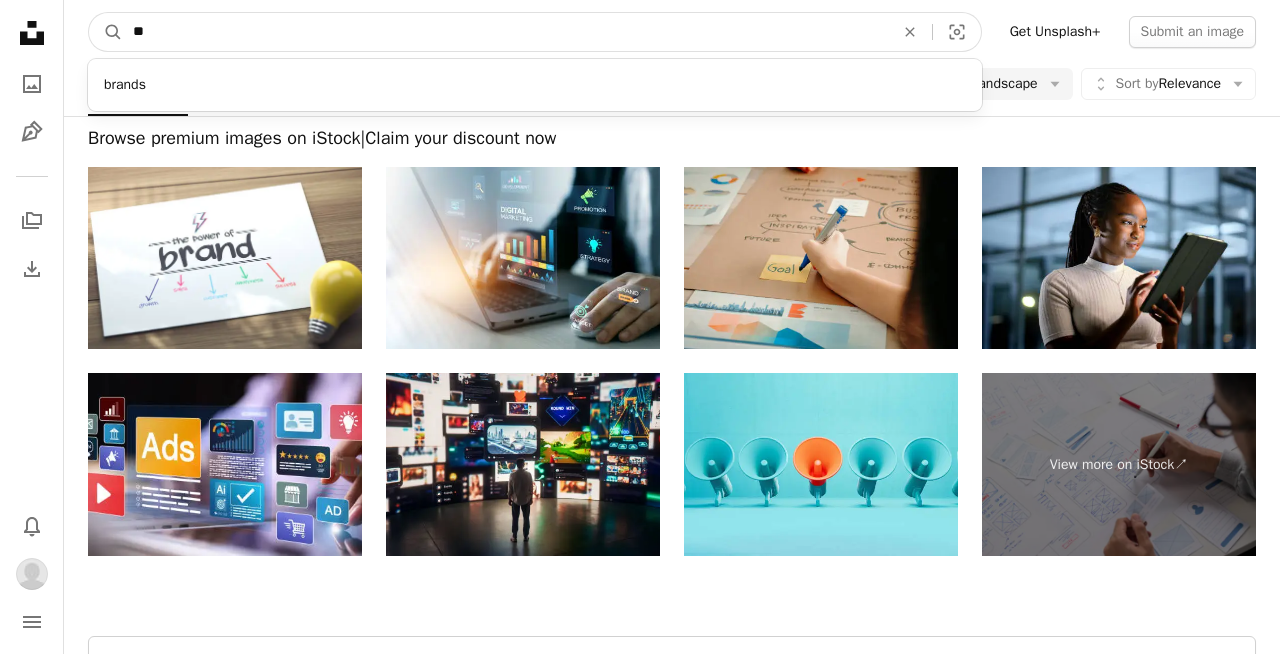 type on "*" 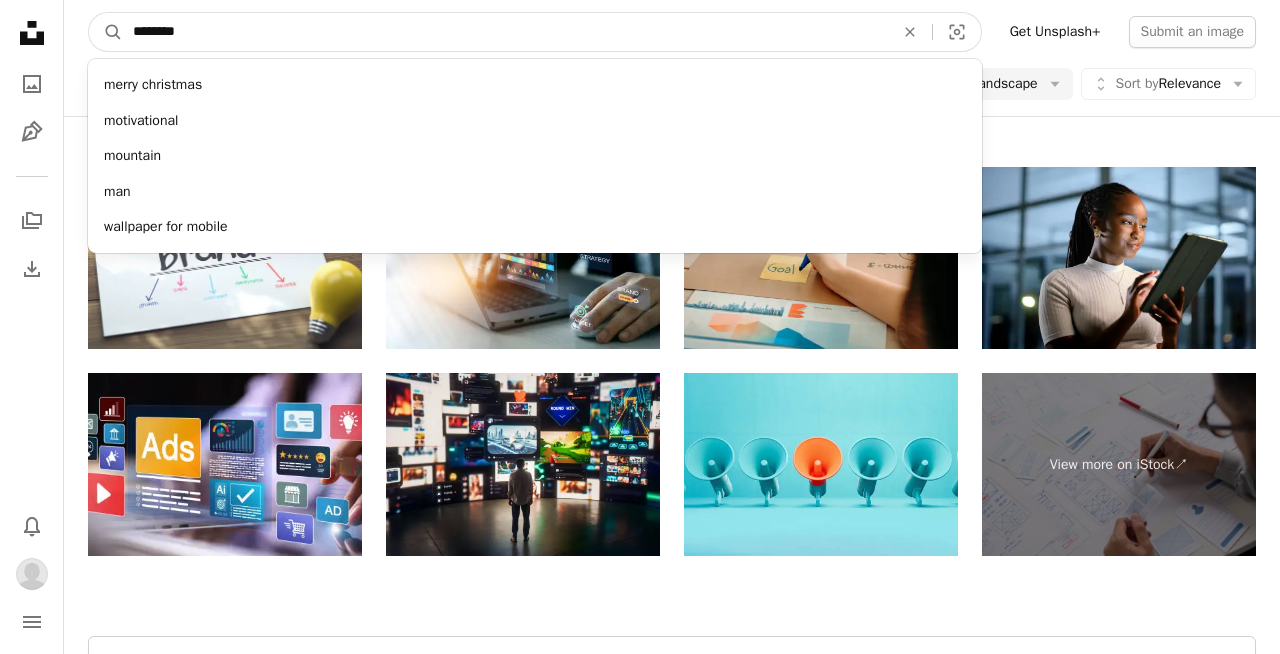 type on "*********" 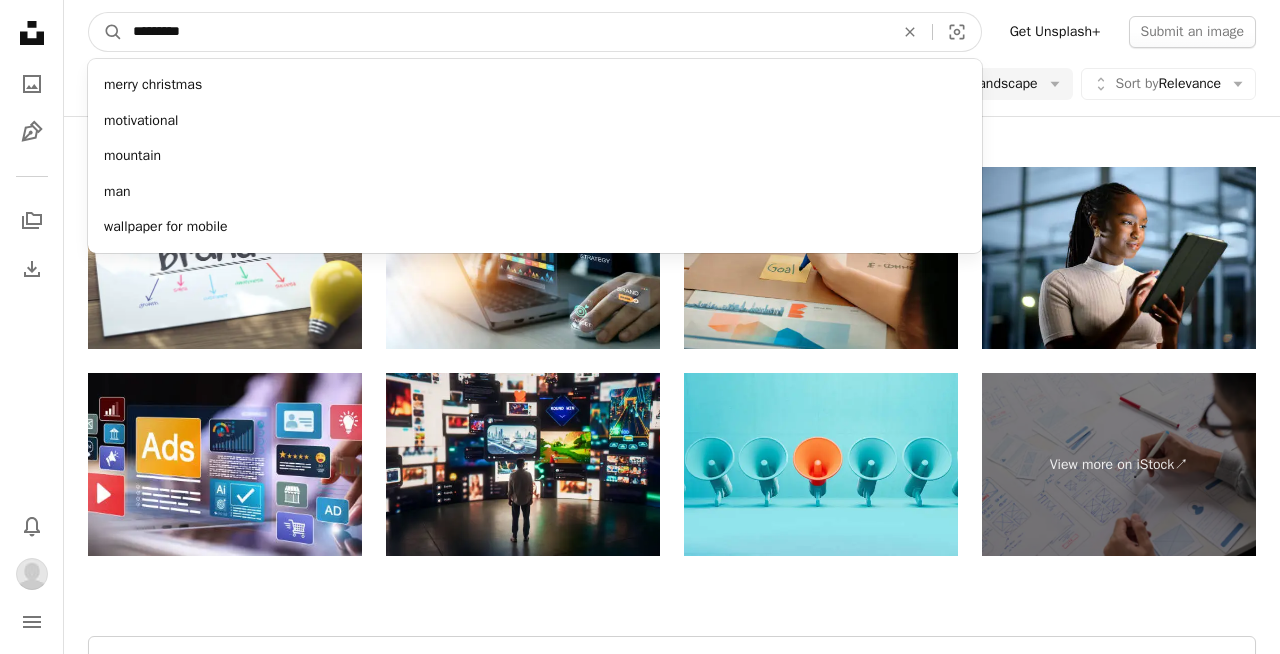 click on "A magnifying glass" at bounding box center [106, 32] 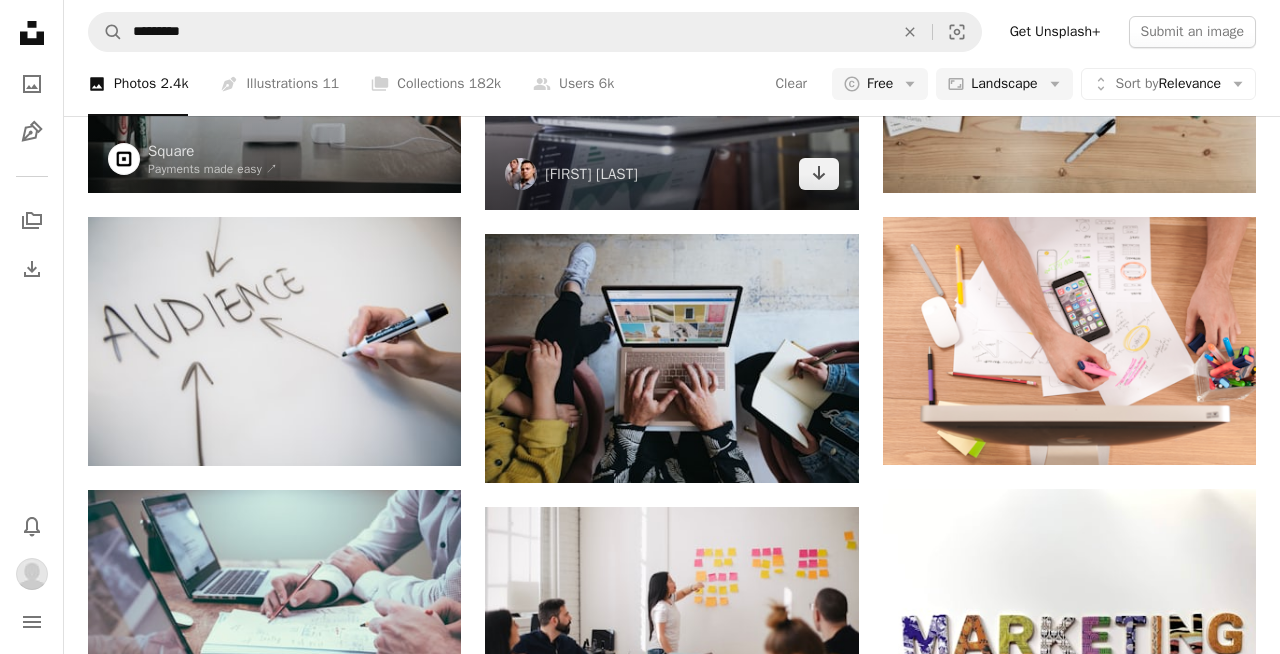 scroll, scrollTop: 334, scrollLeft: 0, axis: vertical 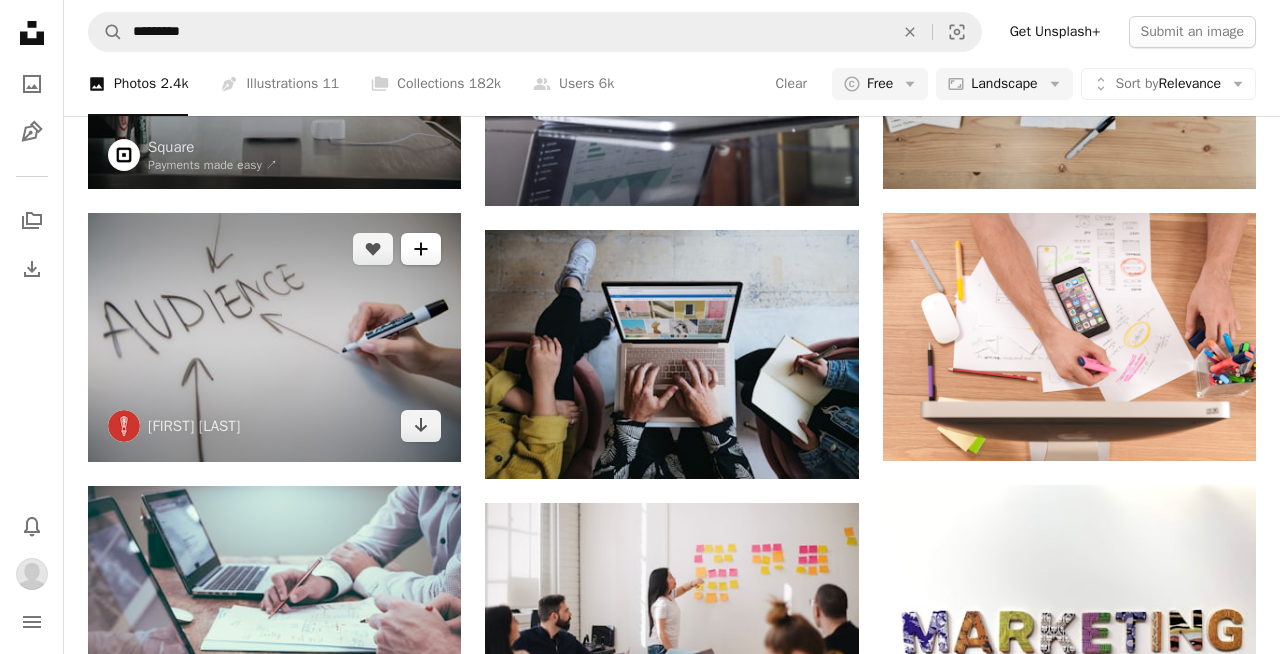click on "A plus sign" 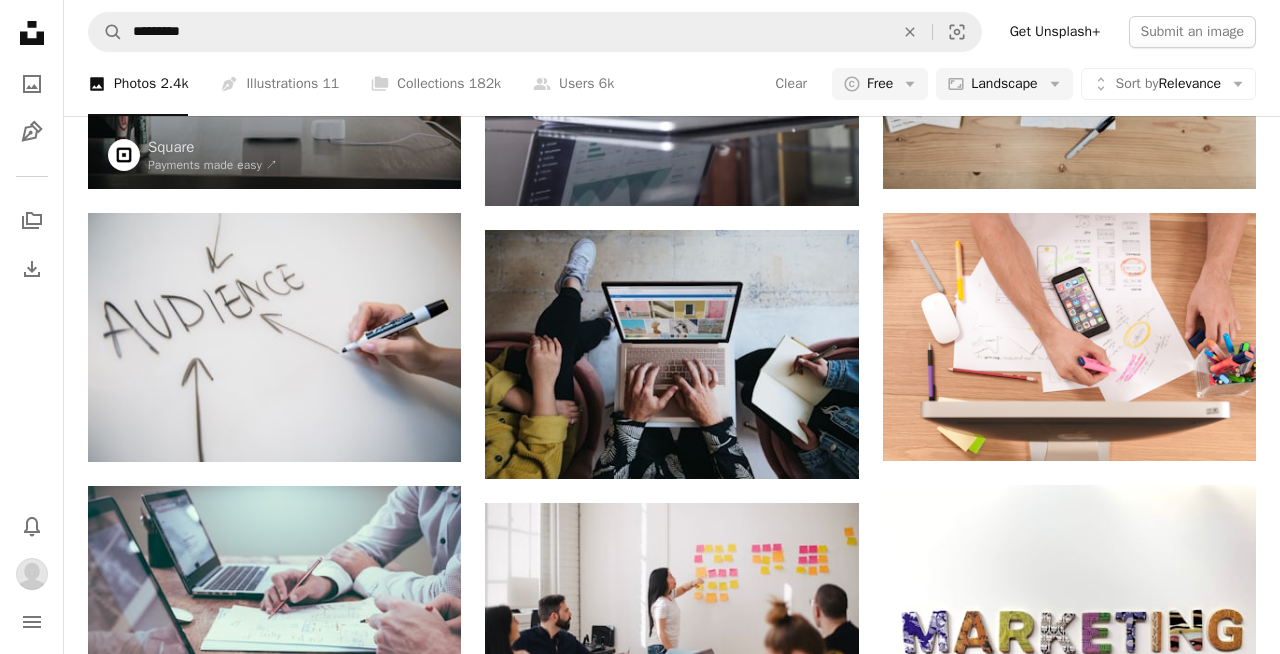 click on "A checkmark A plus sign 5 photos cdp" at bounding box center [806, 4043] 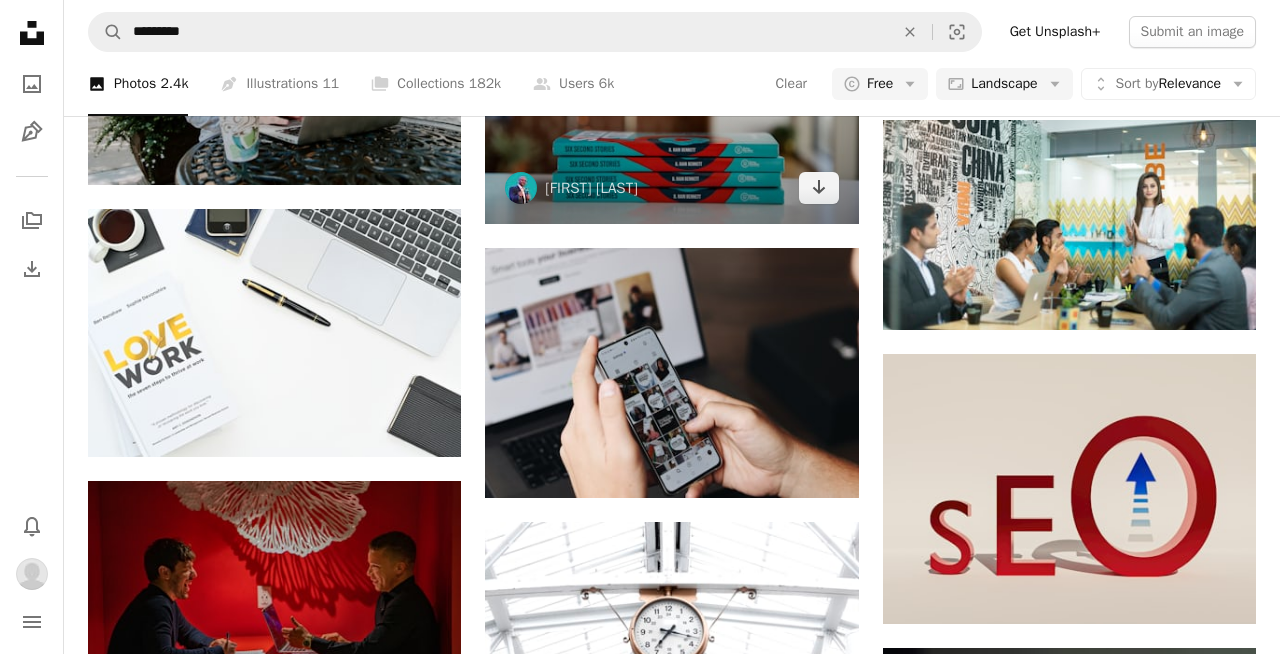 scroll, scrollTop: 10869, scrollLeft: 0, axis: vertical 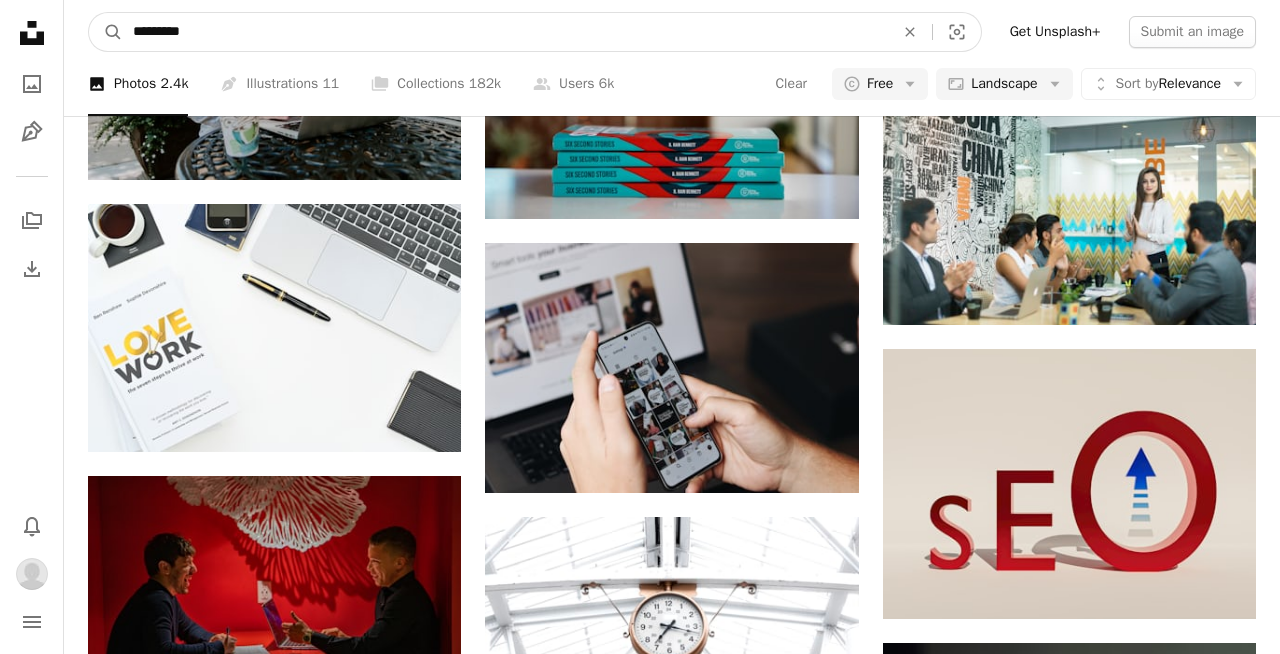 click on "*********" at bounding box center [505, 32] 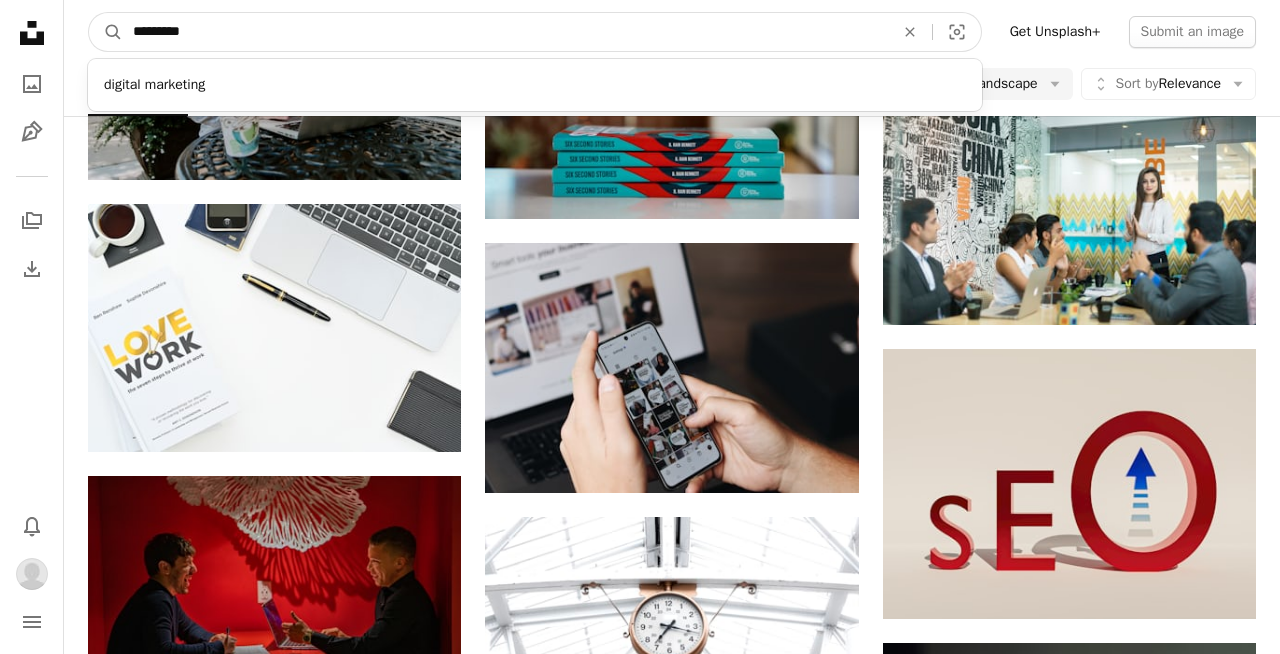 drag, startPoint x: 417, startPoint y: 33, endPoint x: 0, endPoint y: 25, distance: 417.07672 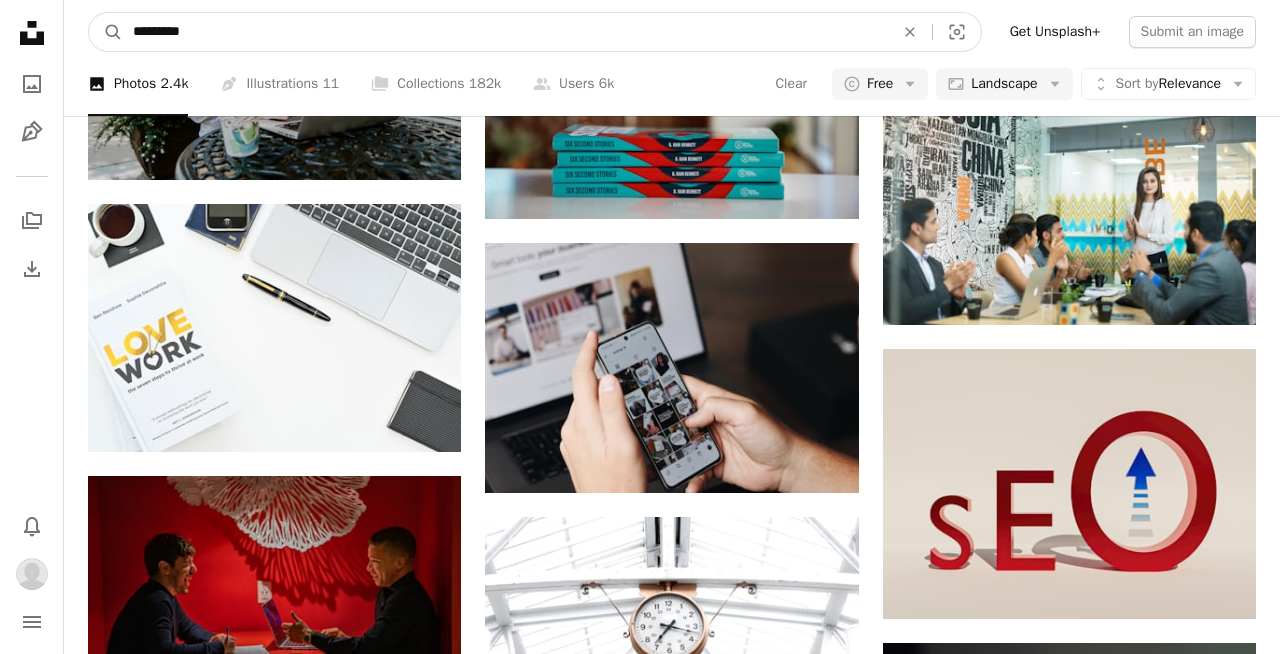 type on "**********" 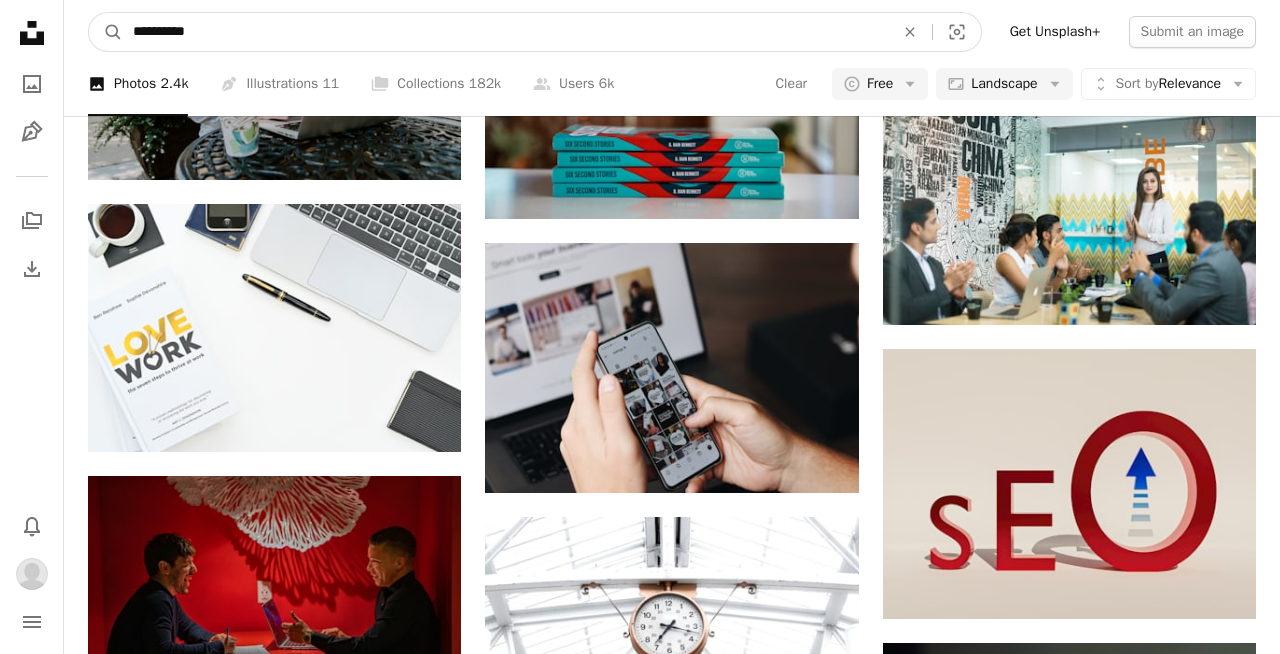 click on "A magnifying glass" at bounding box center (106, 32) 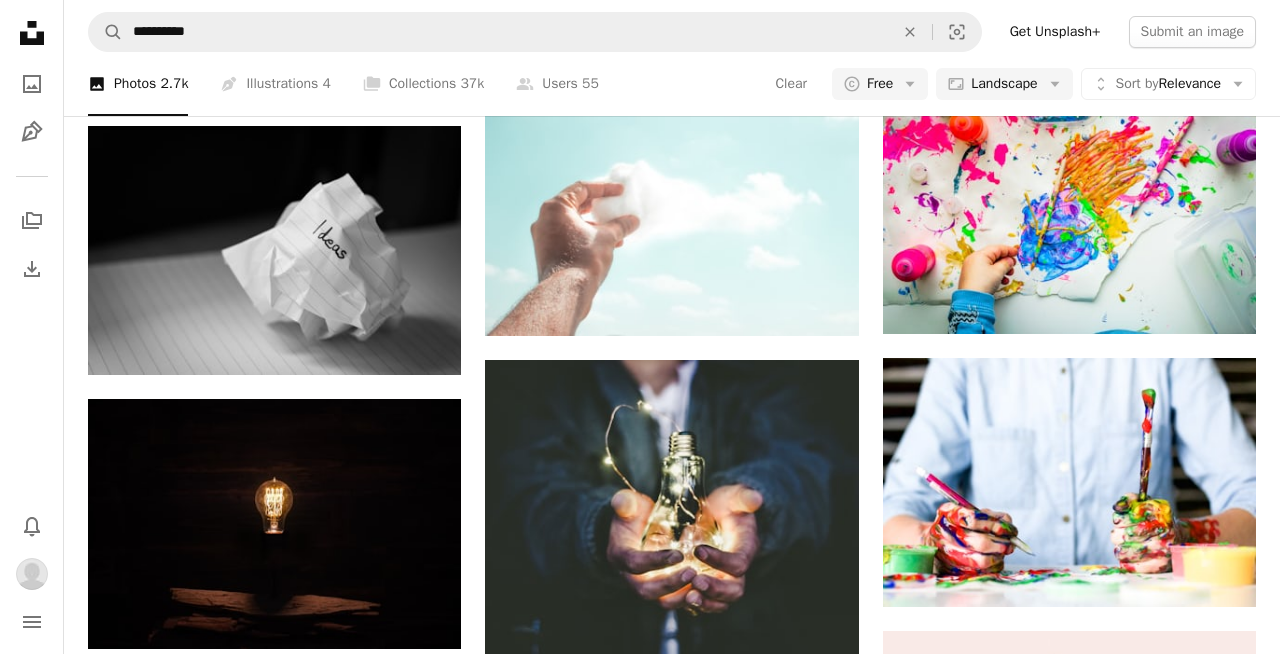scroll, scrollTop: 726, scrollLeft: 0, axis: vertical 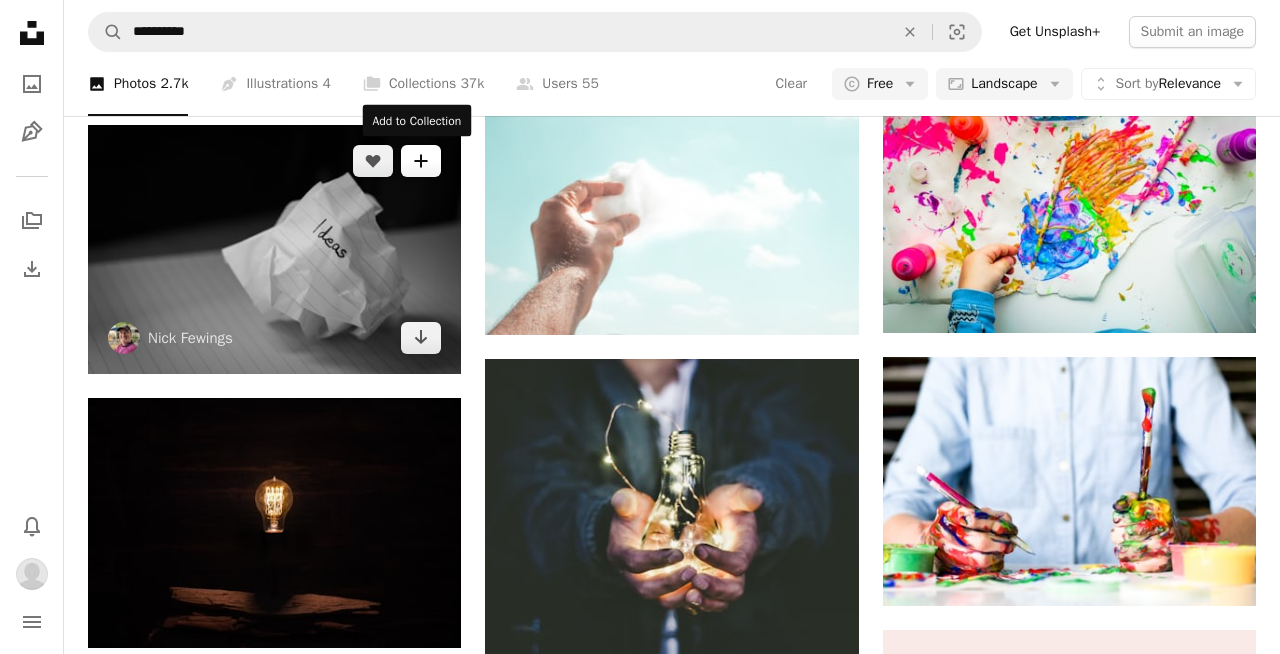 click on "A plus sign" 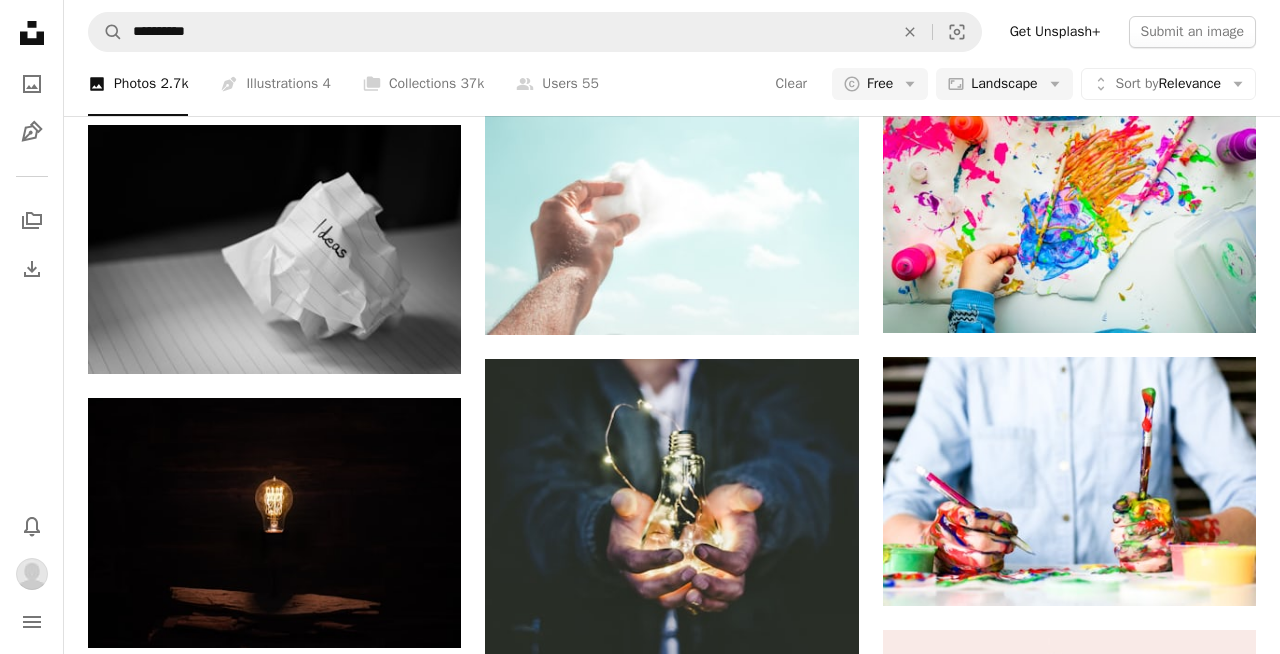 click on "cdp" at bounding box center [795, 3187] 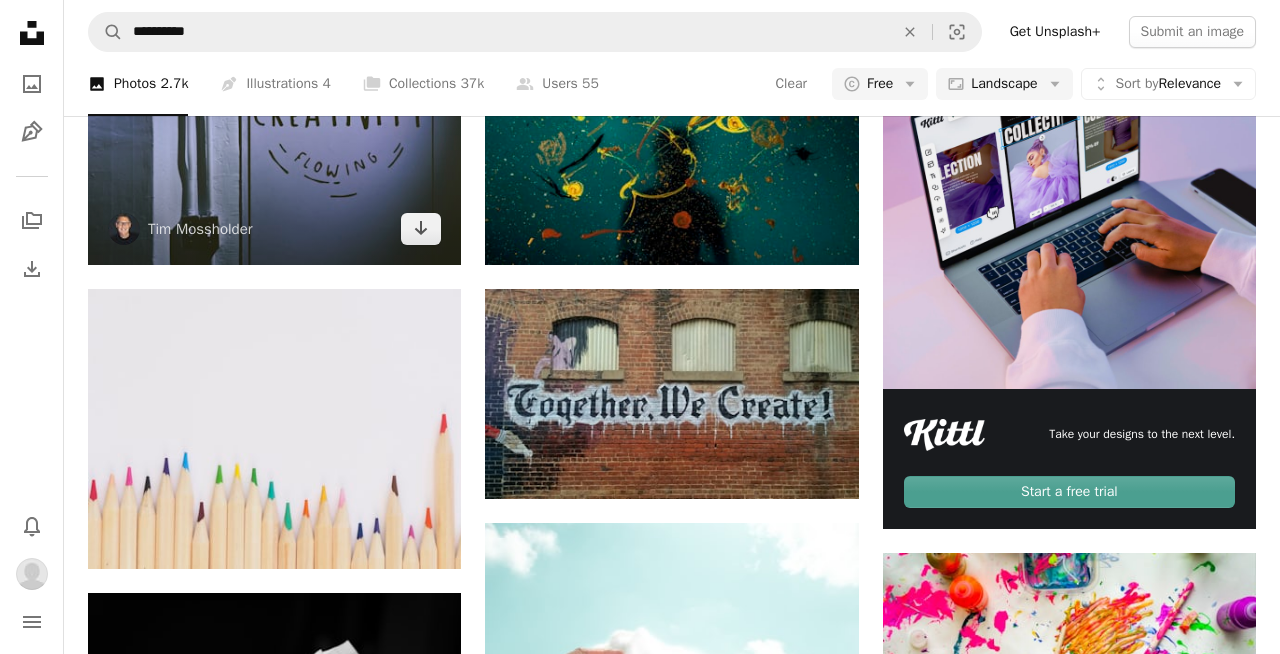 scroll, scrollTop: 0, scrollLeft: 0, axis: both 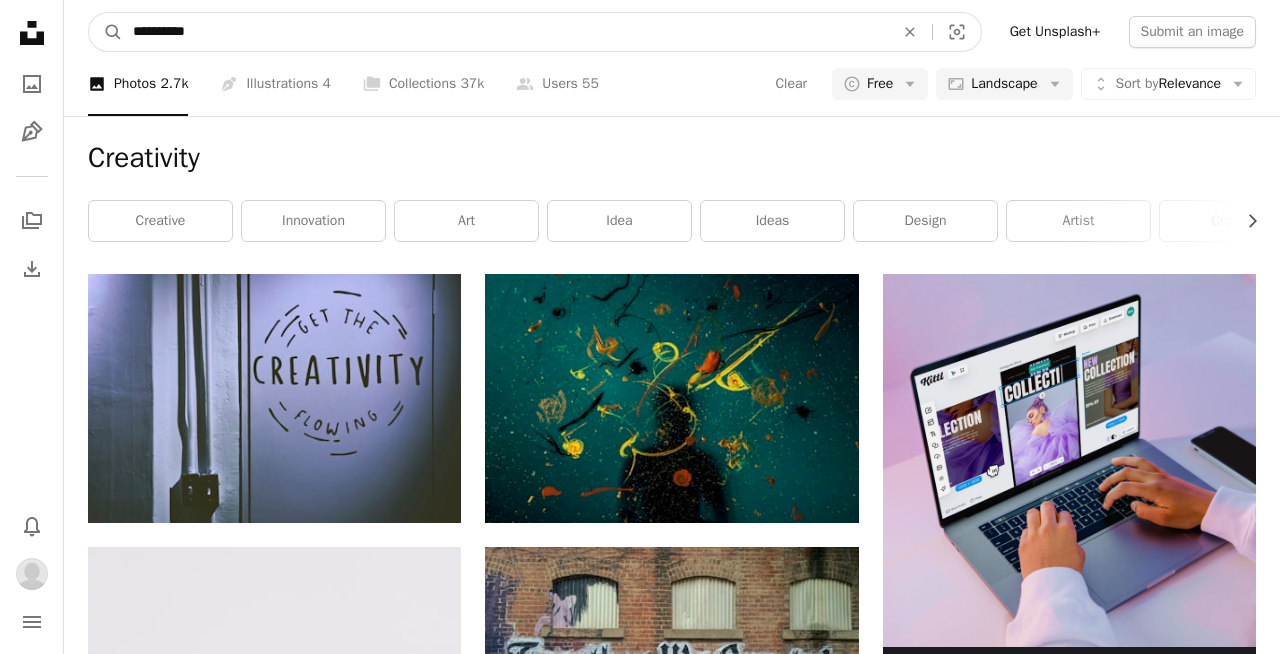 drag, startPoint x: 228, startPoint y: 27, endPoint x: 0, endPoint y: 33, distance: 228.07893 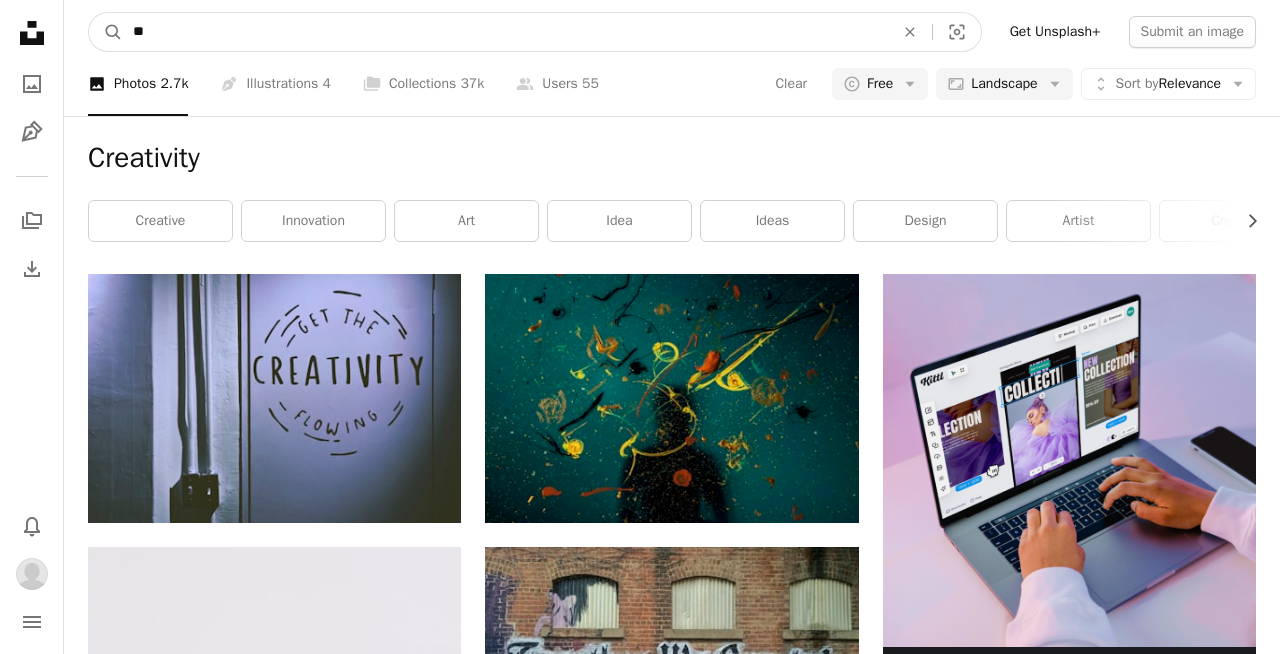 type on "*" 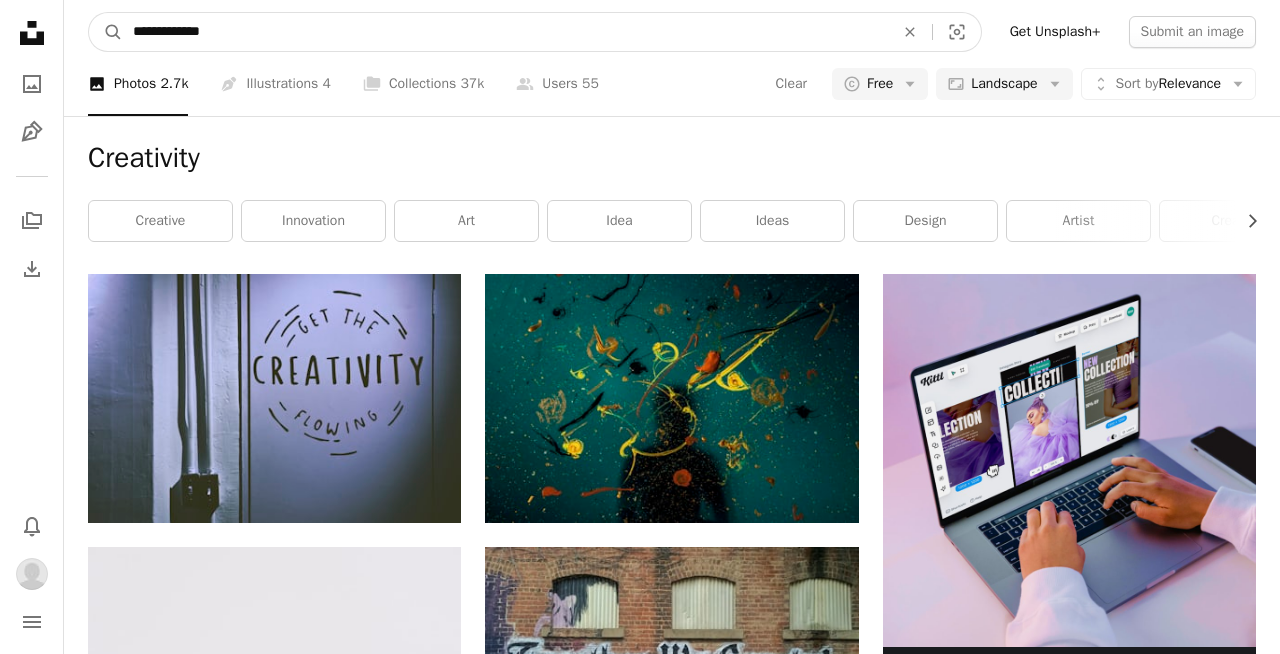 type on "**********" 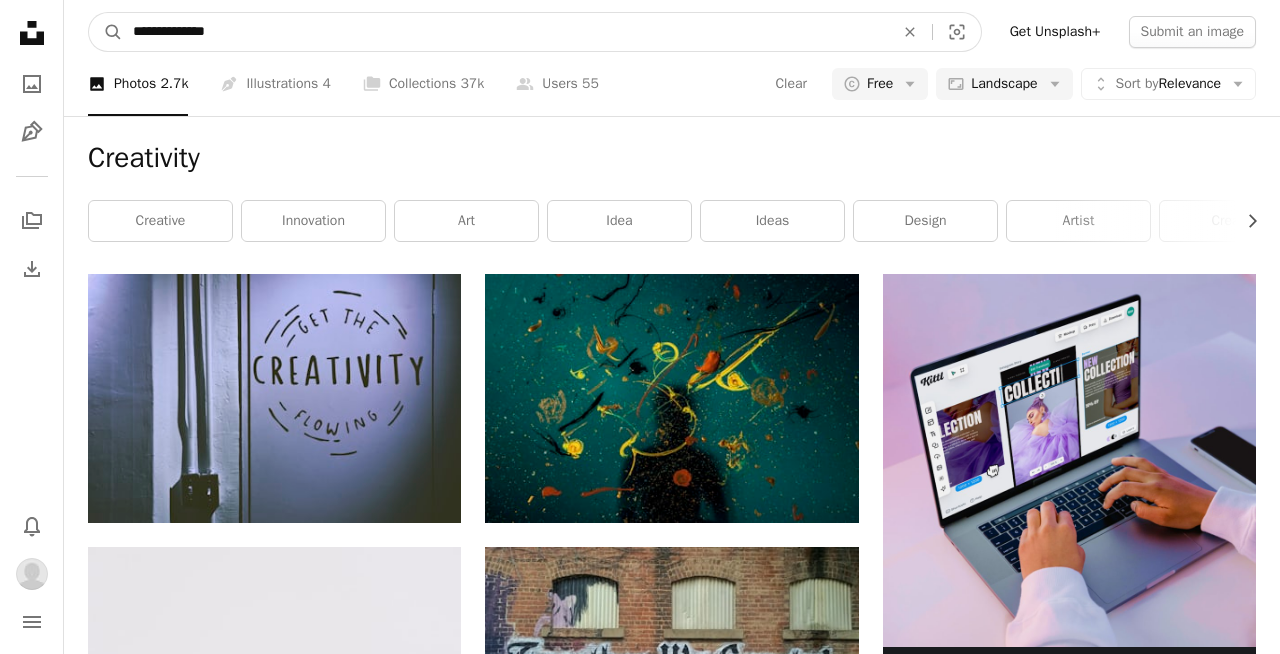 click on "A magnifying glass" at bounding box center [106, 32] 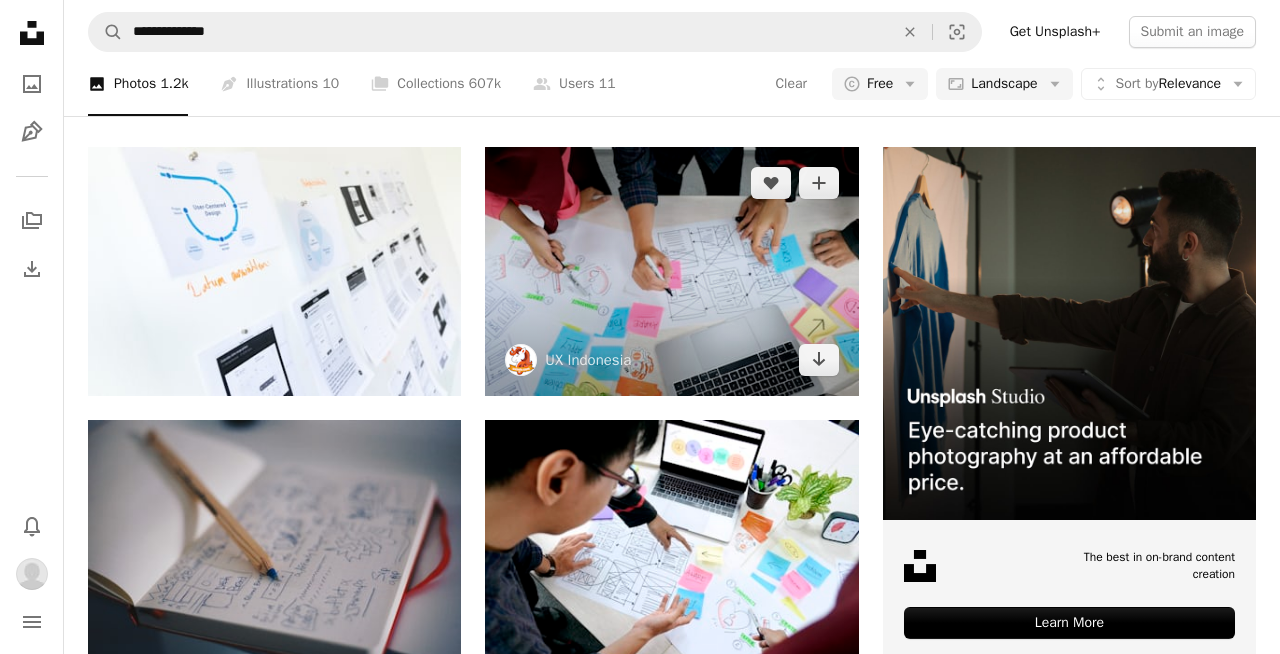 scroll, scrollTop: 142, scrollLeft: 0, axis: vertical 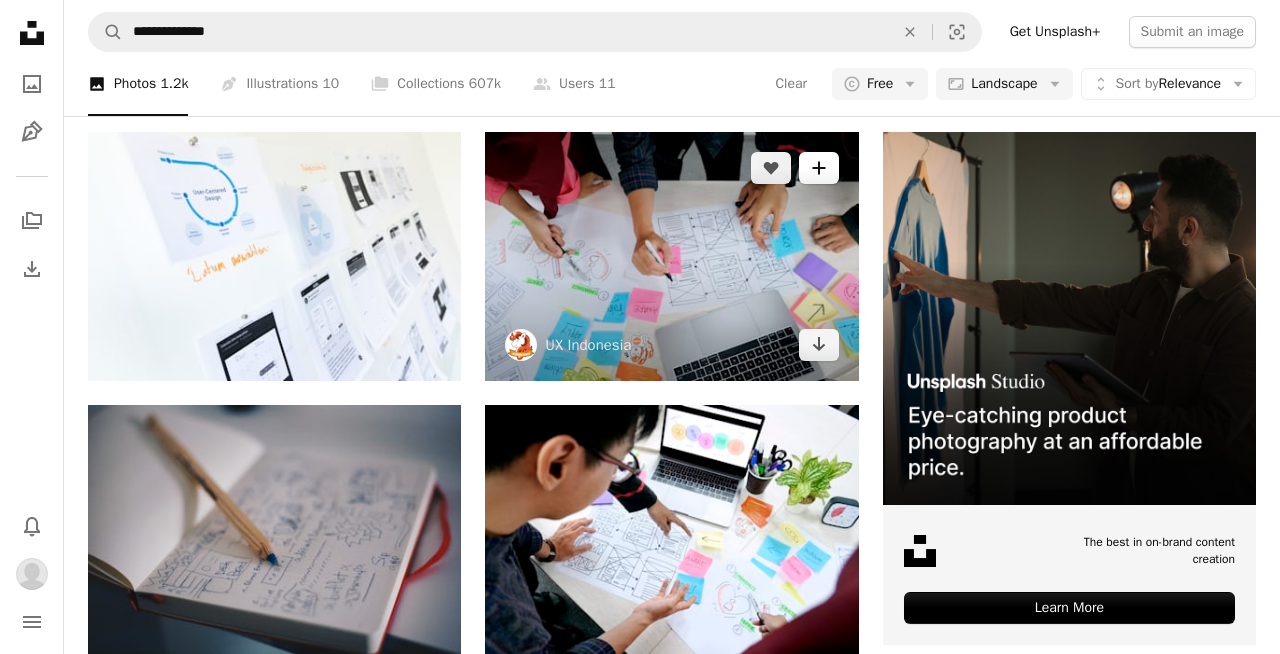 click on "A plus sign" 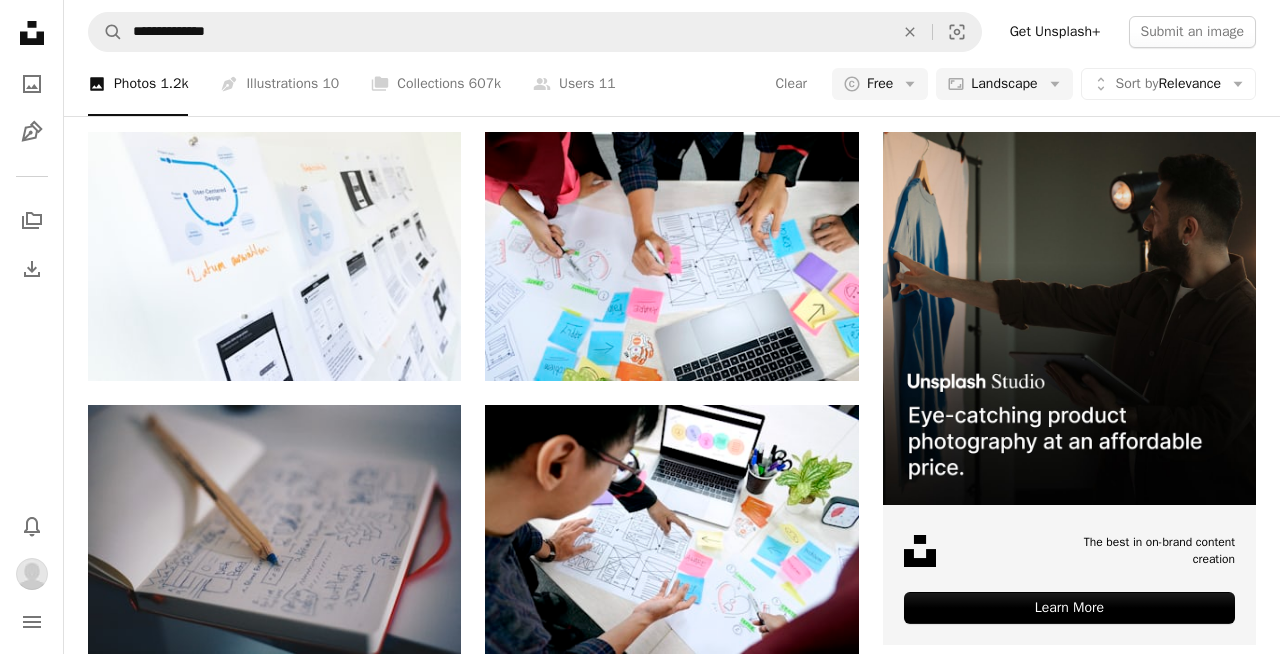 click on "cdp" at bounding box center (795, 3764) 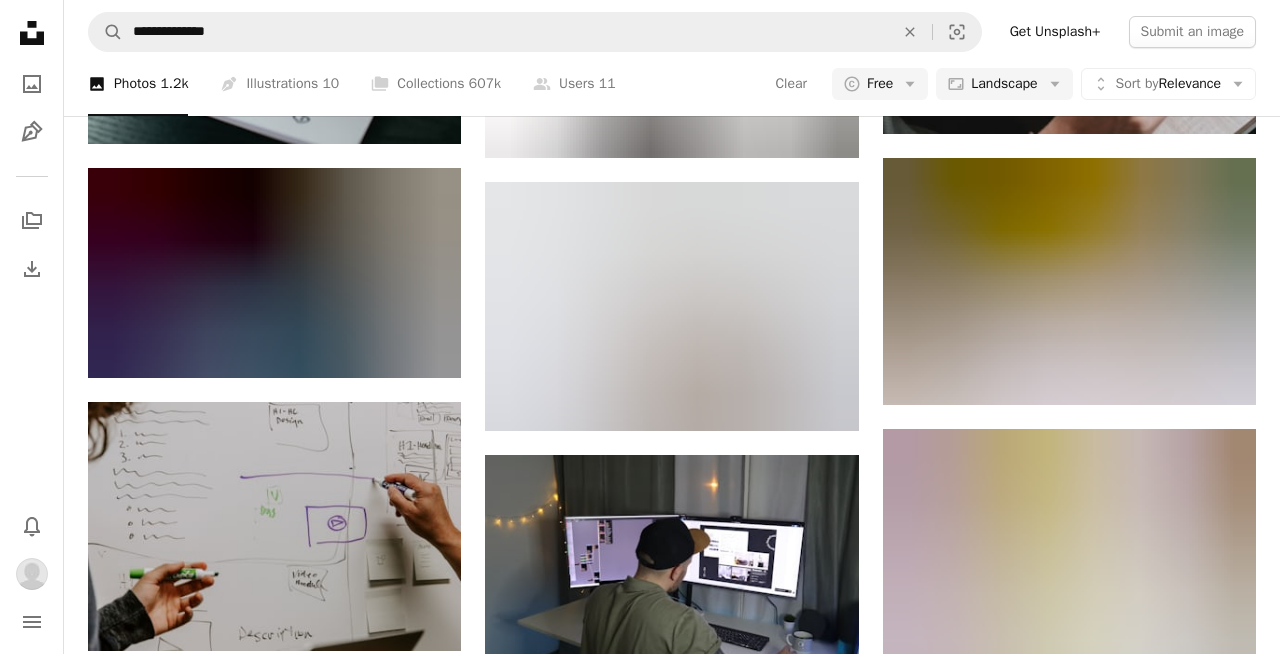 scroll, scrollTop: 932, scrollLeft: 0, axis: vertical 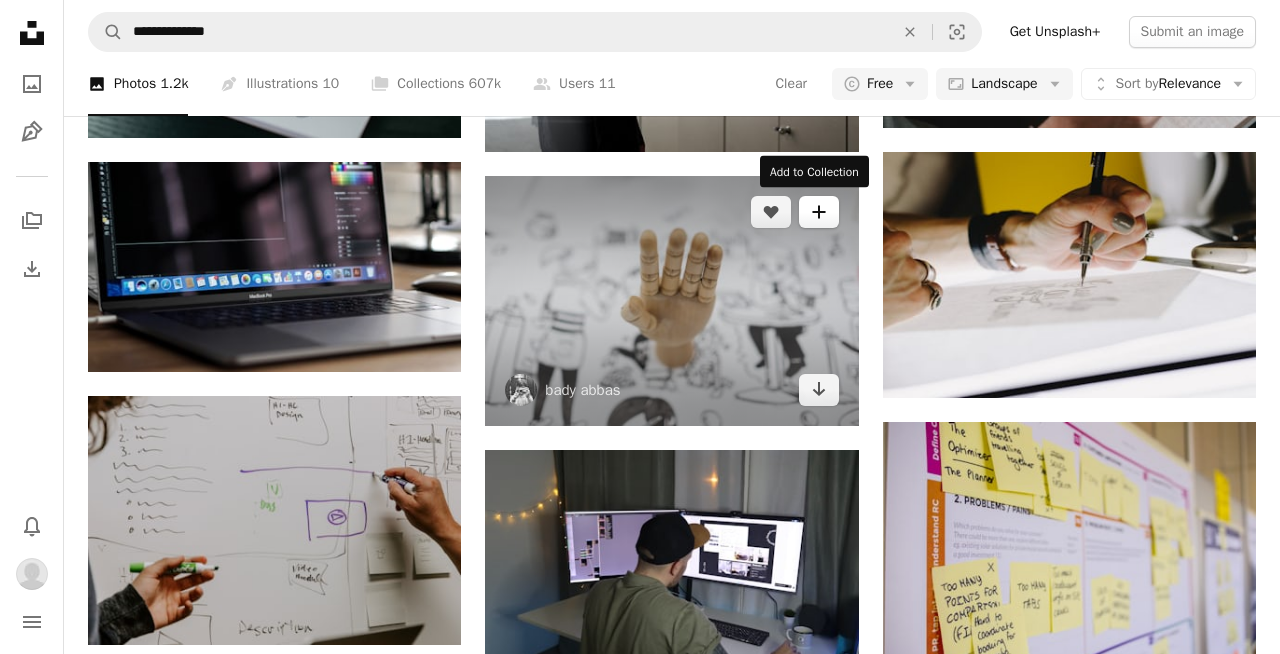 click on "A plus sign" at bounding box center (819, 212) 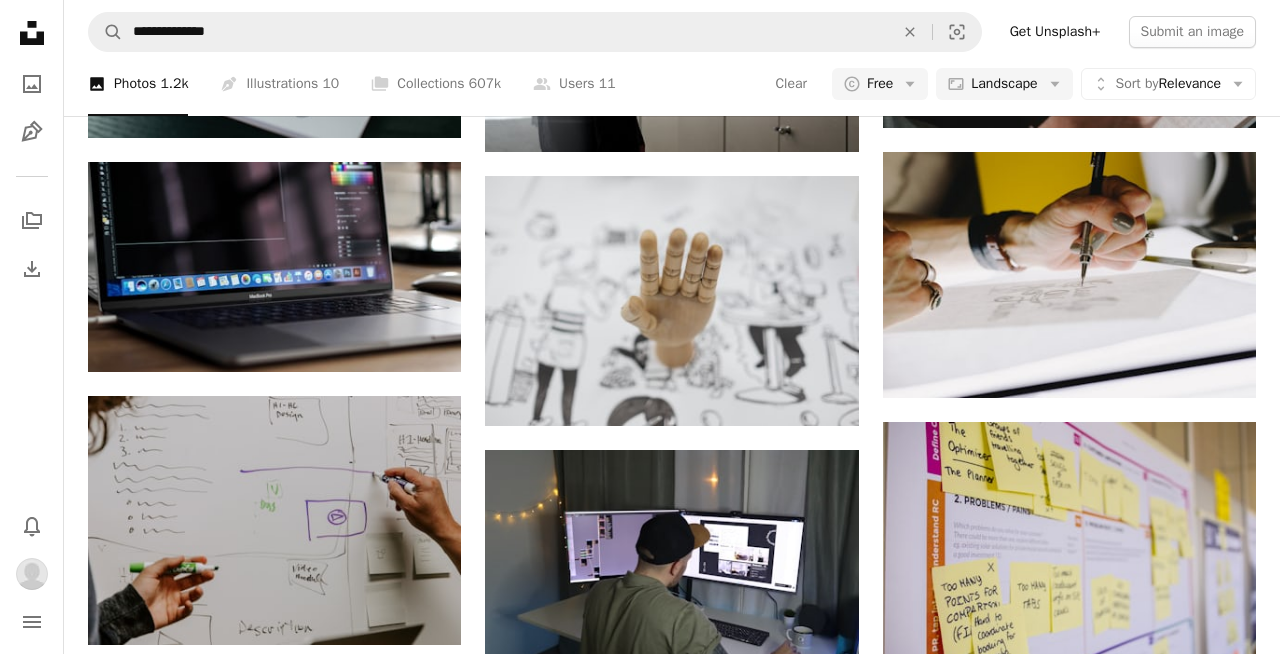 click on "cdp" at bounding box center [795, 2974] 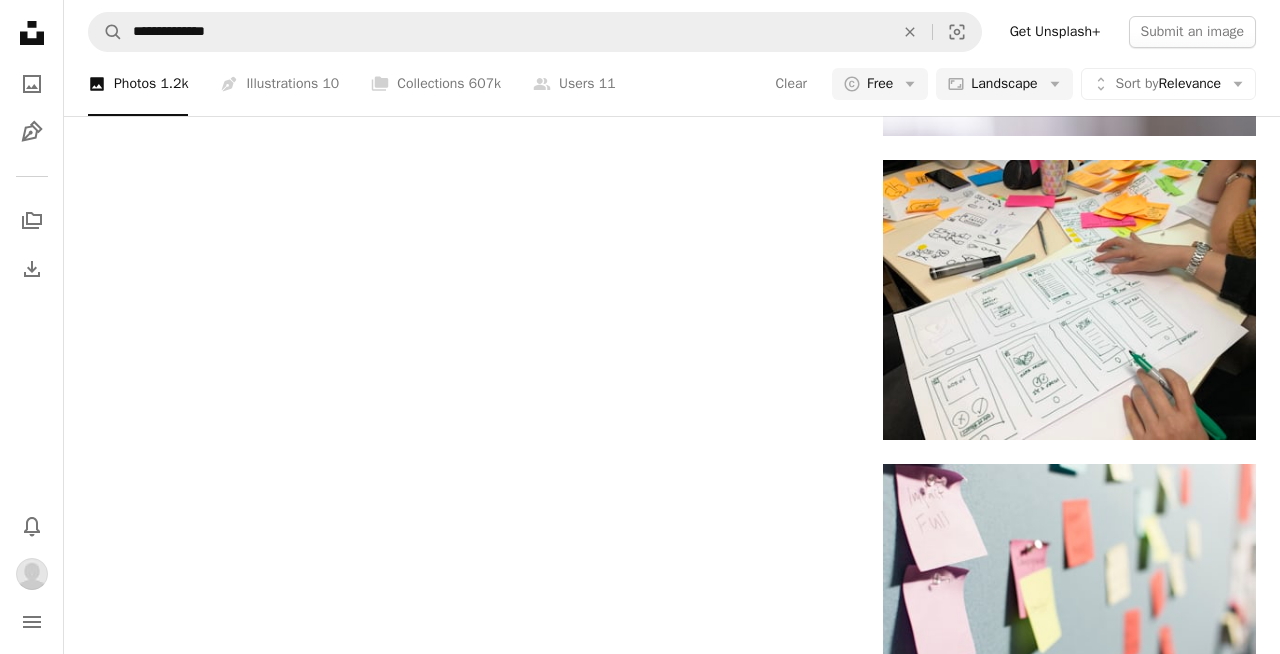 scroll, scrollTop: 2025, scrollLeft: 0, axis: vertical 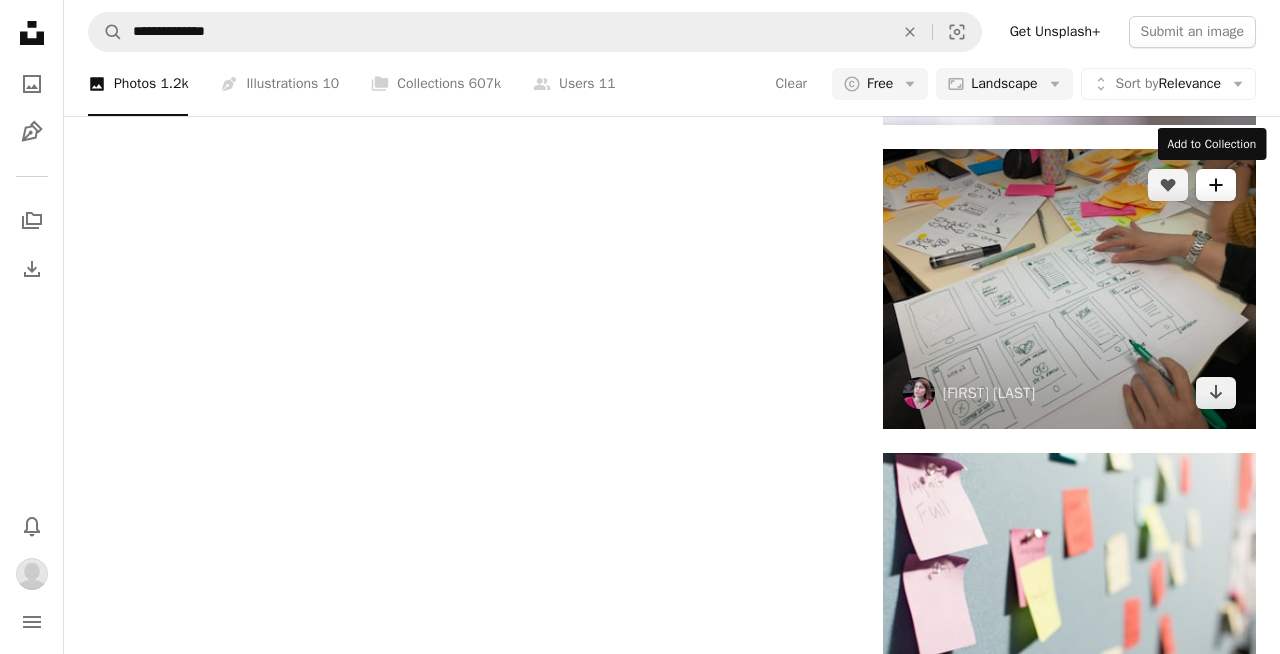 click on "A plus sign" at bounding box center [1216, 185] 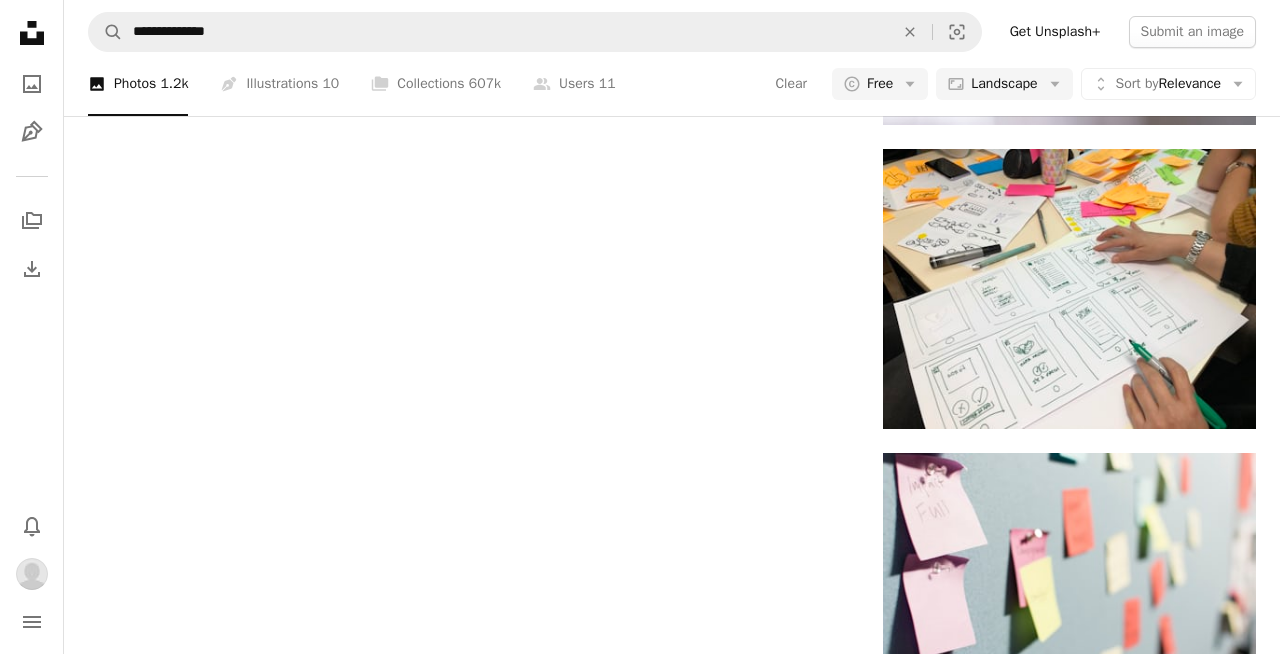 click on "9 photos" at bounding box center (806, 1860) 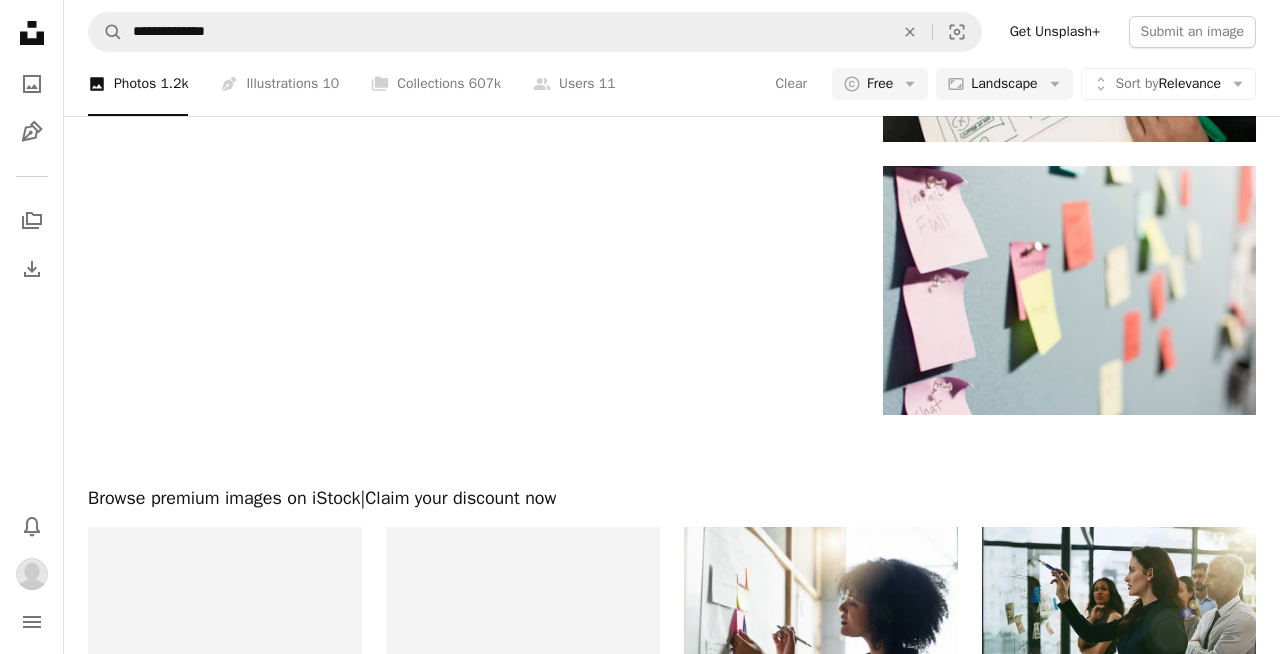 scroll, scrollTop: 2223, scrollLeft: 0, axis: vertical 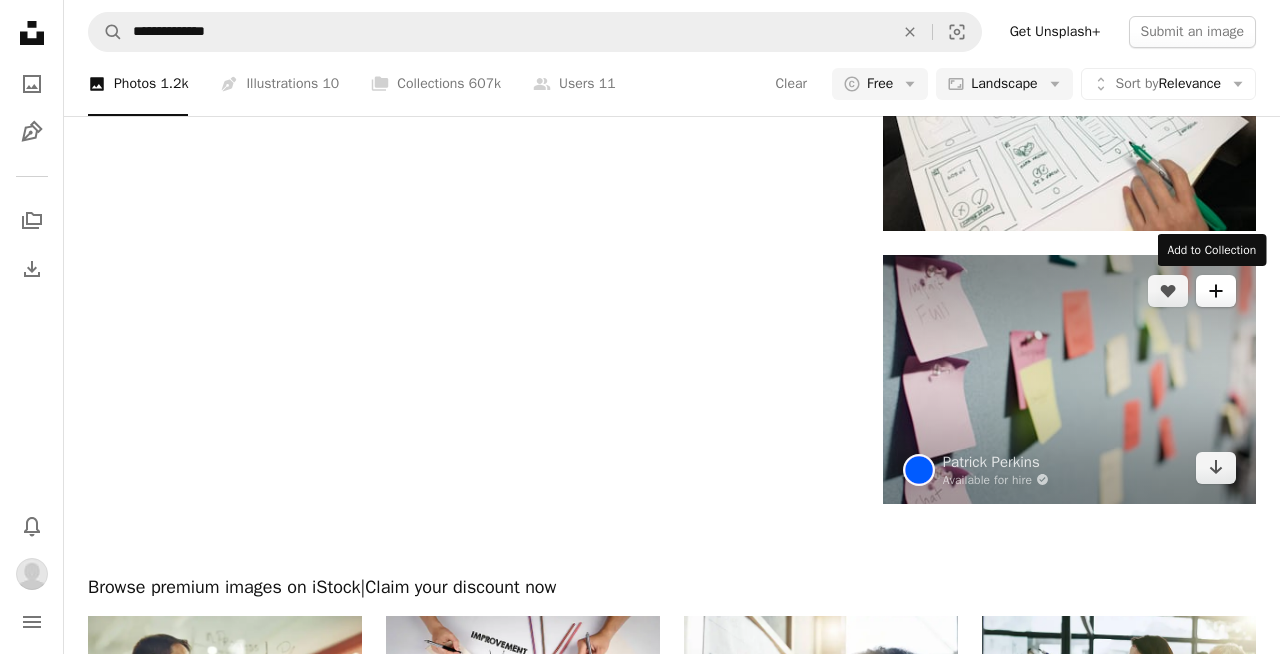 click on "A plus sign" at bounding box center [1216, 291] 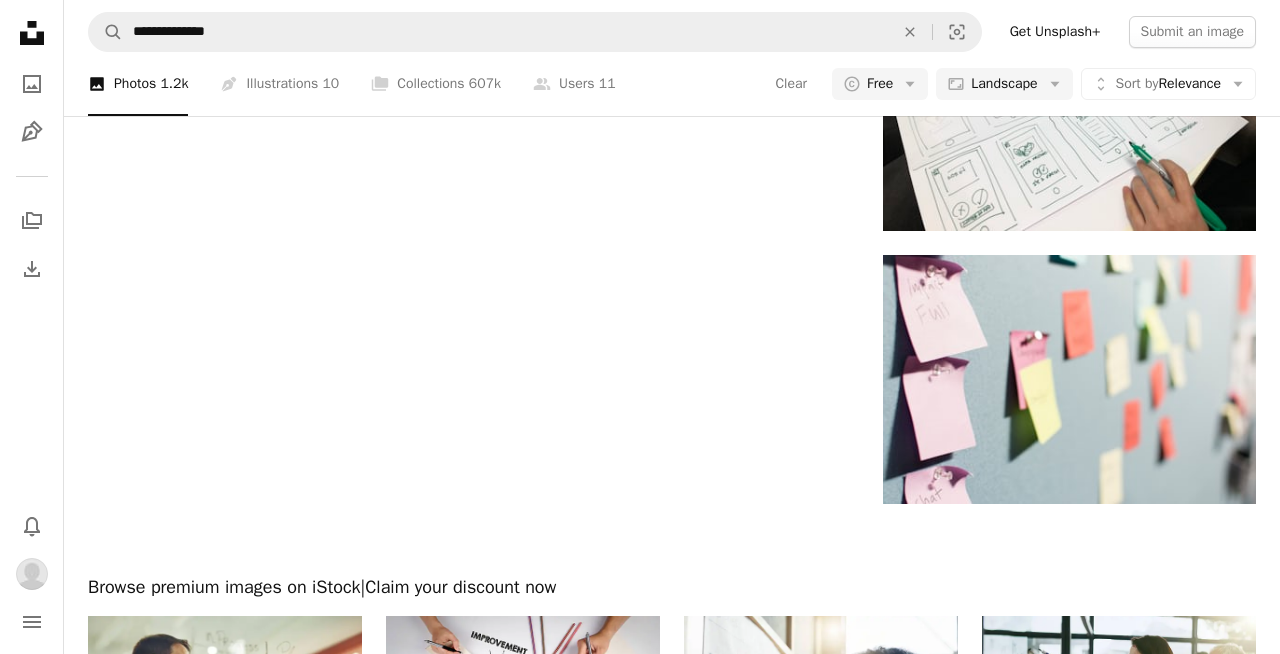 click on "cdp" at bounding box center [795, 1684] 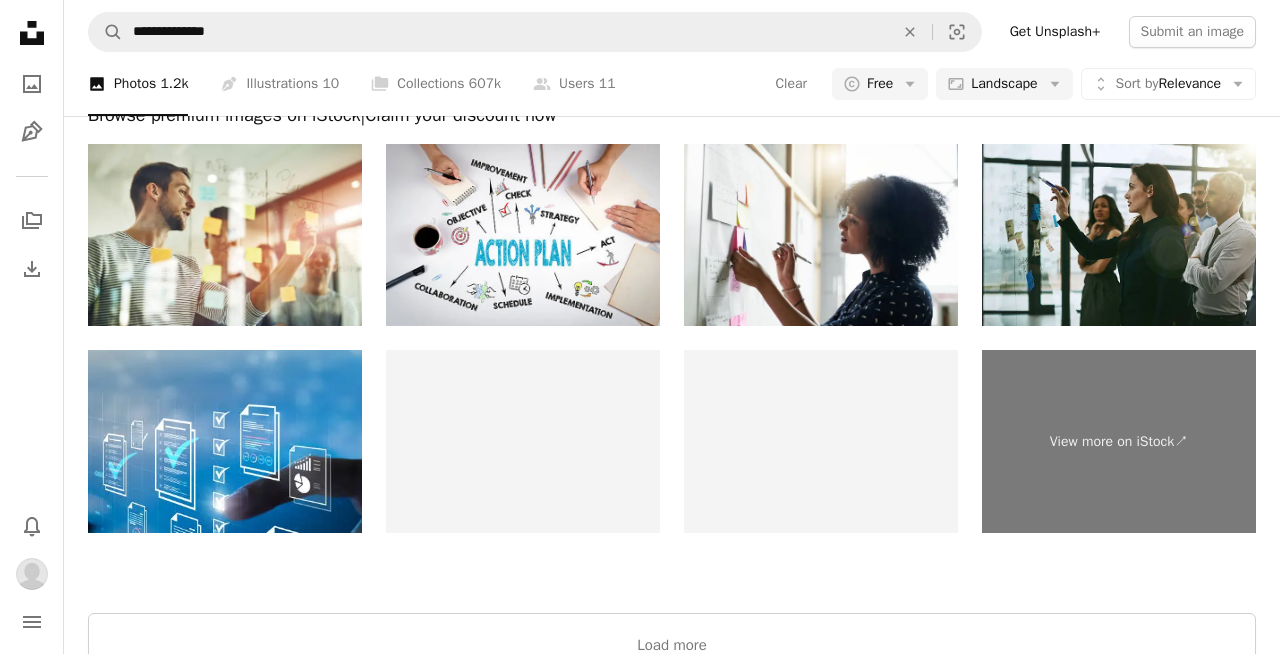 scroll, scrollTop: 2703, scrollLeft: 0, axis: vertical 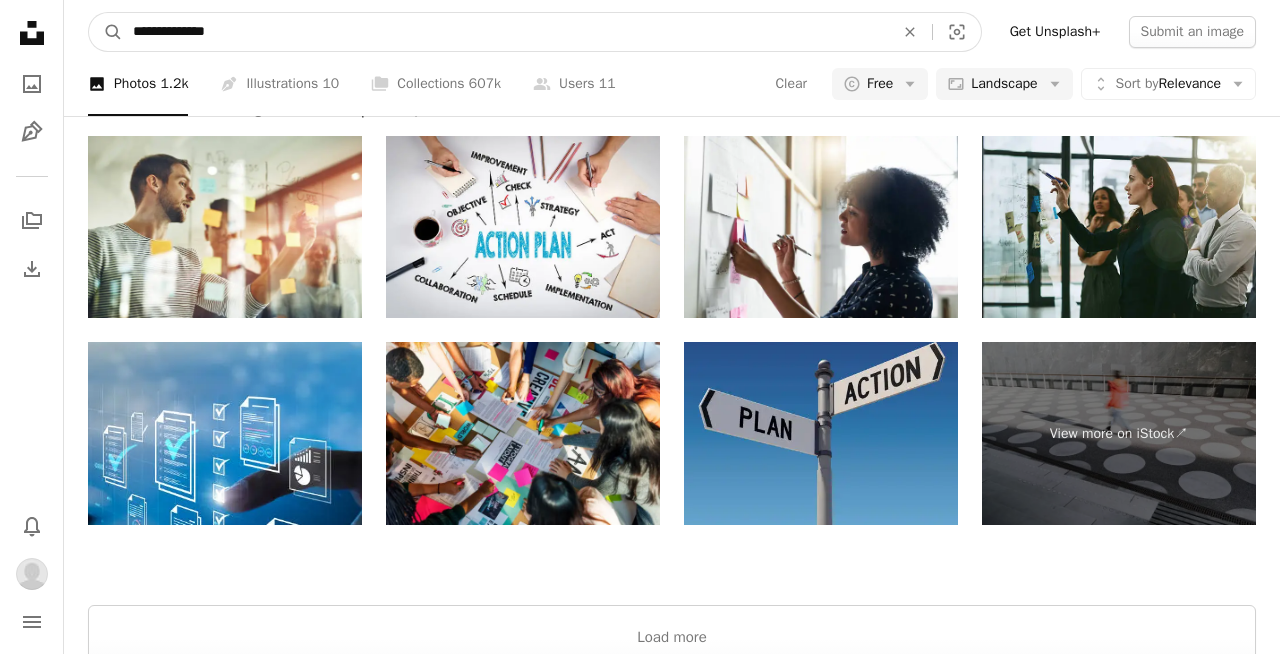 click on "**********" at bounding box center [505, 32] 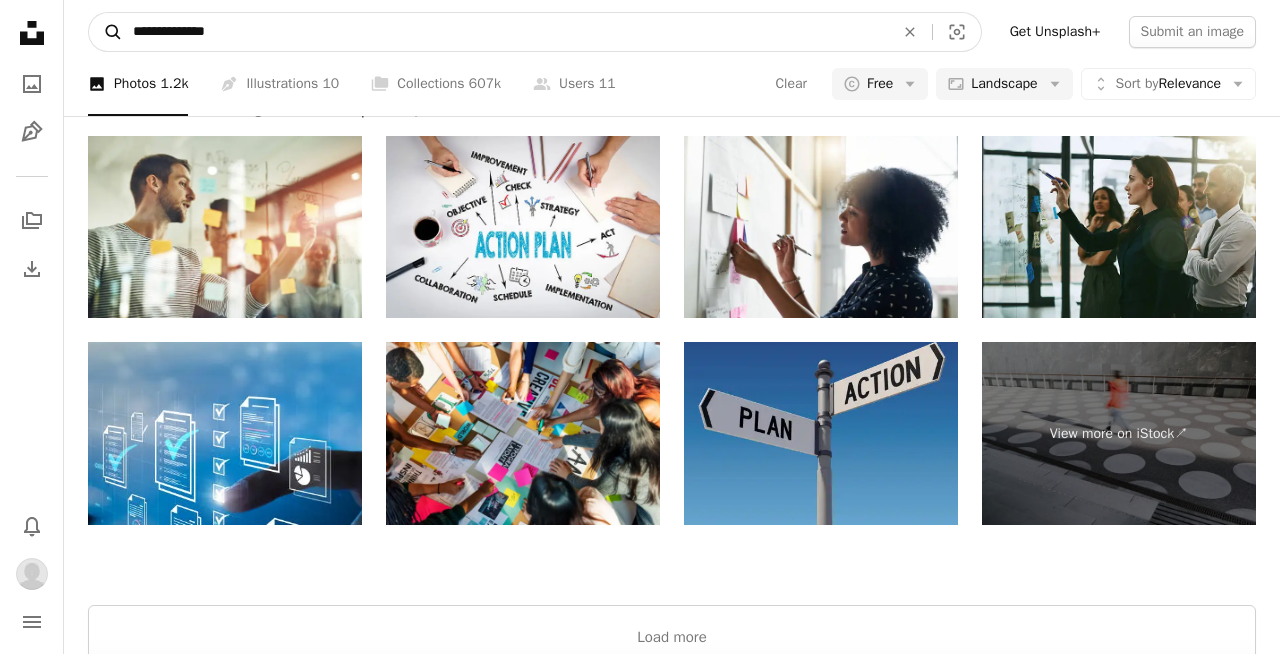 drag, startPoint x: 738, startPoint y: 36, endPoint x: 97, endPoint y: 34, distance: 641.0031 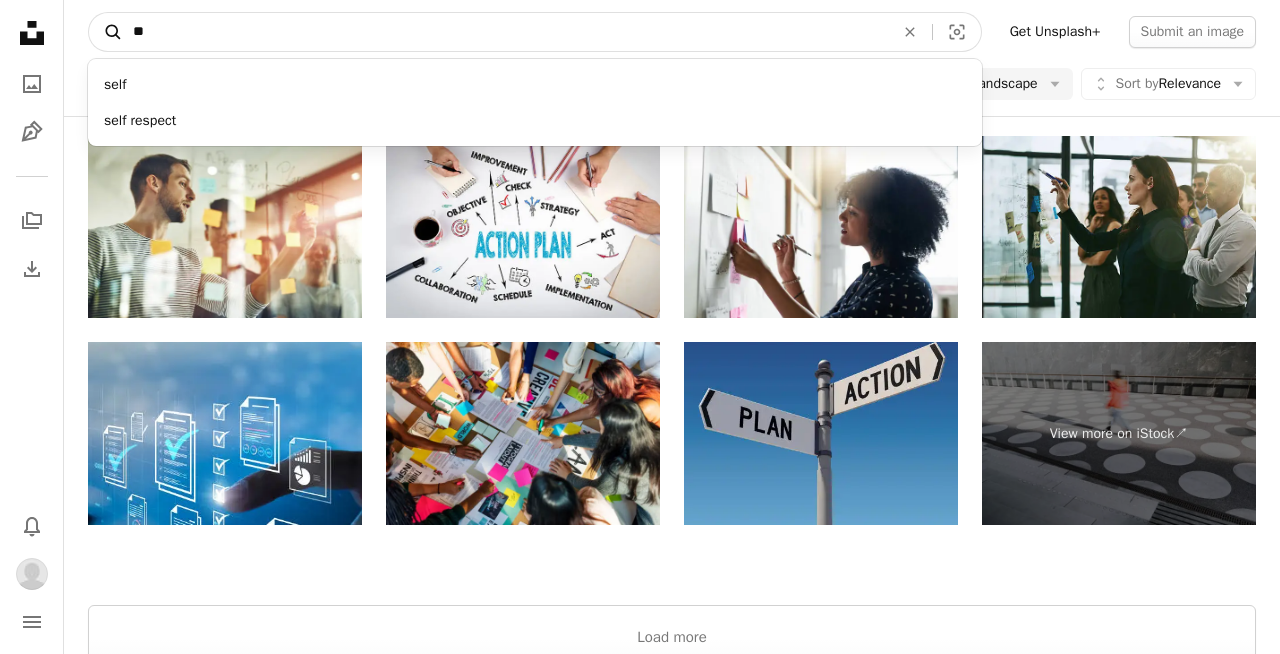 type on "*" 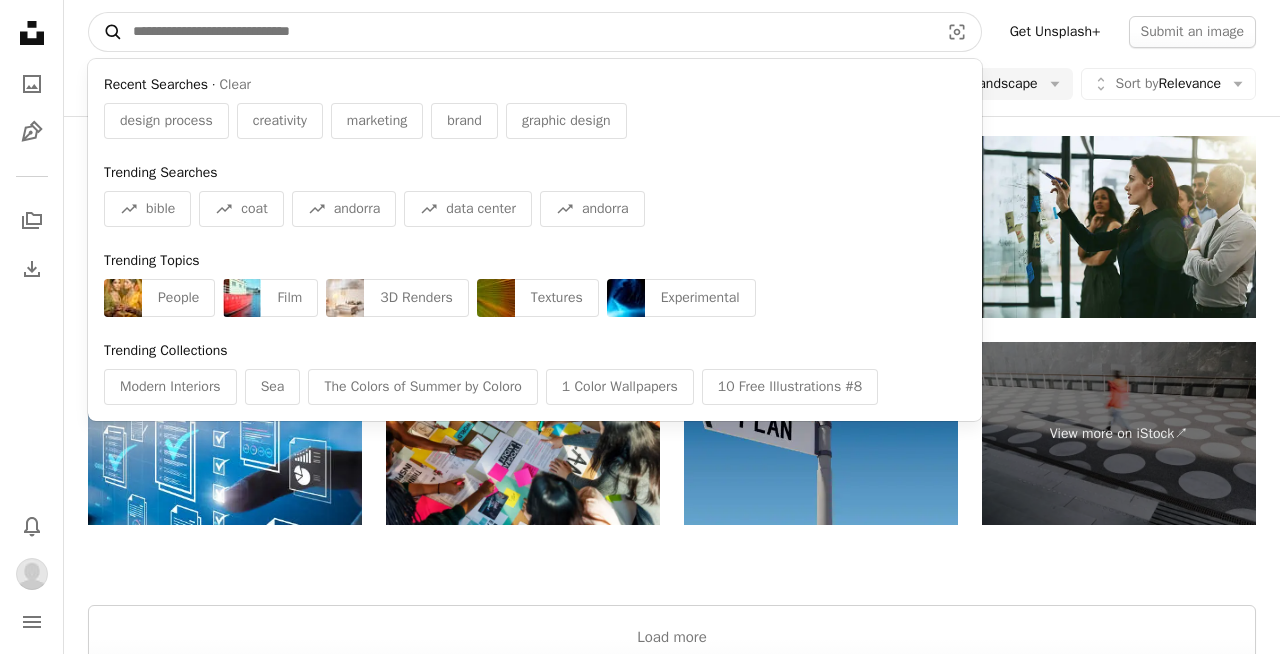type on "*" 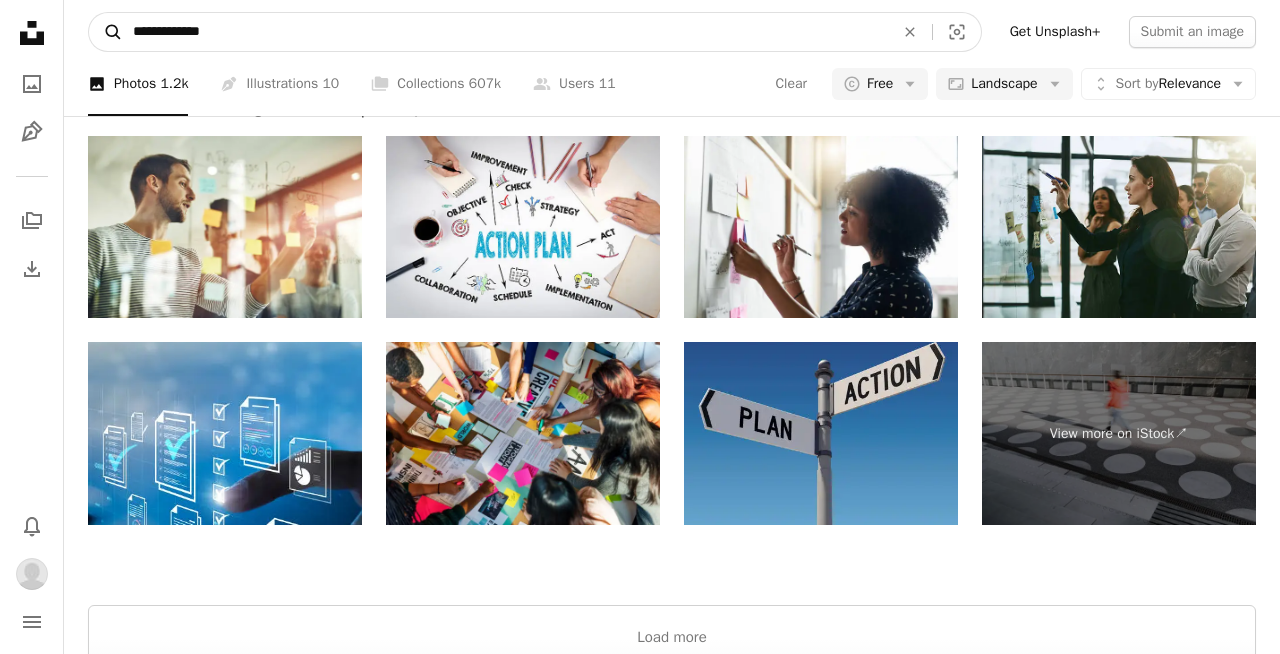 type on "**********" 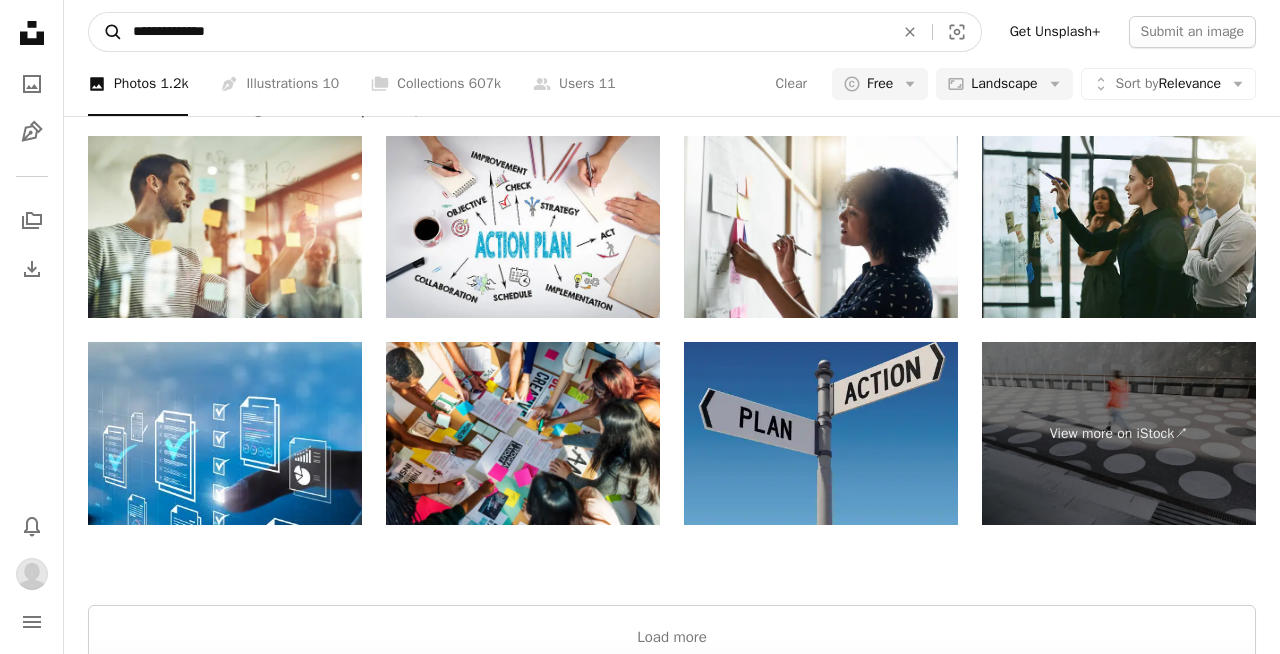 click on "A magnifying glass" at bounding box center [106, 32] 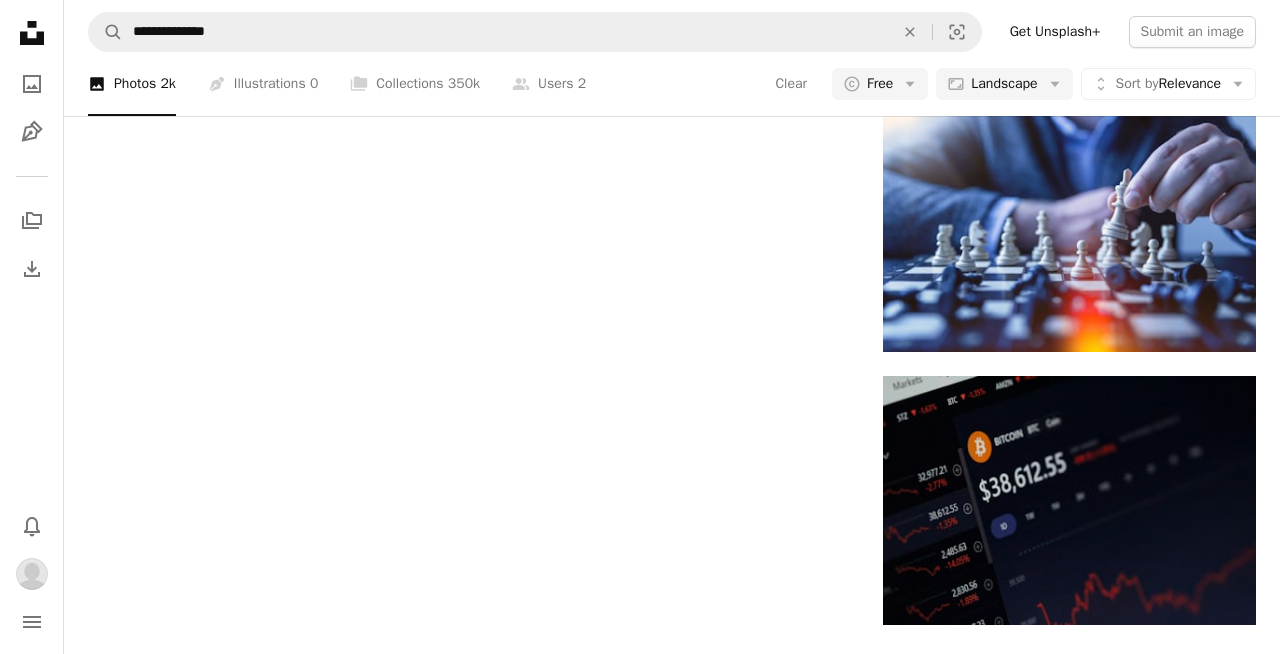 scroll, scrollTop: 2060, scrollLeft: 0, axis: vertical 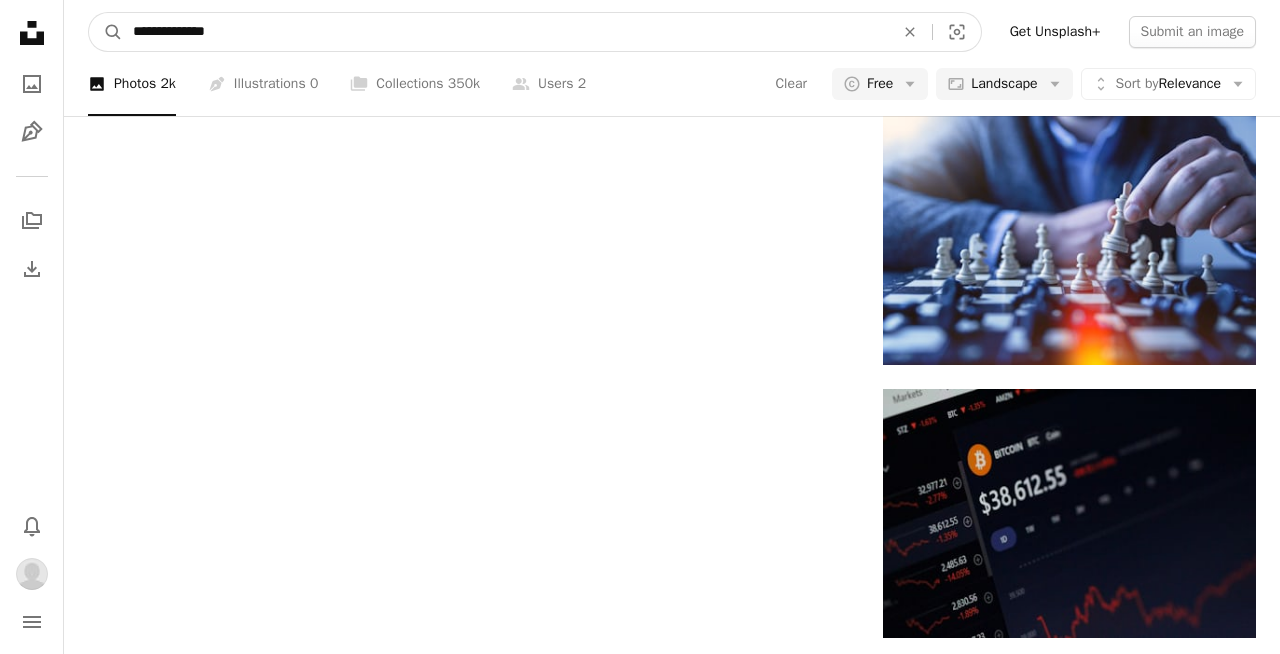 drag, startPoint x: 368, startPoint y: 25, endPoint x: 0, endPoint y: 25, distance: 368 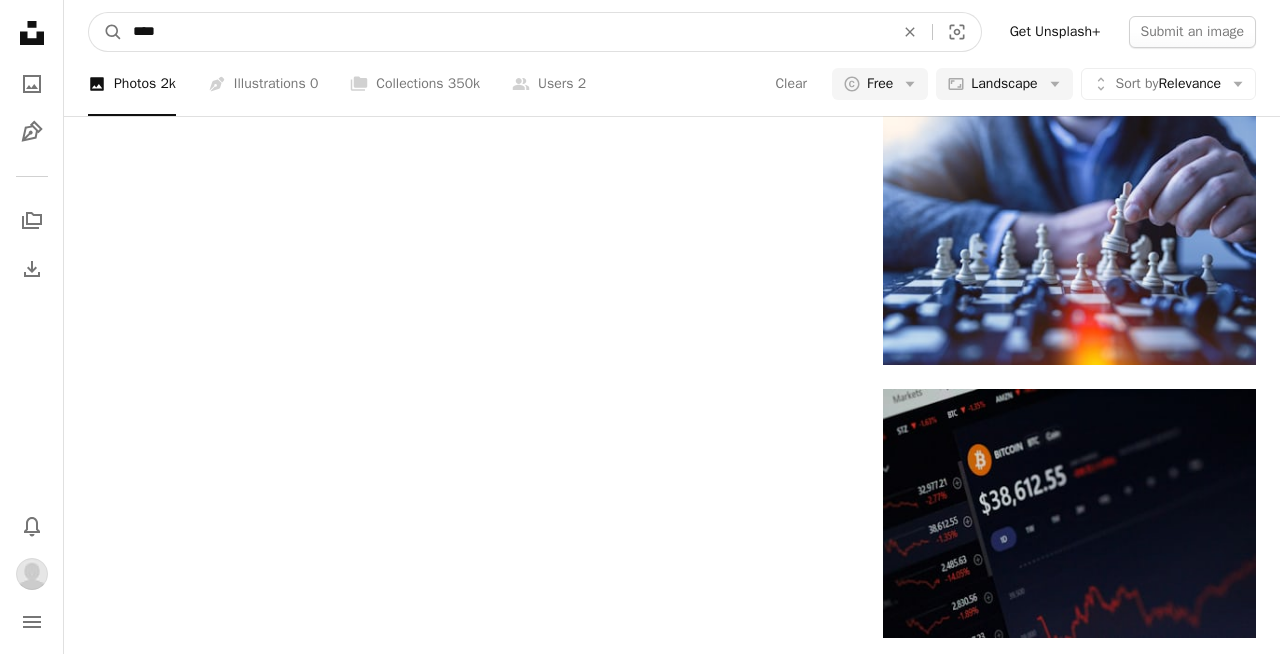 type on "*****" 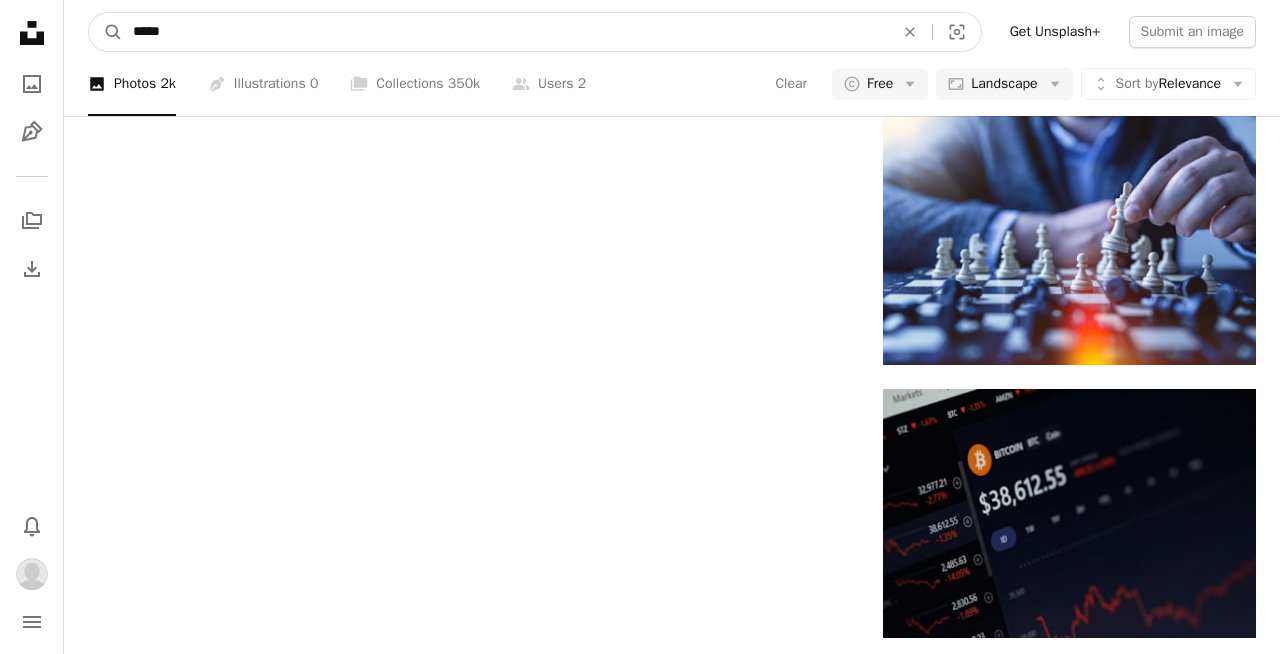 click on "A magnifying glass" at bounding box center [106, 32] 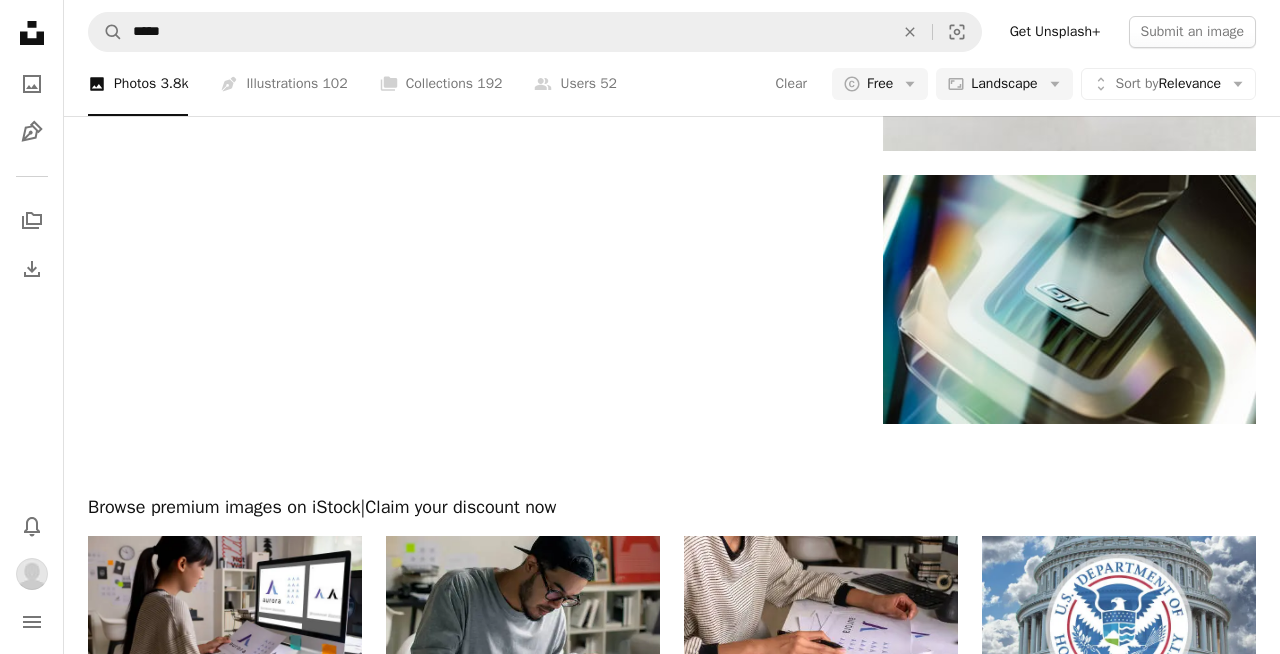 scroll, scrollTop: 2254, scrollLeft: 0, axis: vertical 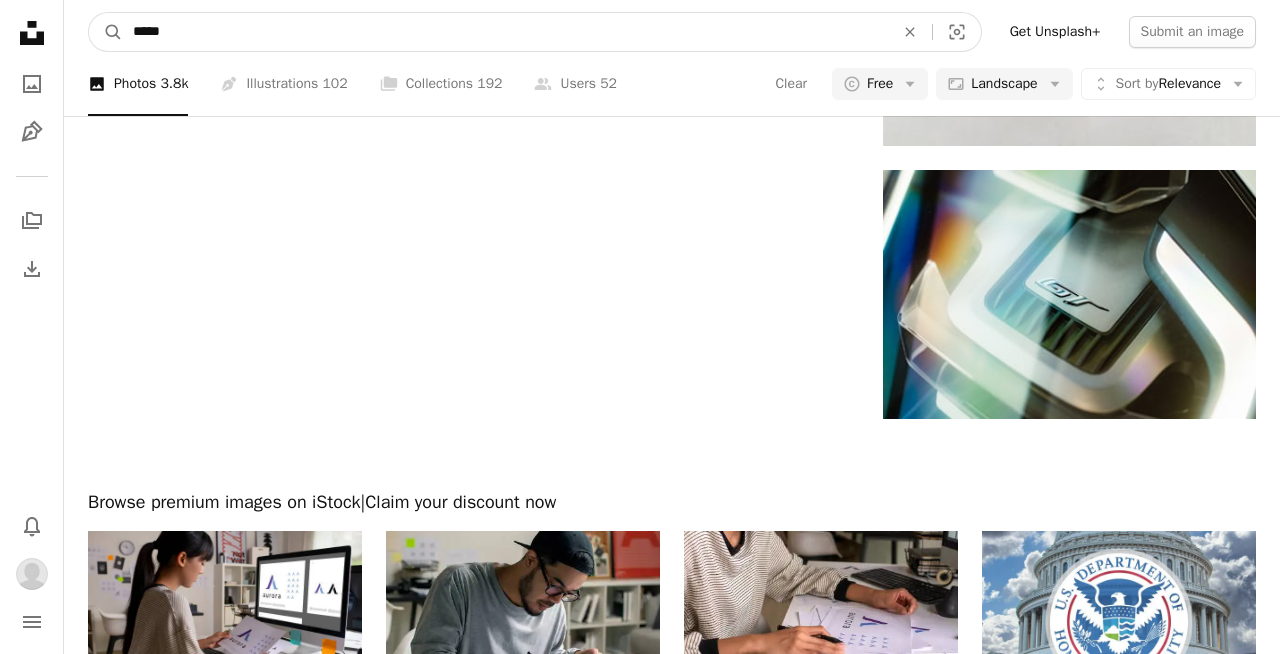 drag, startPoint x: 295, startPoint y: 27, endPoint x: 0, endPoint y: 46, distance: 295.61124 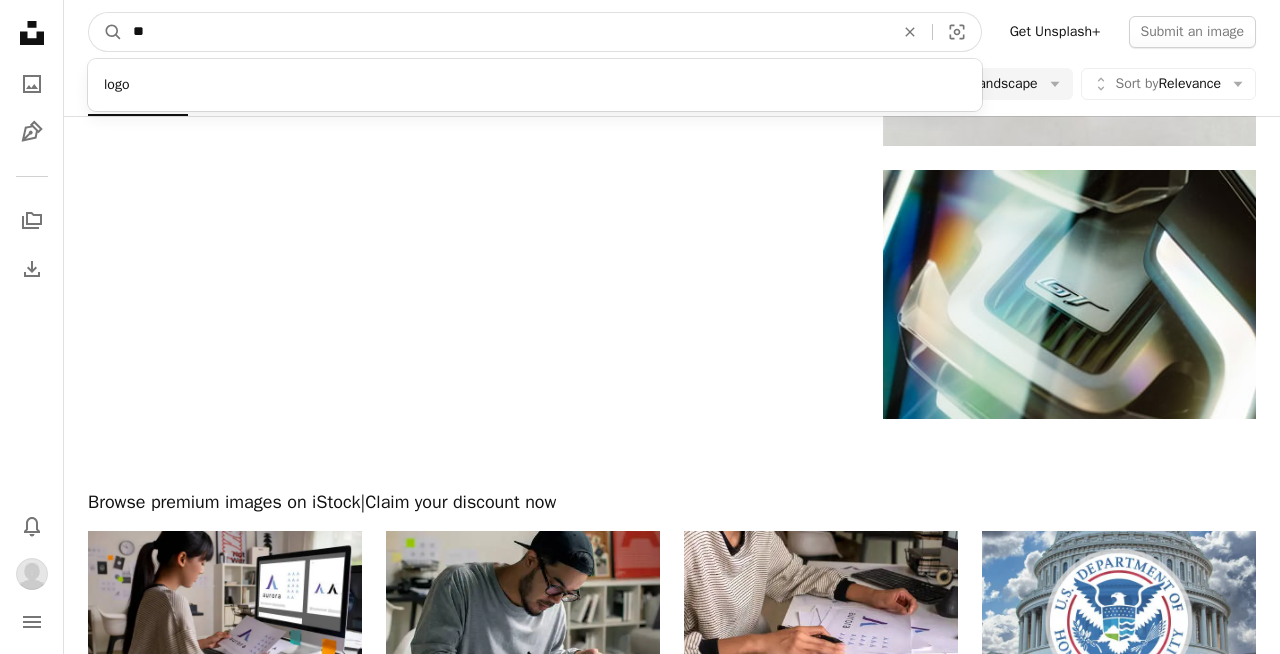 type on "*" 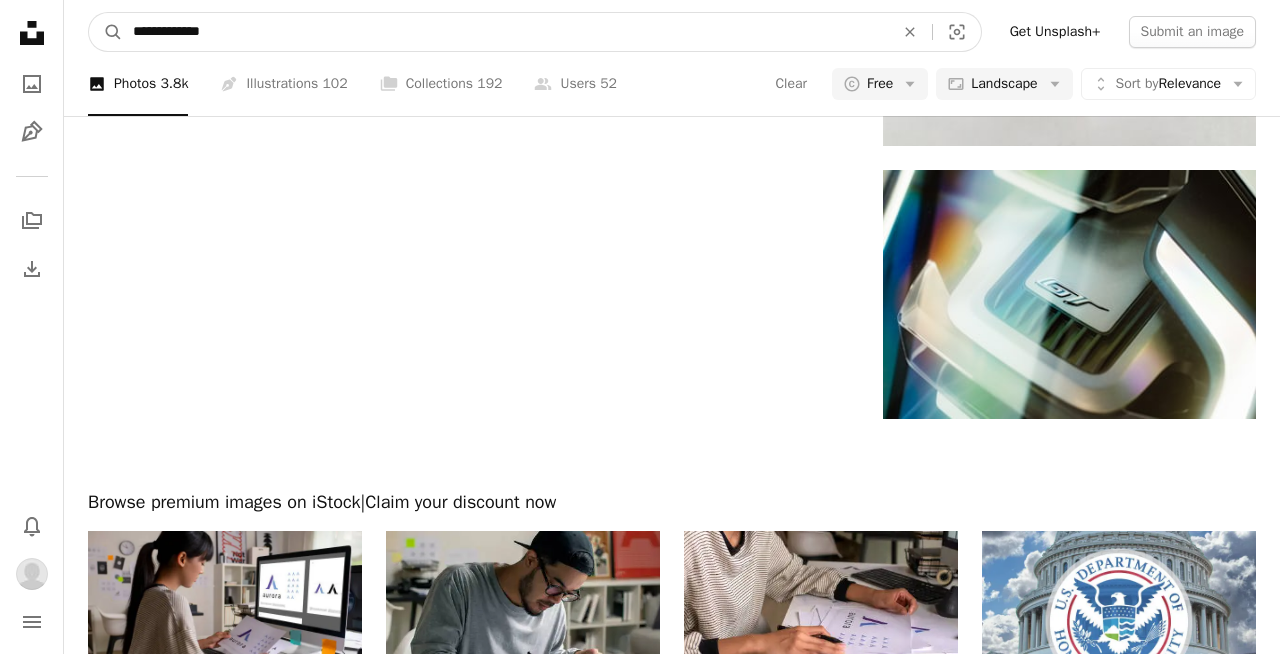 type on "**********" 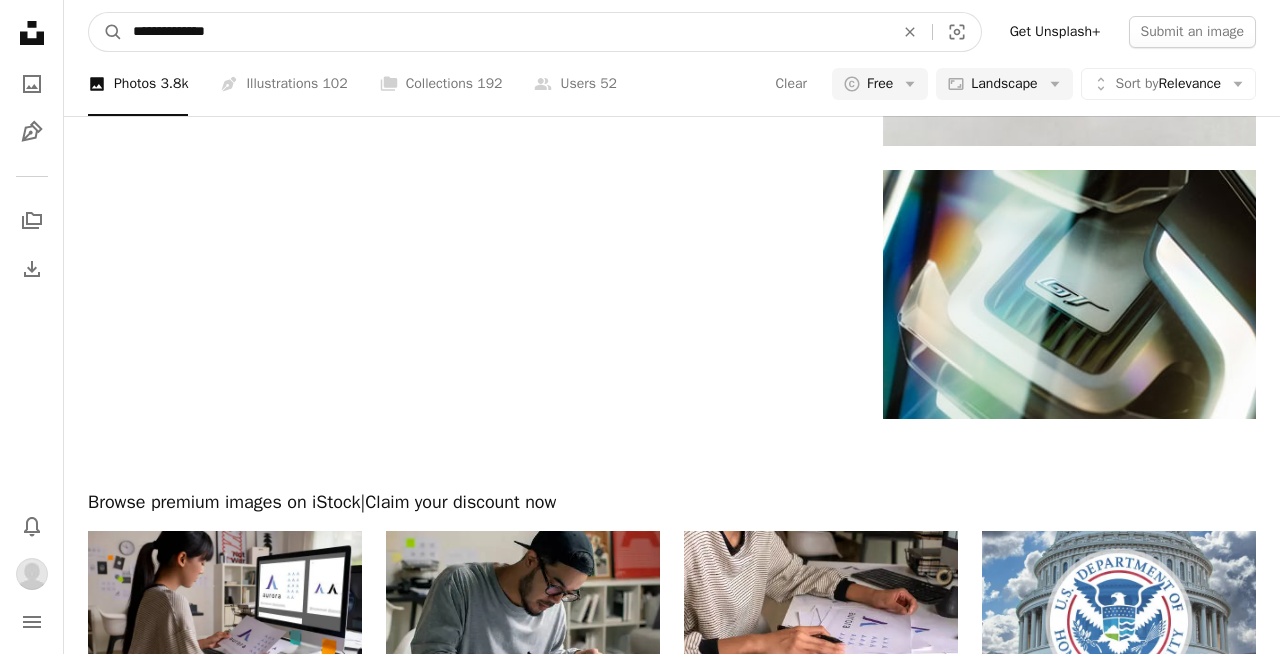 click on "A magnifying glass" at bounding box center [106, 32] 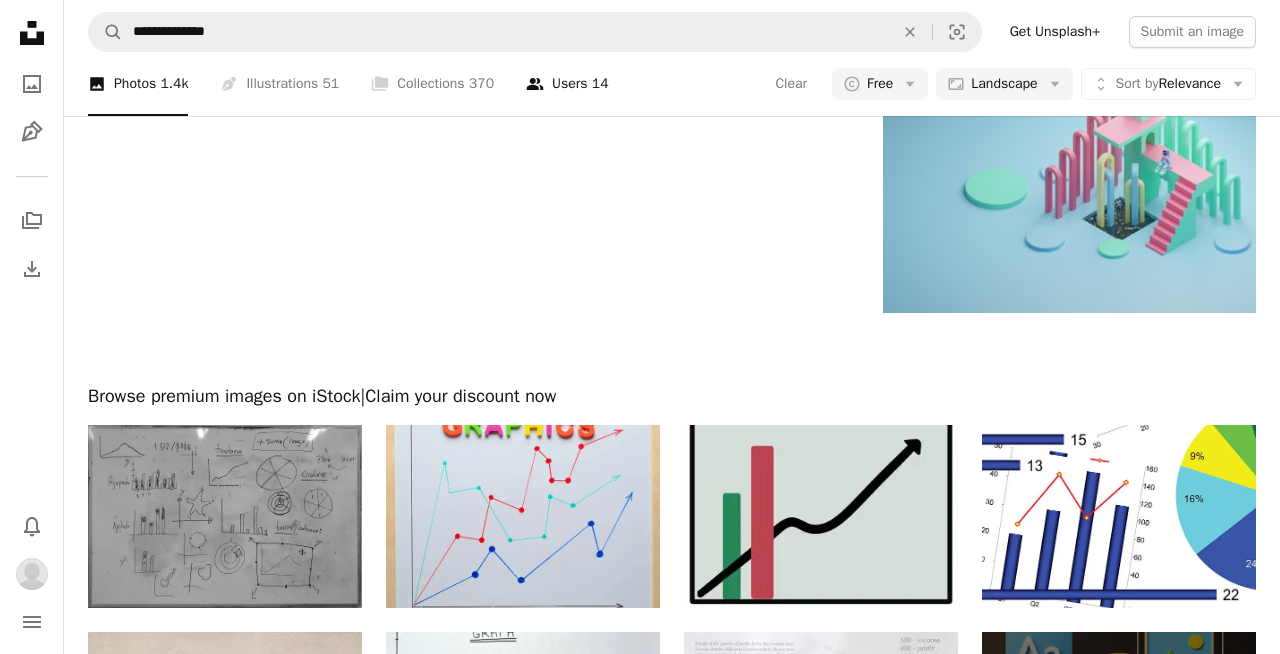 scroll, scrollTop: 2155, scrollLeft: 0, axis: vertical 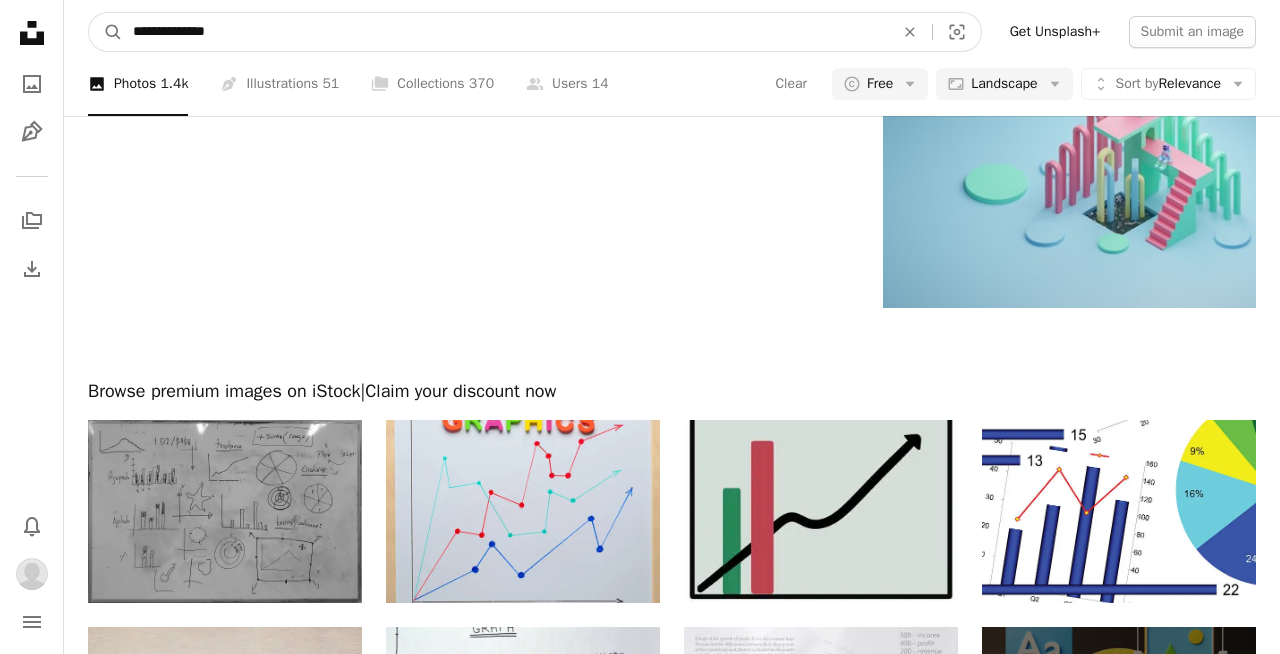 drag, startPoint x: 447, startPoint y: 26, endPoint x: 0, endPoint y: -20, distance: 449.36066 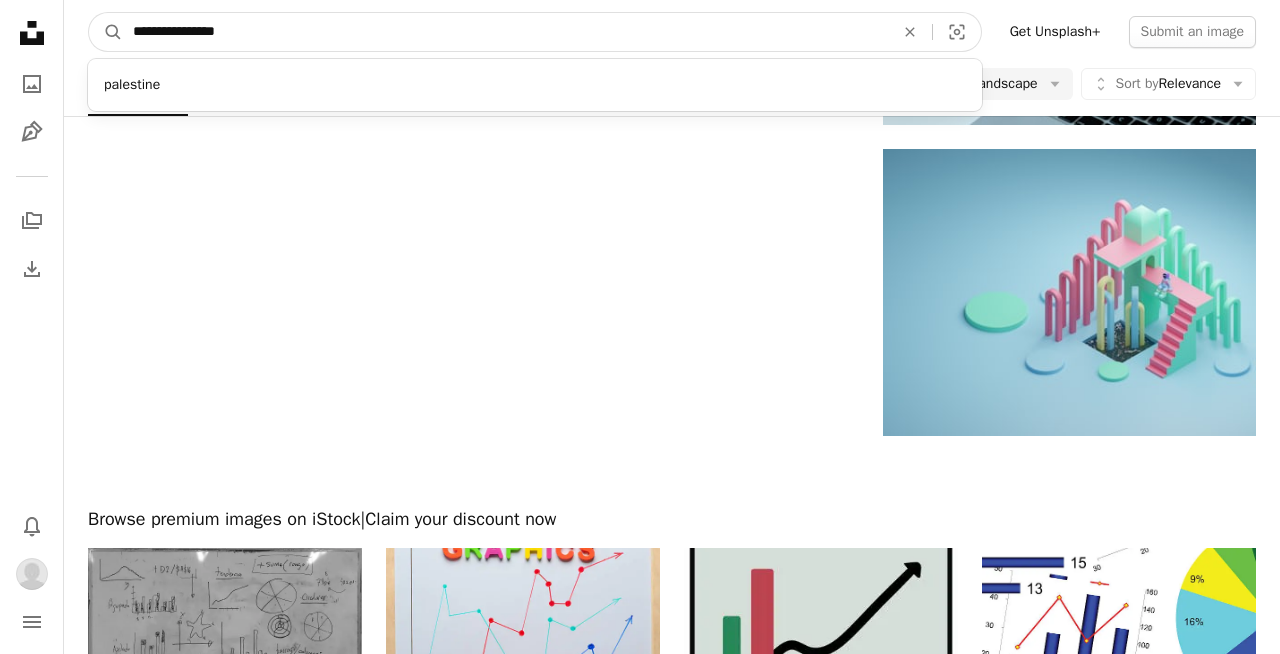 type on "**********" 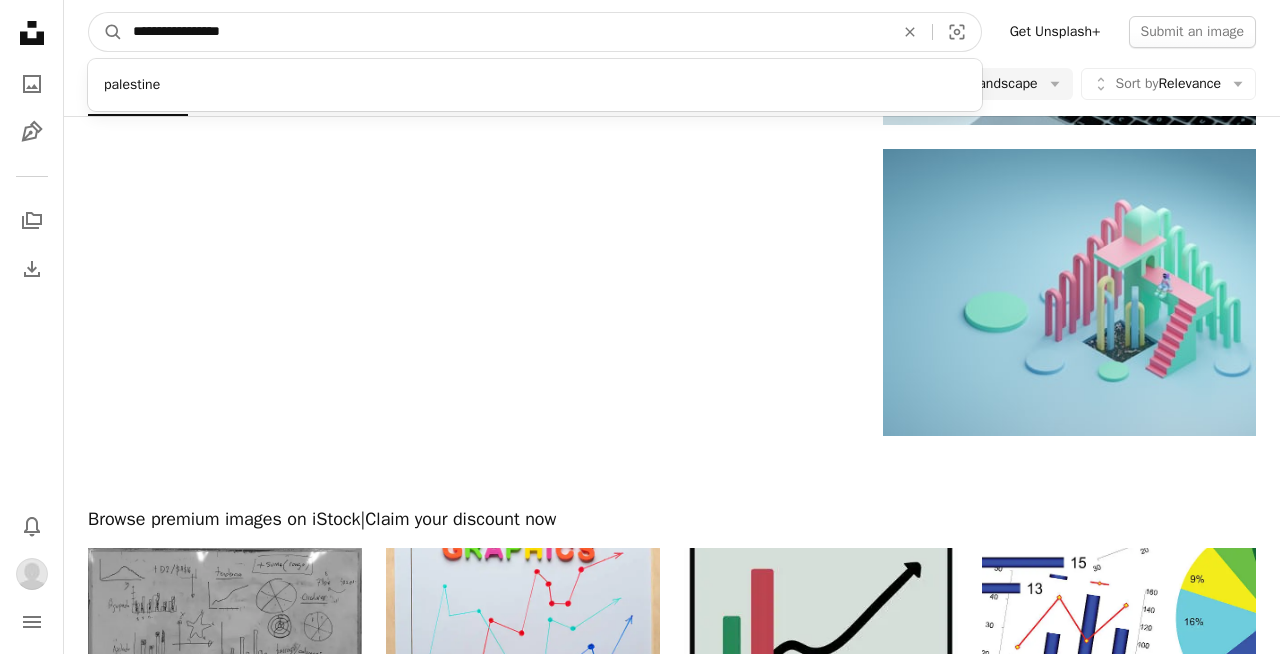 click on "A magnifying glass" at bounding box center (106, 32) 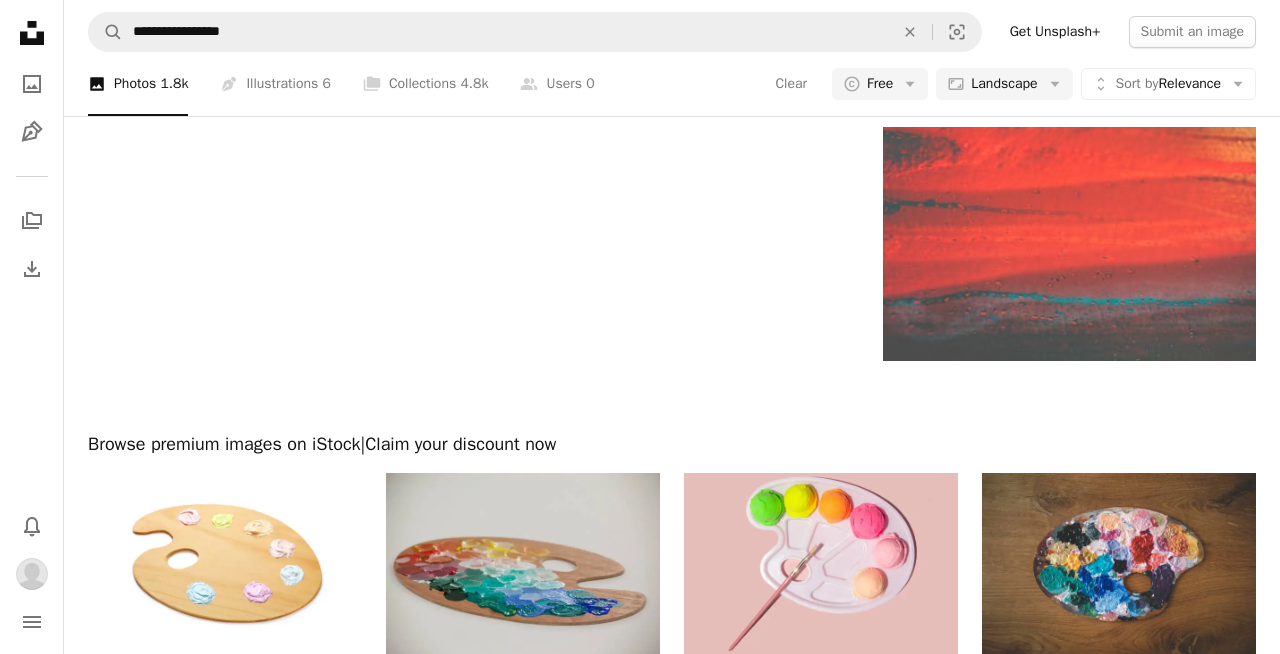 scroll, scrollTop: 2391, scrollLeft: 0, axis: vertical 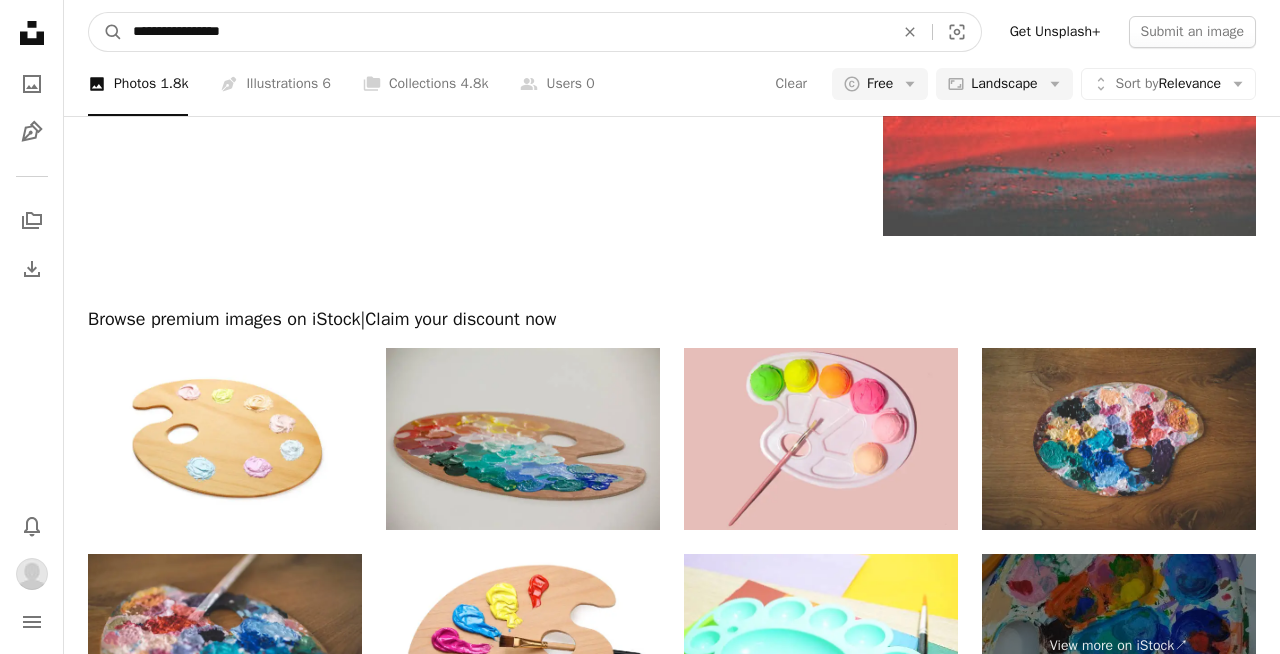 drag, startPoint x: 293, startPoint y: 13, endPoint x: 0, endPoint y: 13, distance: 293 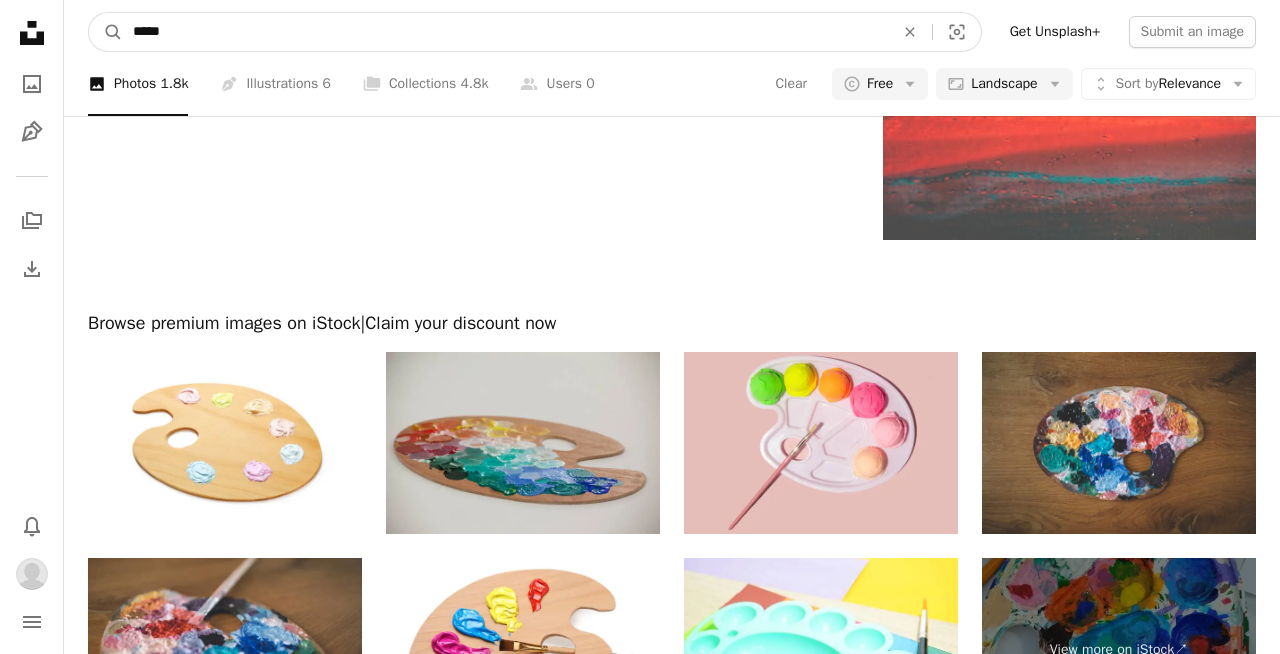 type on "******" 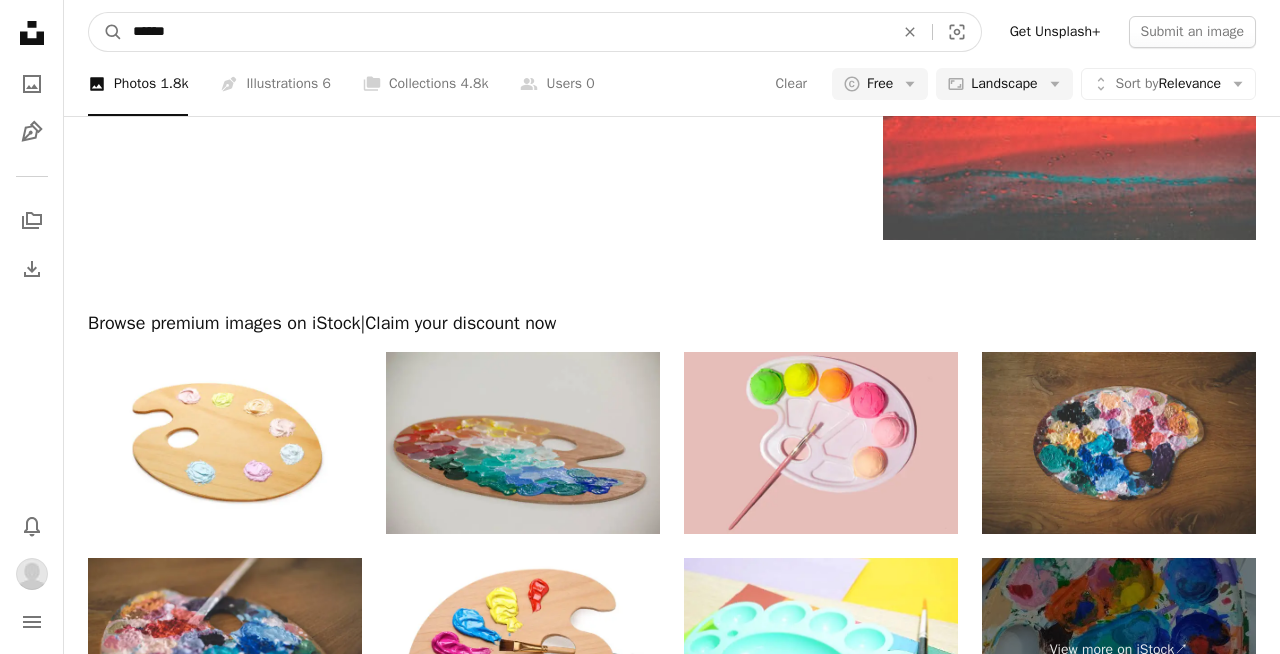 click on "A magnifying glass" at bounding box center [106, 32] 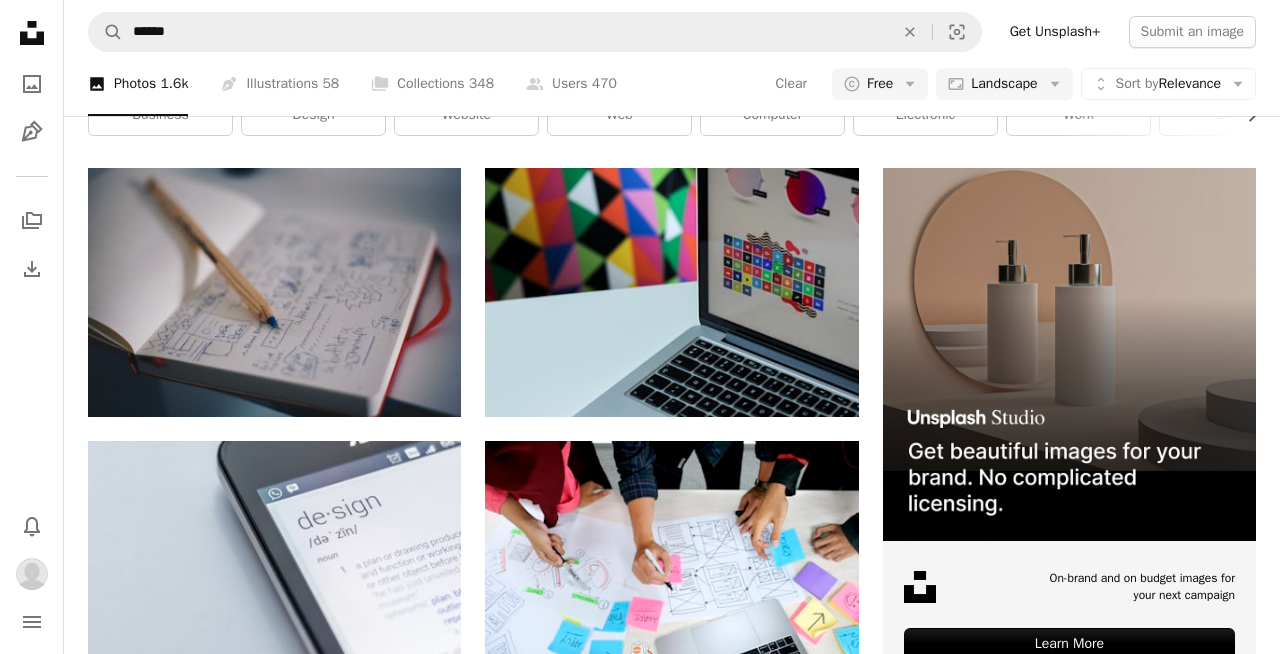 scroll, scrollTop: 123, scrollLeft: 0, axis: vertical 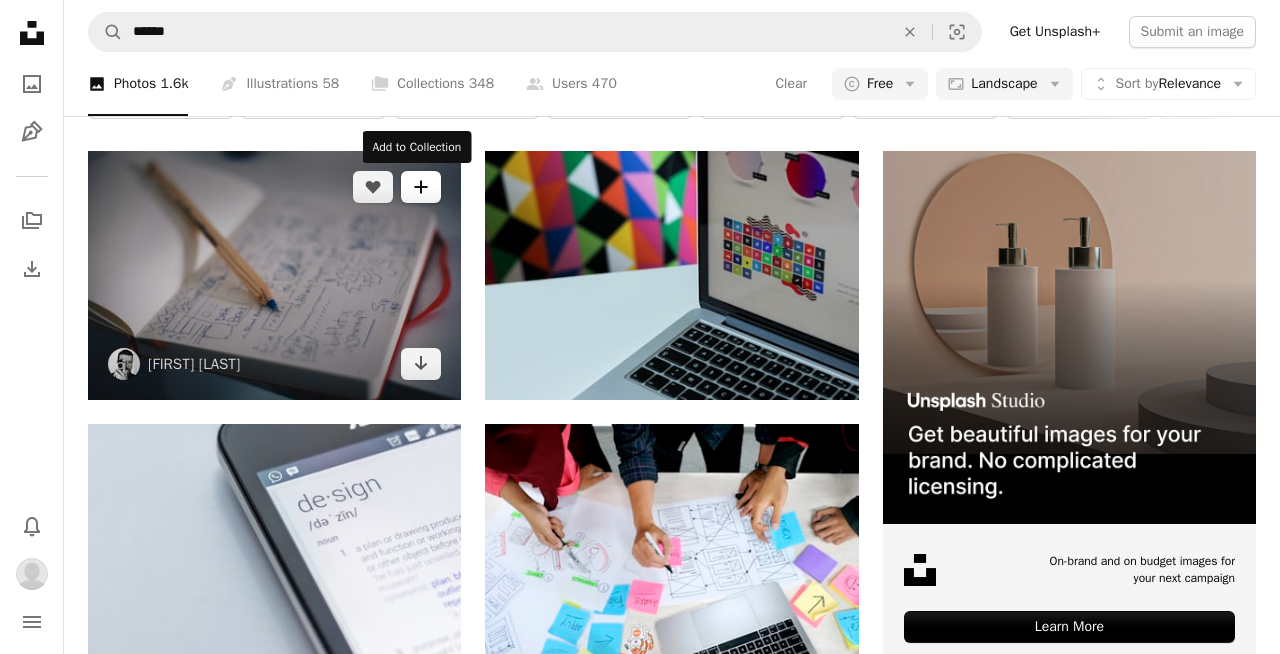 click 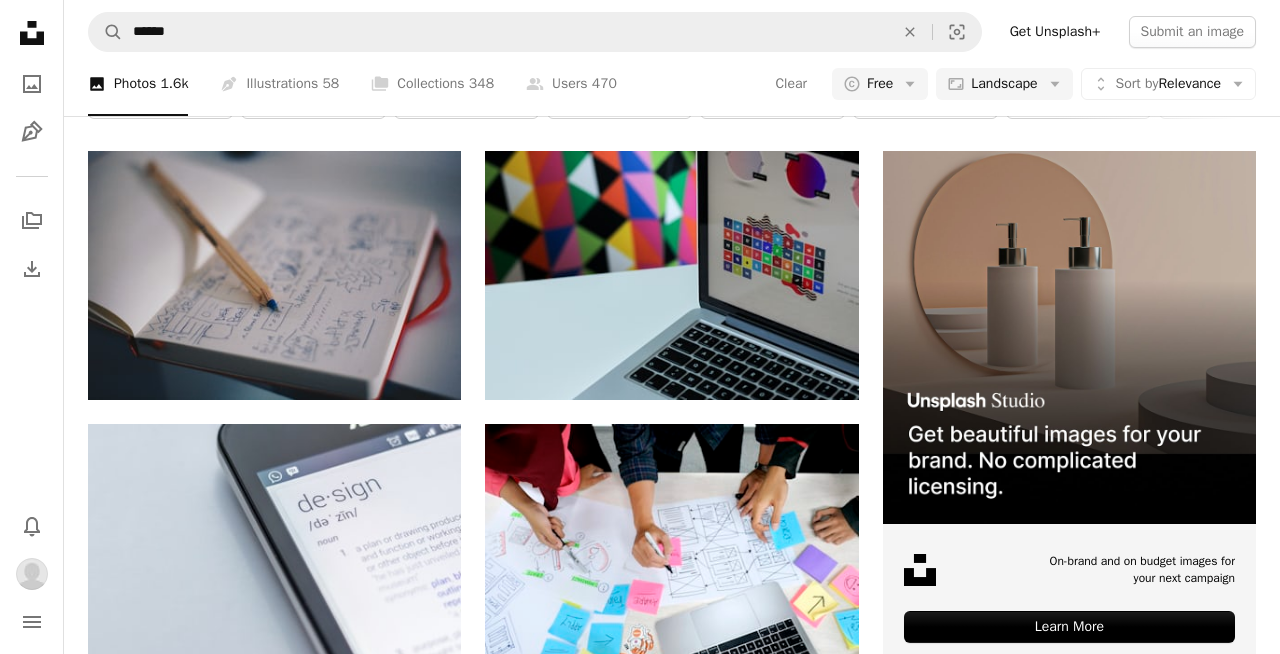 click on "A checkmark A plus sign 11 photos cdp" at bounding box center [806, 3724] 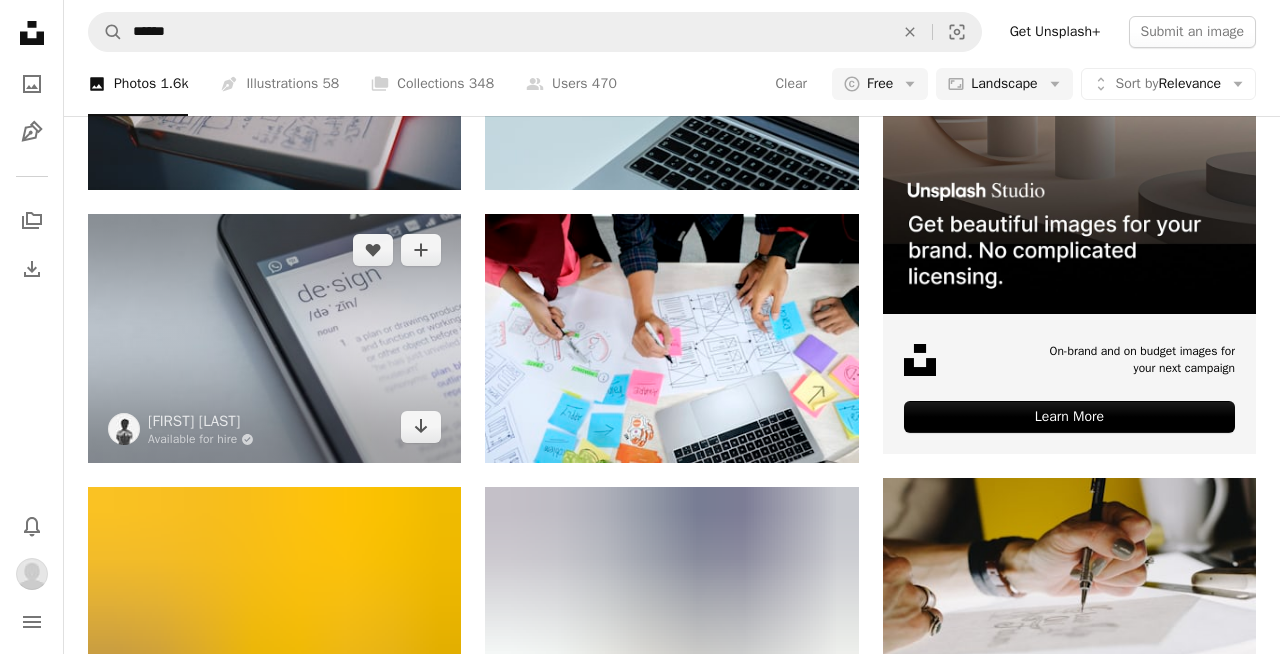 scroll, scrollTop: 334, scrollLeft: 0, axis: vertical 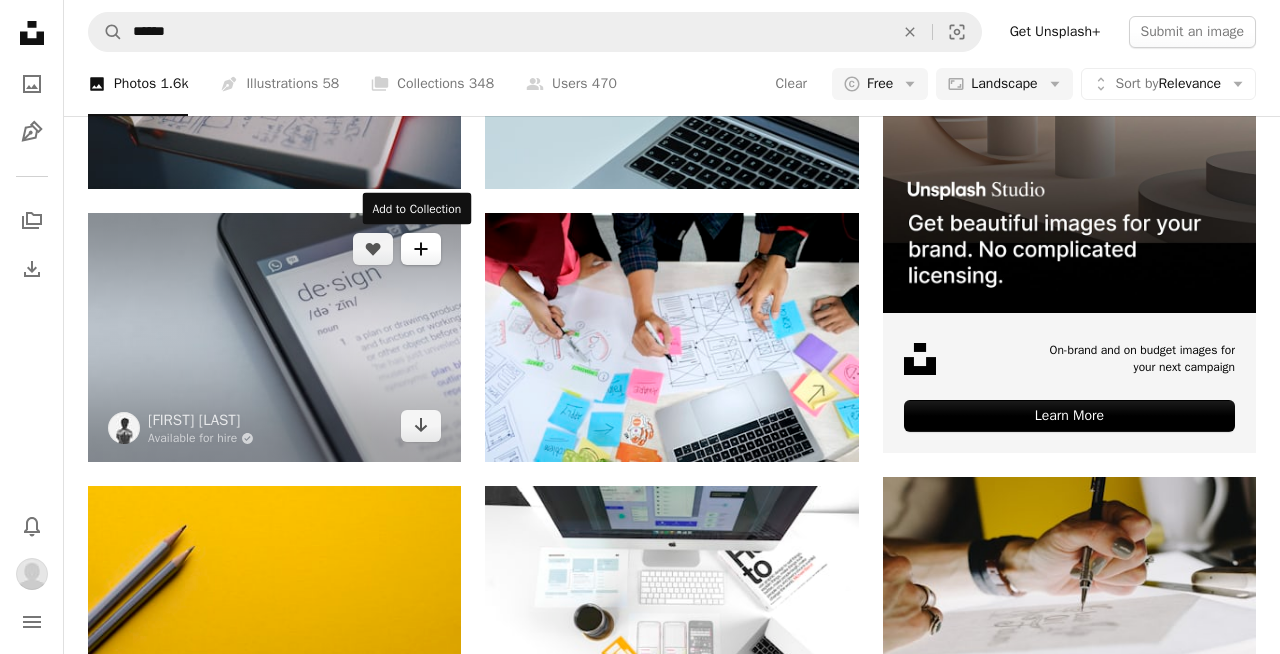 click on "A plus sign" 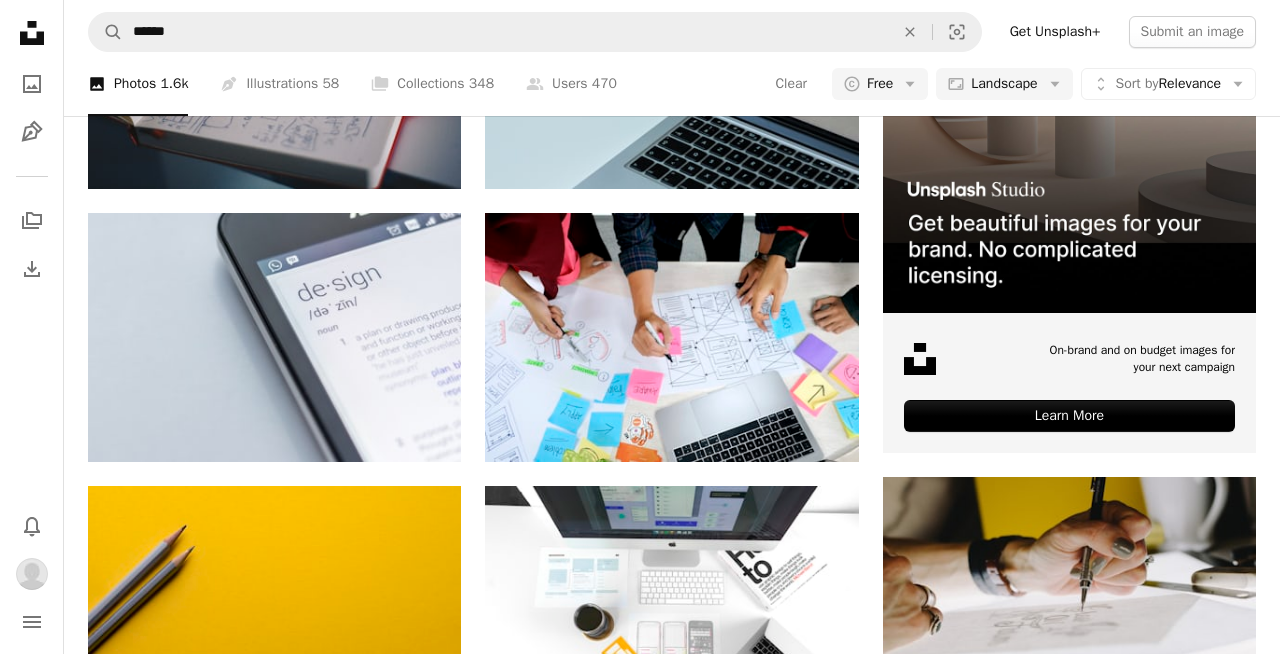 click on "cdp" at bounding box center (795, 3521) 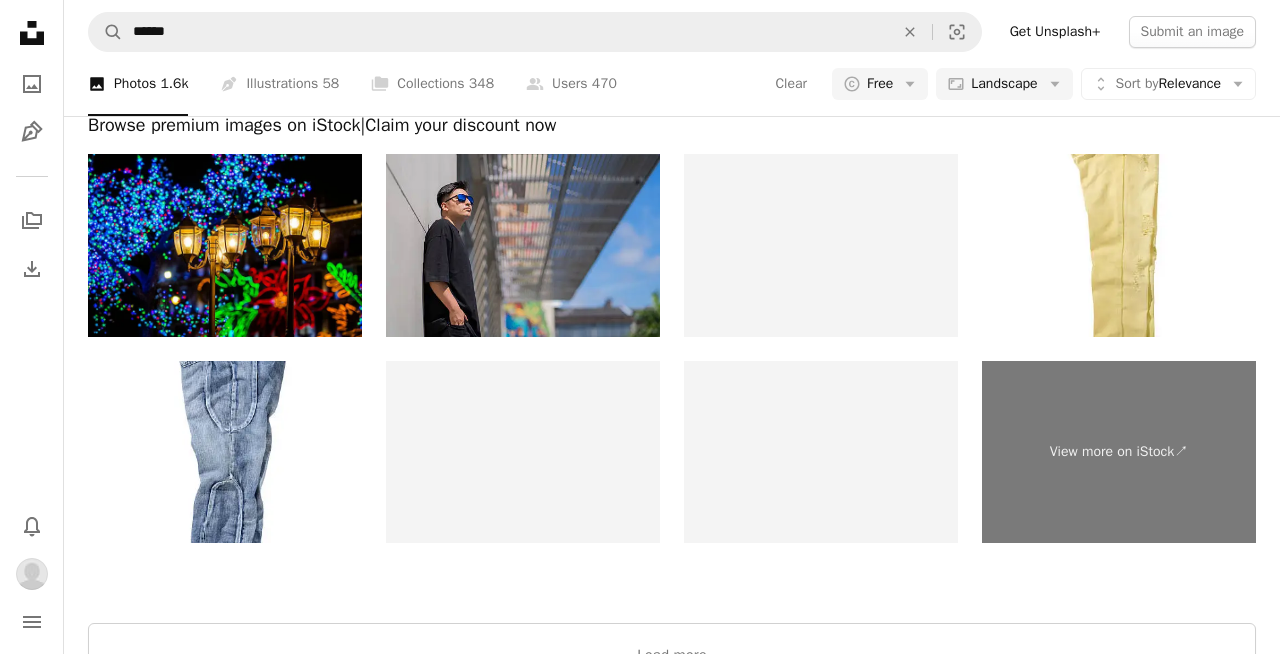scroll, scrollTop: 2645, scrollLeft: 0, axis: vertical 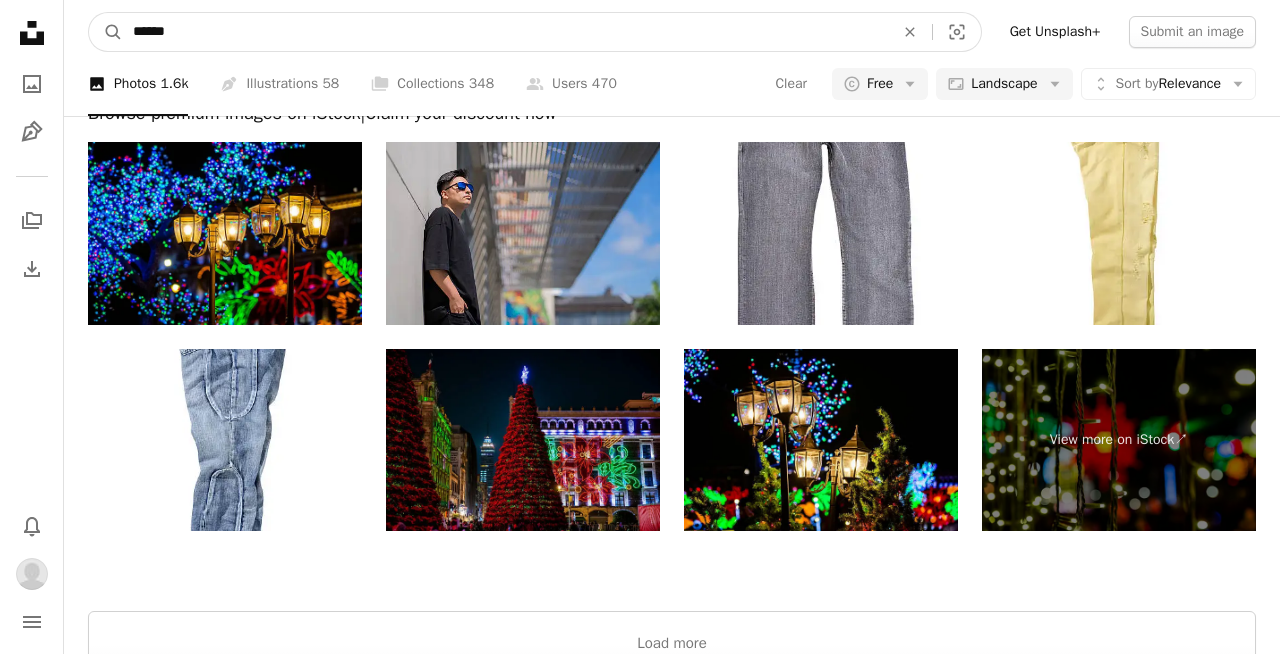 drag, startPoint x: 279, startPoint y: 25, endPoint x: 0, endPoint y: 36, distance: 279.21677 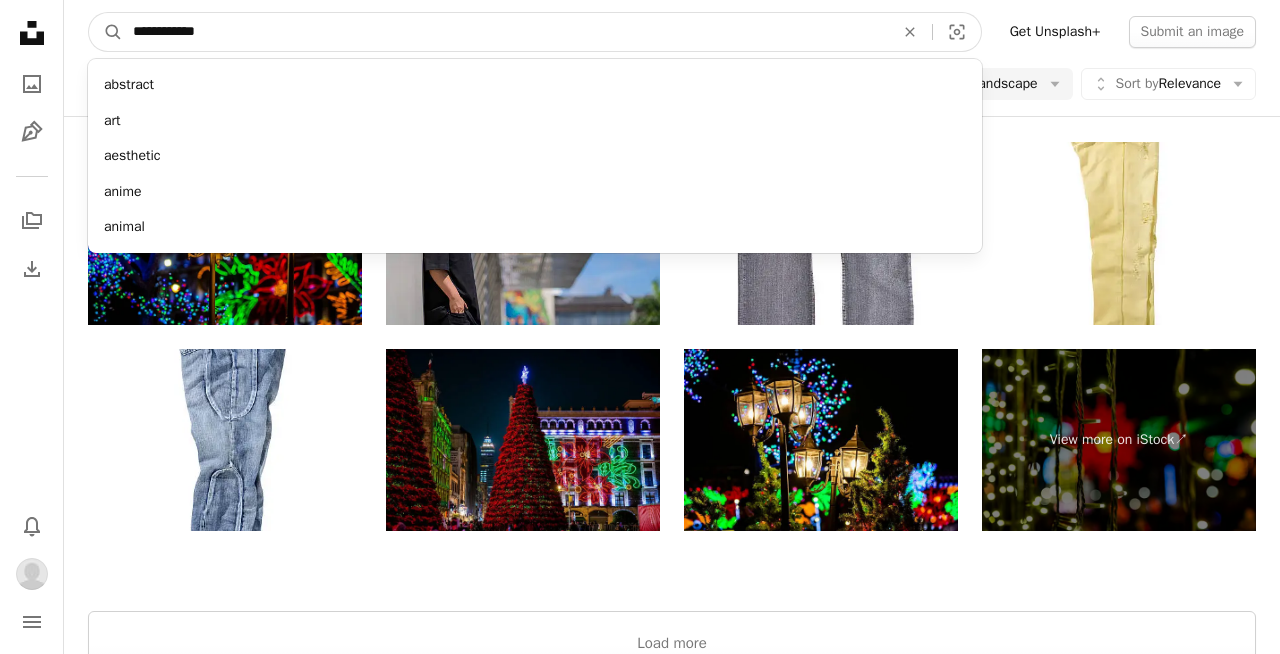 type on "**********" 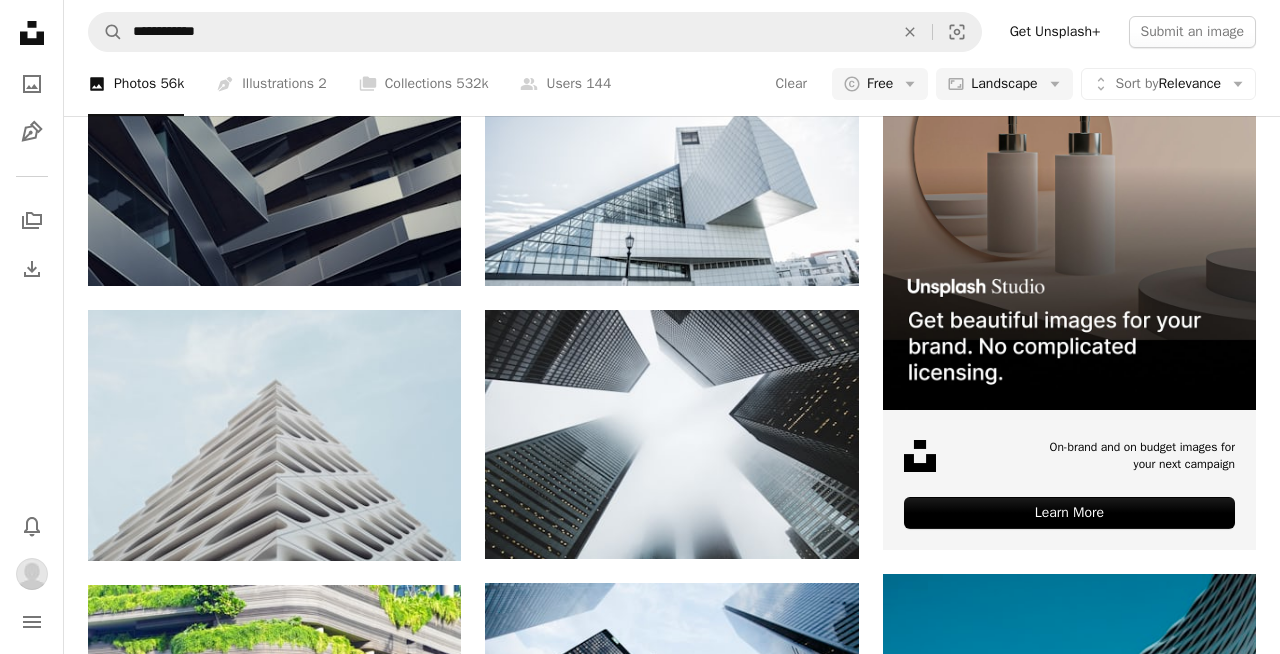 scroll, scrollTop: 238, scrollLeft: 0, axis: vertical 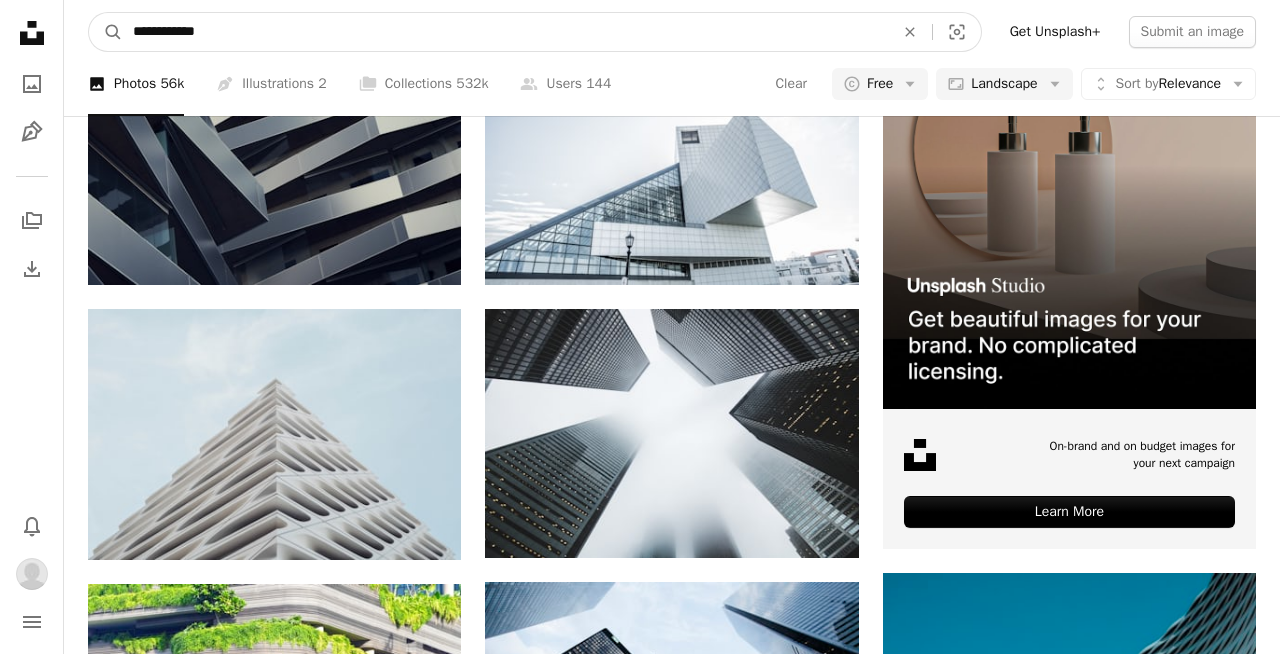 click on "**********" at bounding box center [505, 32] 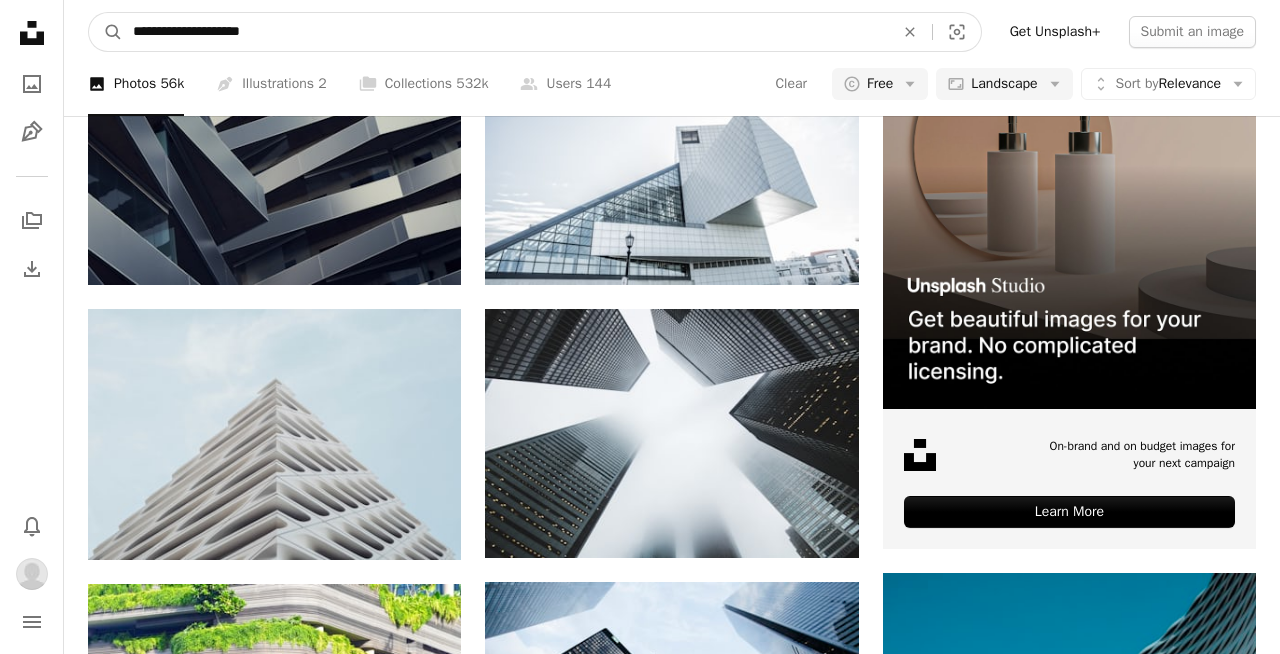 type on "**********" 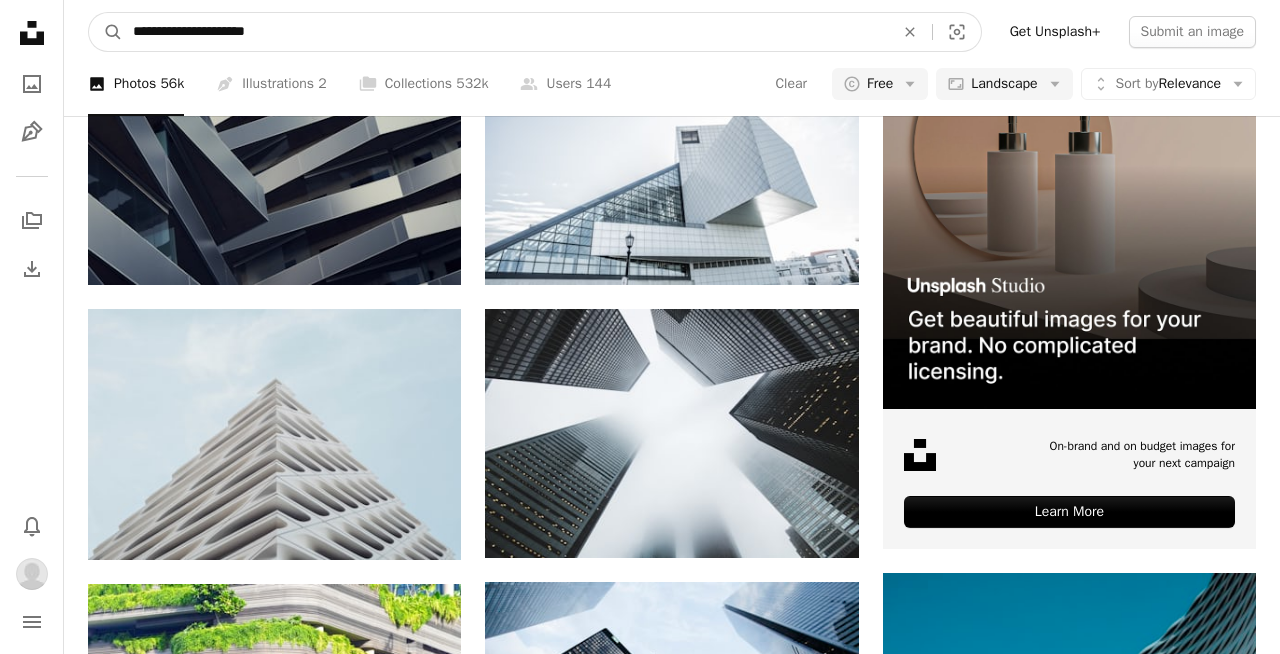 click on "A magnifying glass" at bounding box center [106, 32] 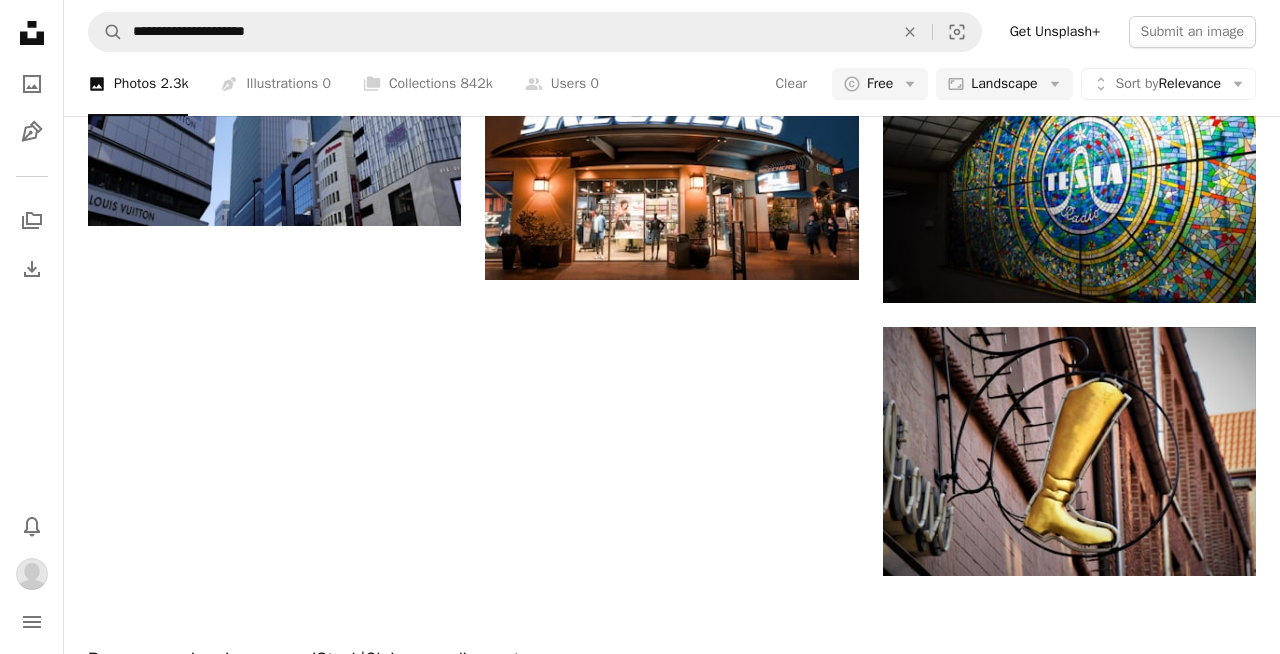 scroll, scrollTop: 1895, scrollLeft: 0, axis: vertical 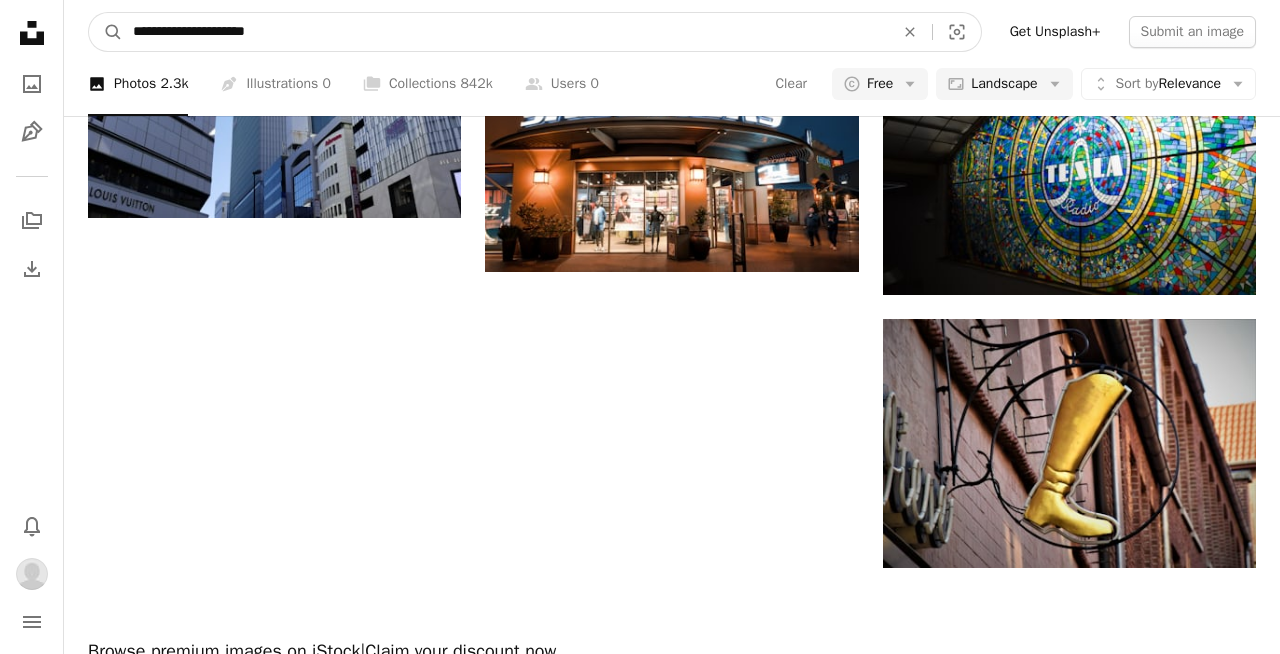 click on "**********" at bounding box center [505, 32] 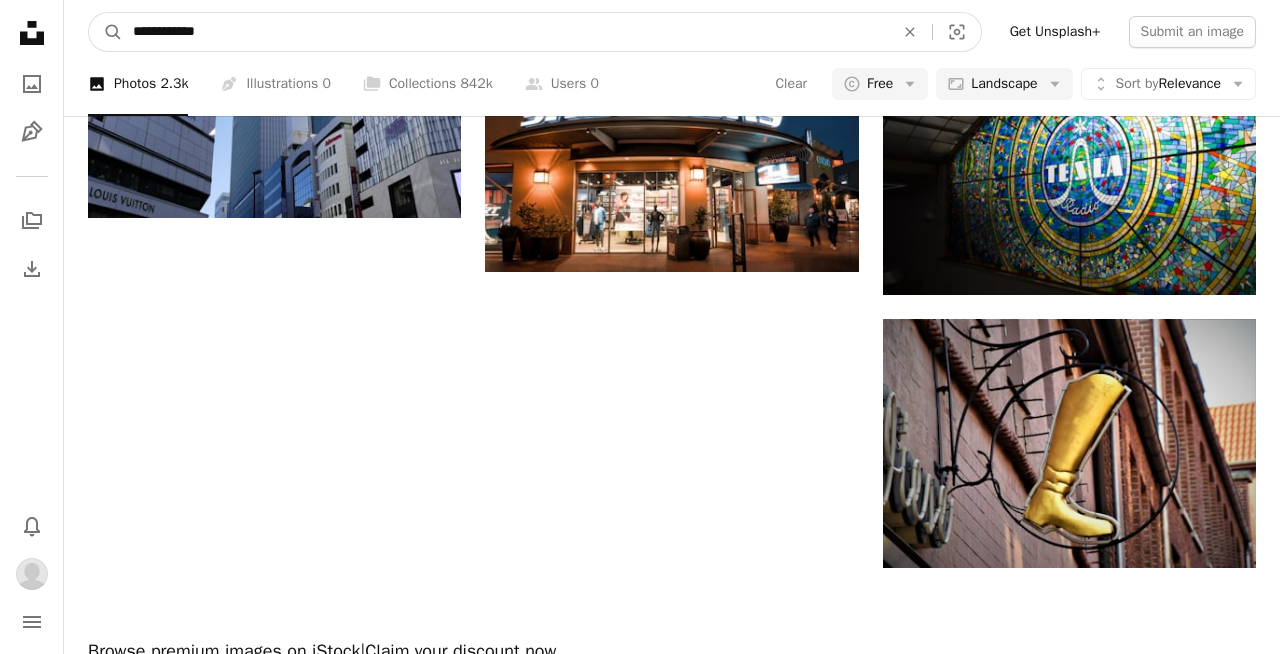 type on "**********" 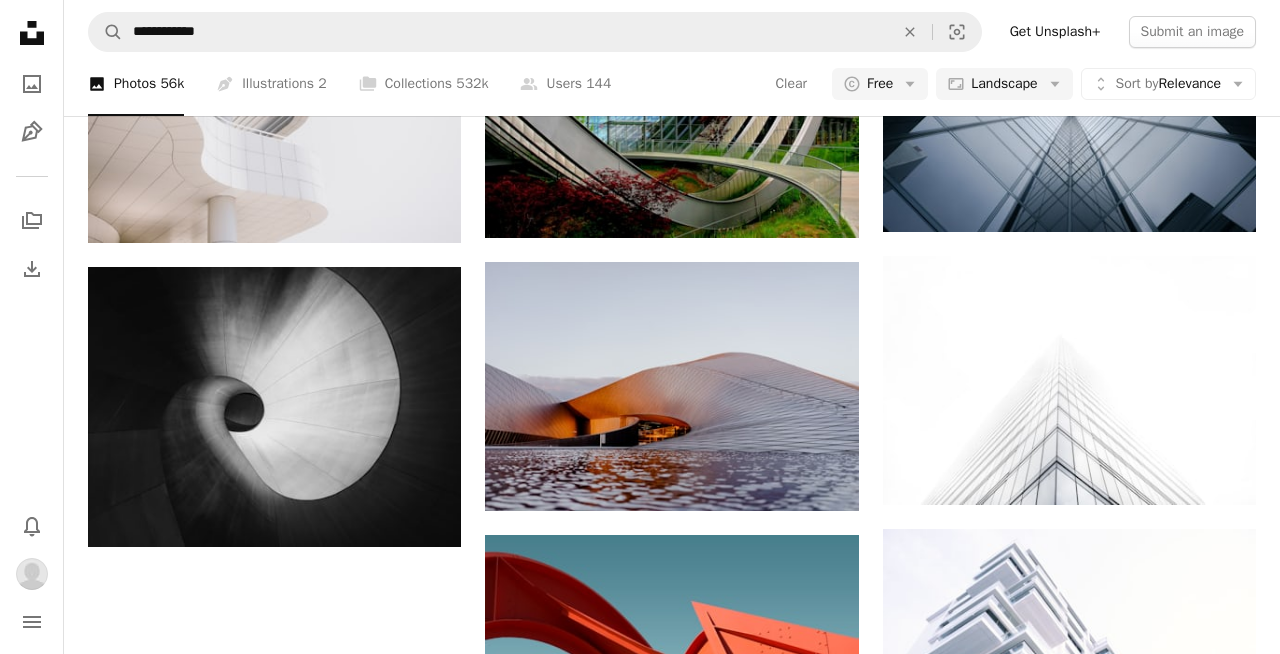 scroll, scrollTop: 1373, scrollLeft: 0, axis: vertical 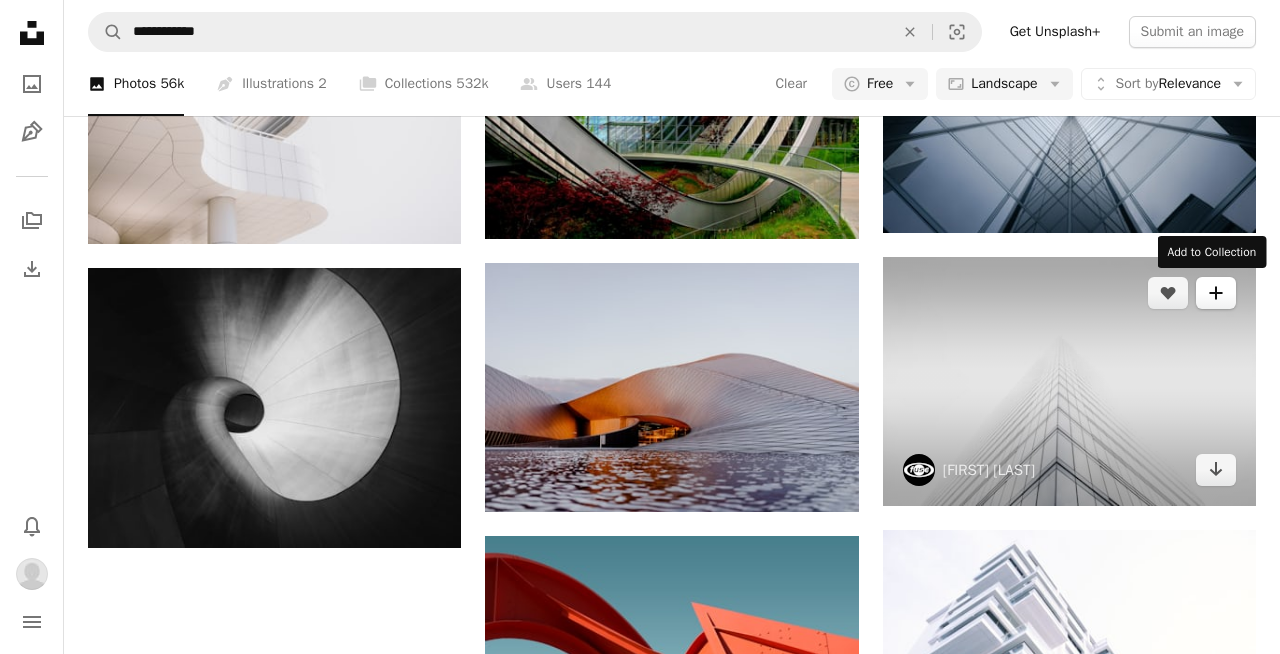 click on "A plus sign" at bounding box center [1216, 293] 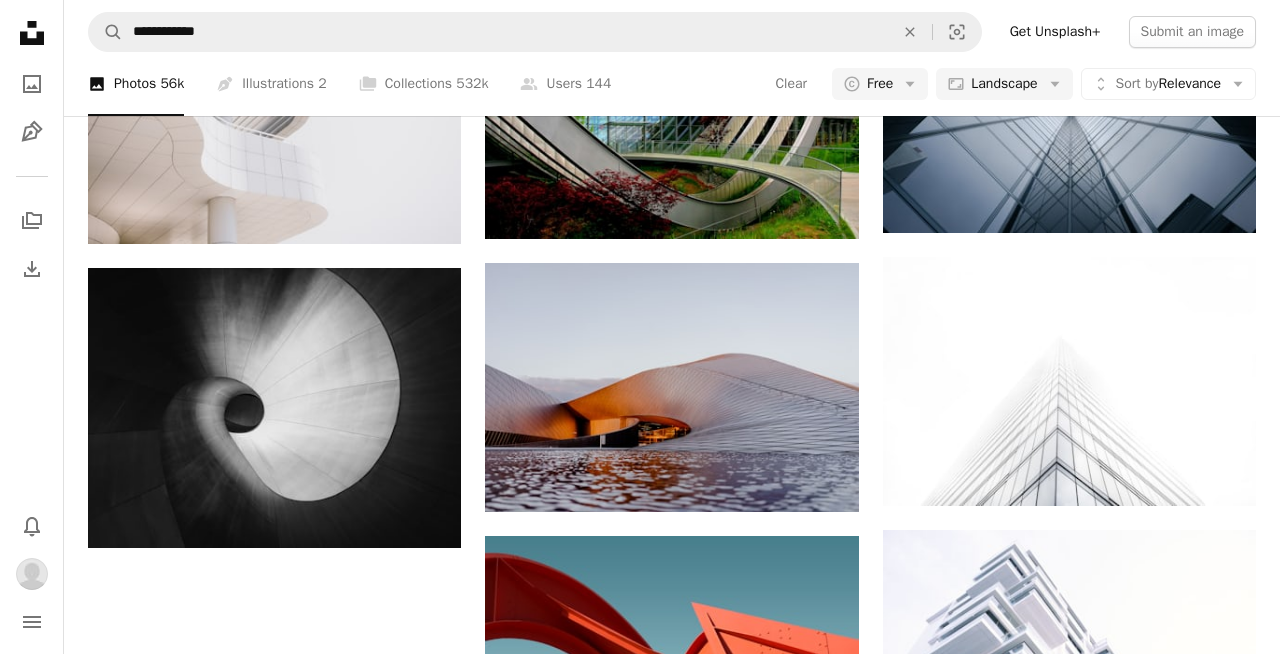 click on "13 photos" at bounding box center (806, 2483) 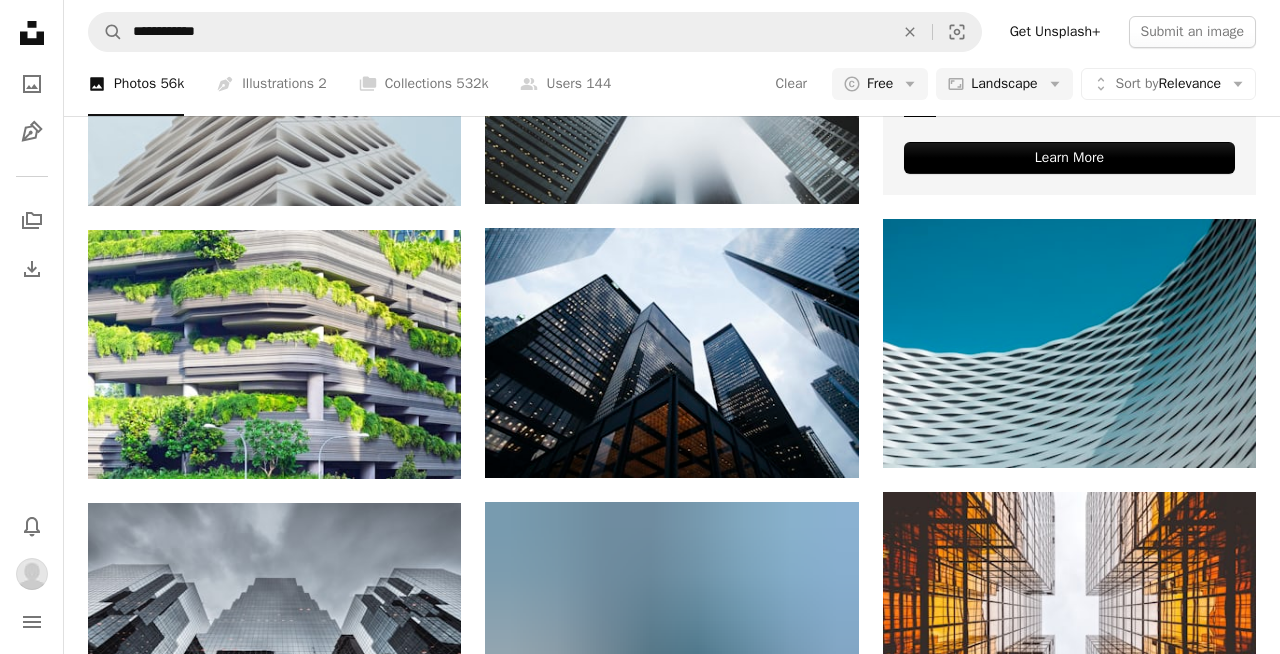 scroll, scrollTop: 587, scrollLeft: 0, axis: vertical 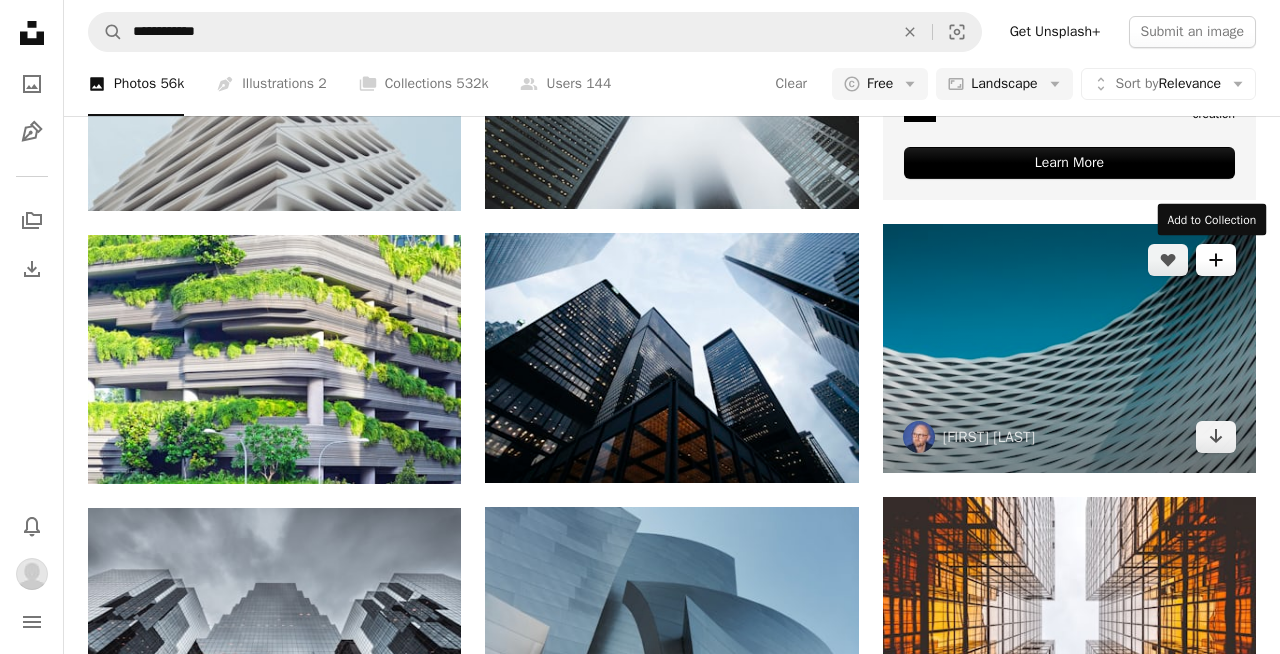 click on "A plus sign" at bounding box center (1216, 260) 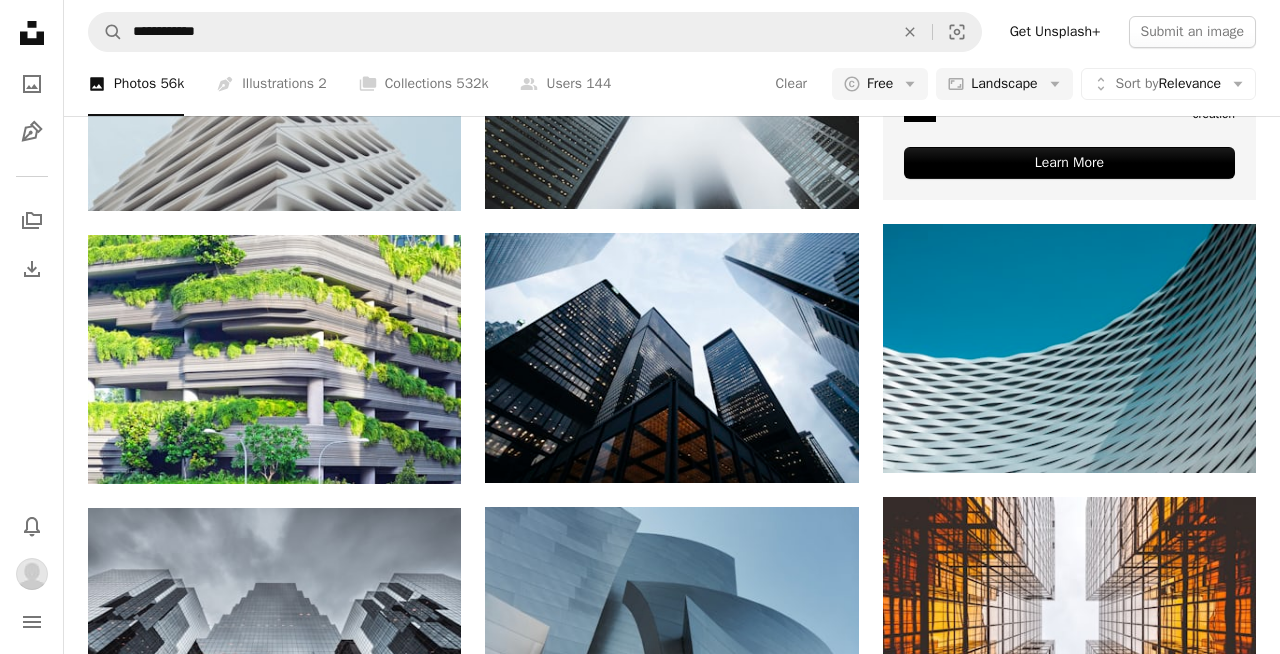 click on "cdp" at bounding box center (795, 3292) 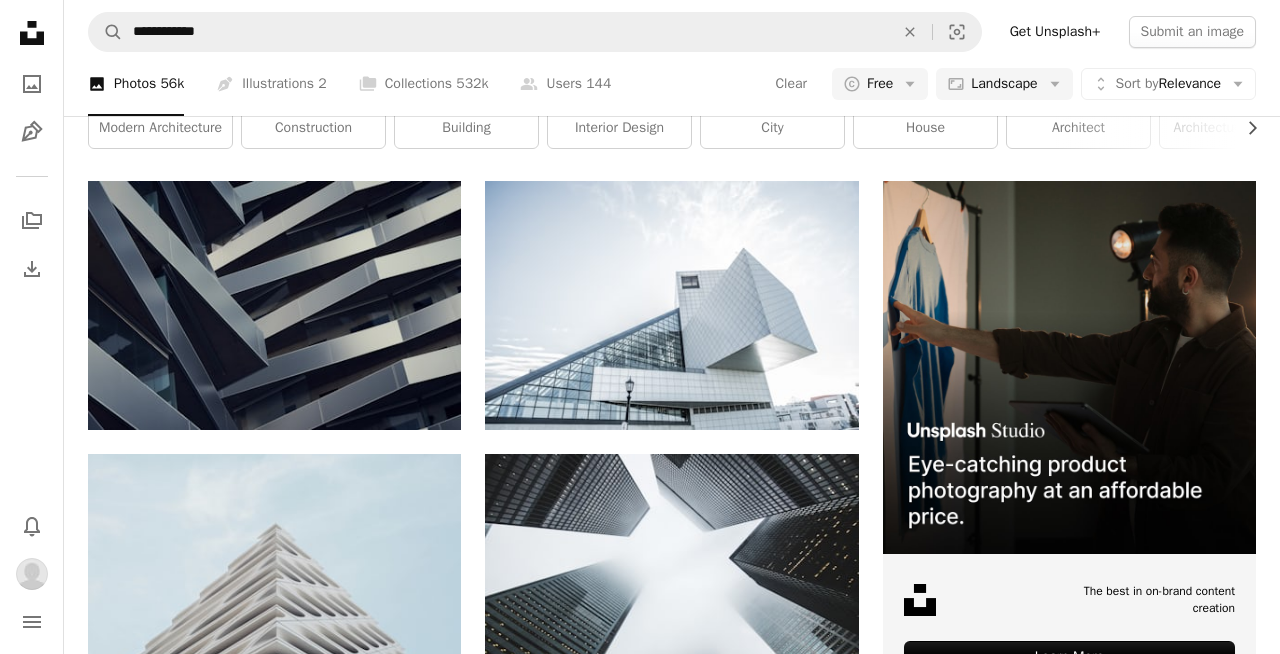 scroll, scrollTop: 86, scrollLeft: 0, axis: vertical 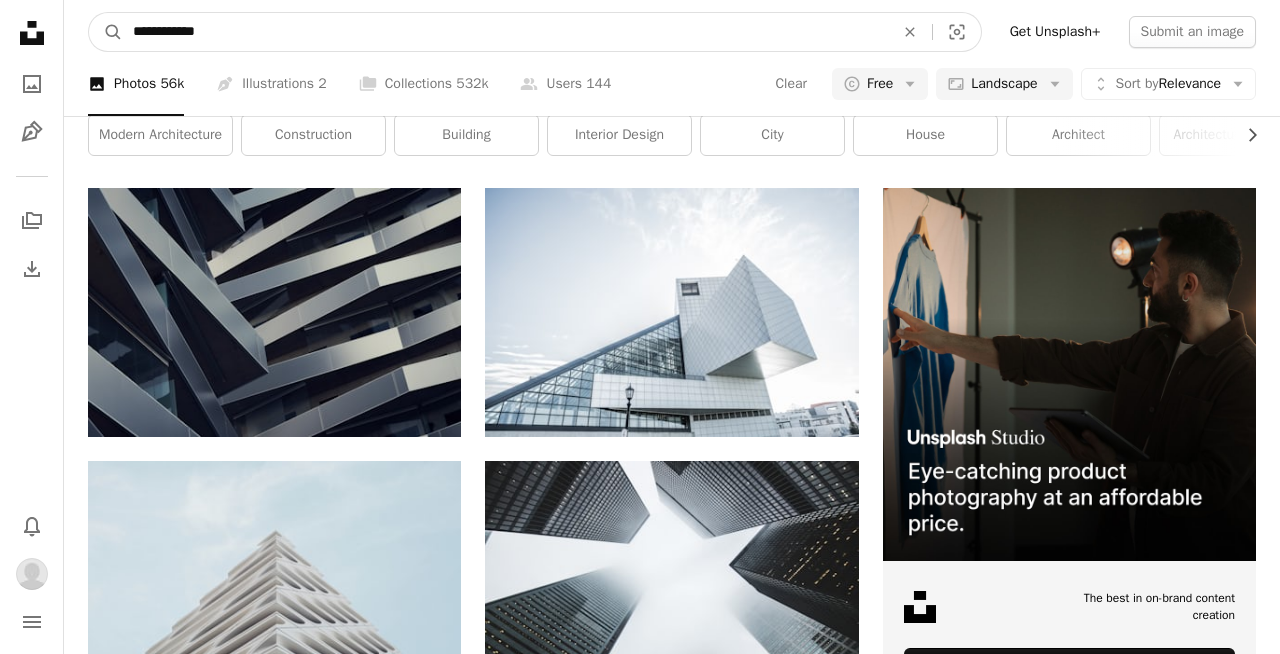 drag, startPoint x: 615, startPoint y: 24, endPoint x: 70, endPoint y: 33, distance: 545.0743 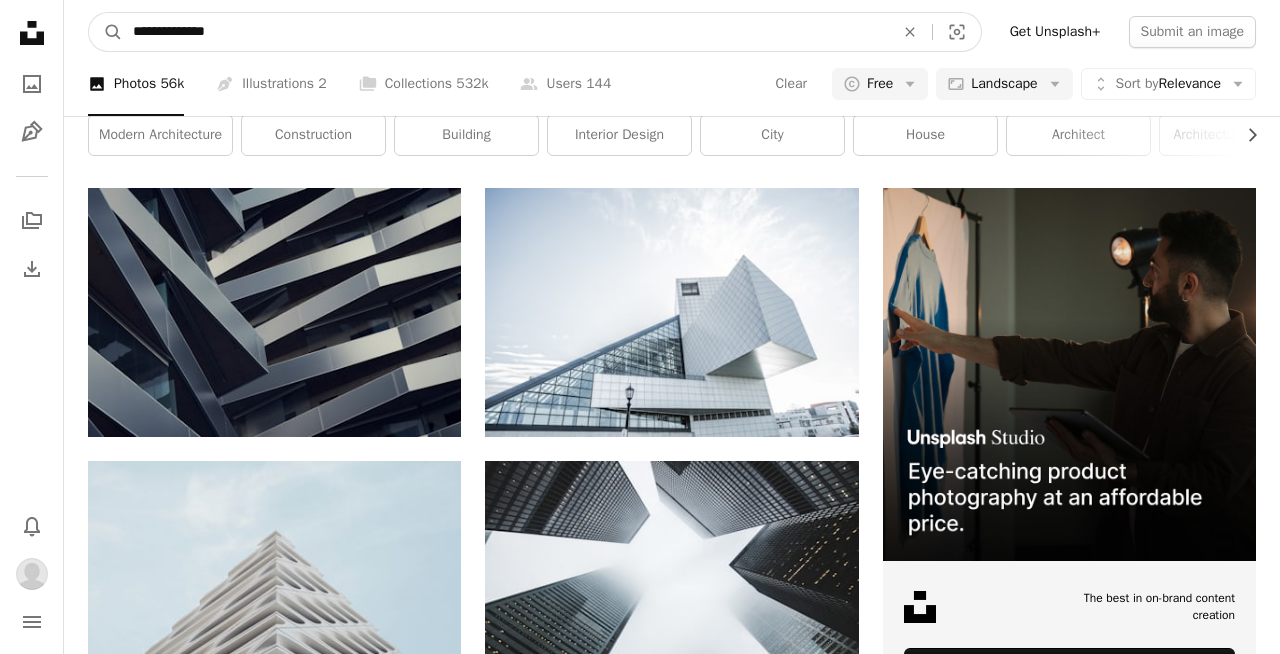 type on "**********" 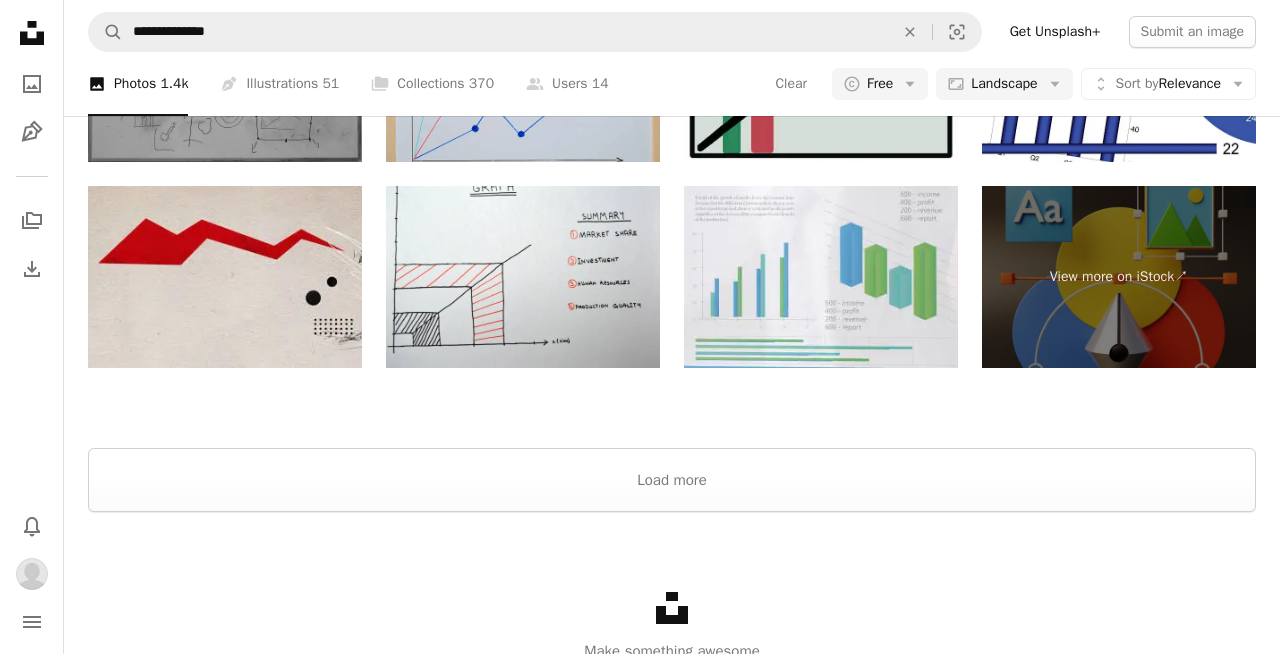 scroll, scrollTop: 2683, scrollLeft: 0, axis: vertical 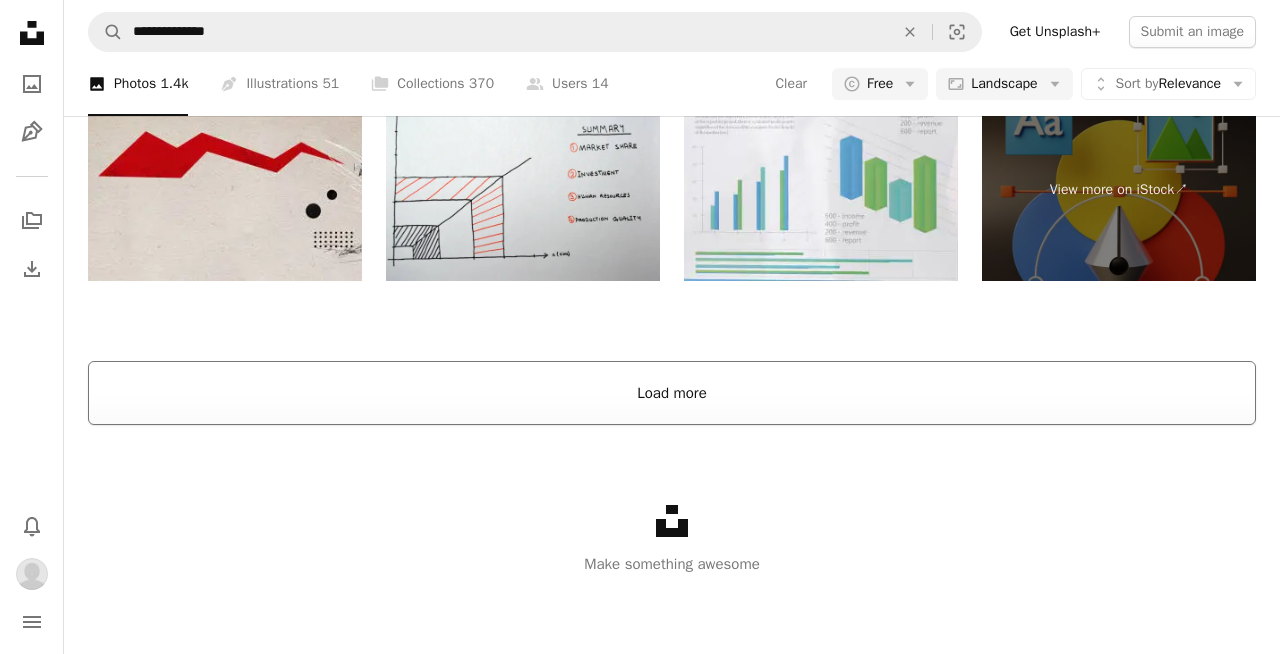 click on "Load more" at bounding box center (672, 393) 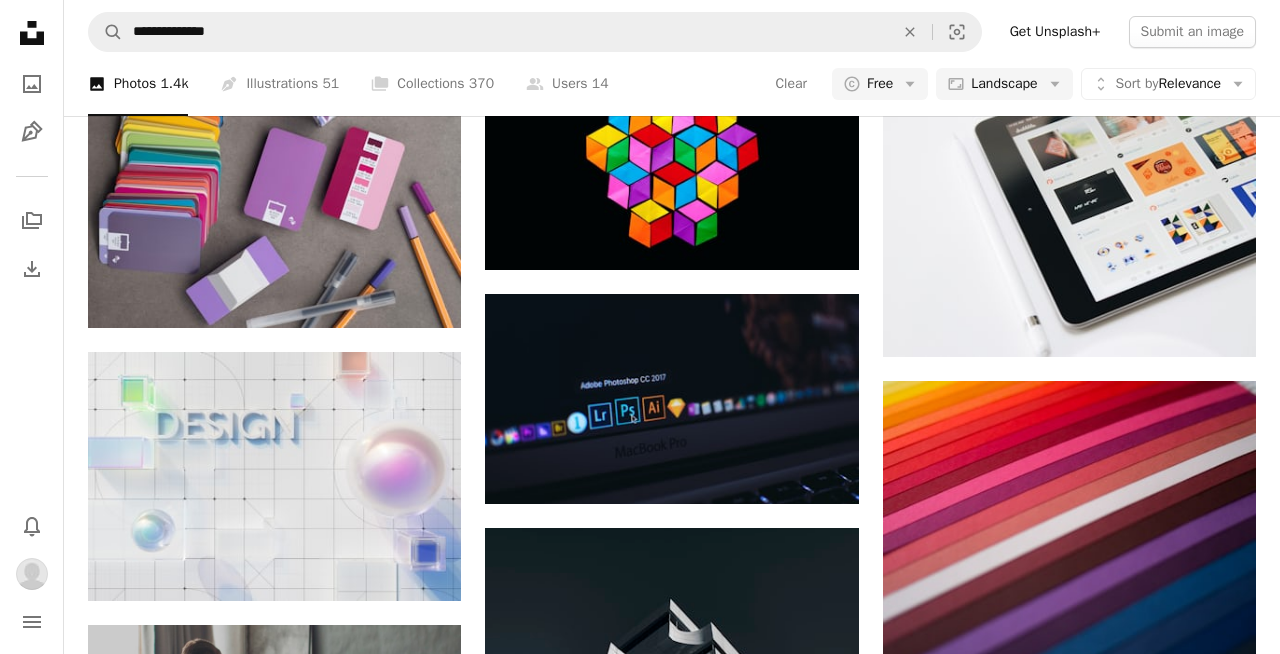 scroll, scrollTop: 2381, scrollLeft: 0, axis: vertical 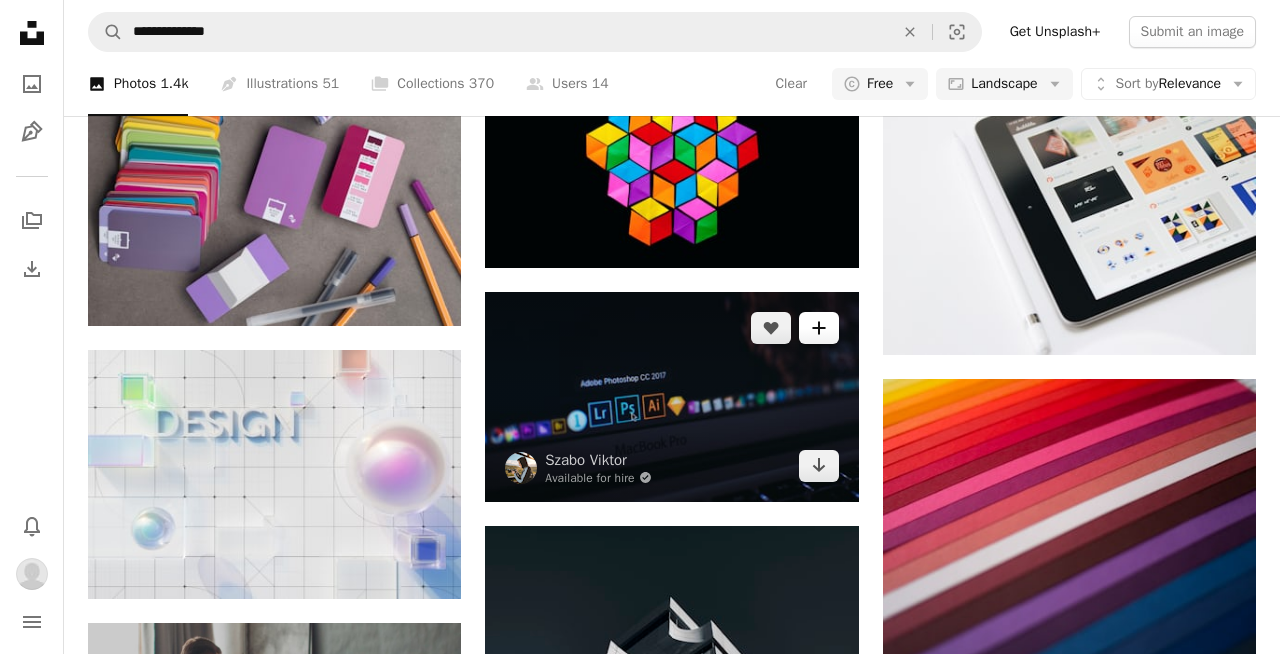 click on "A plus sign" 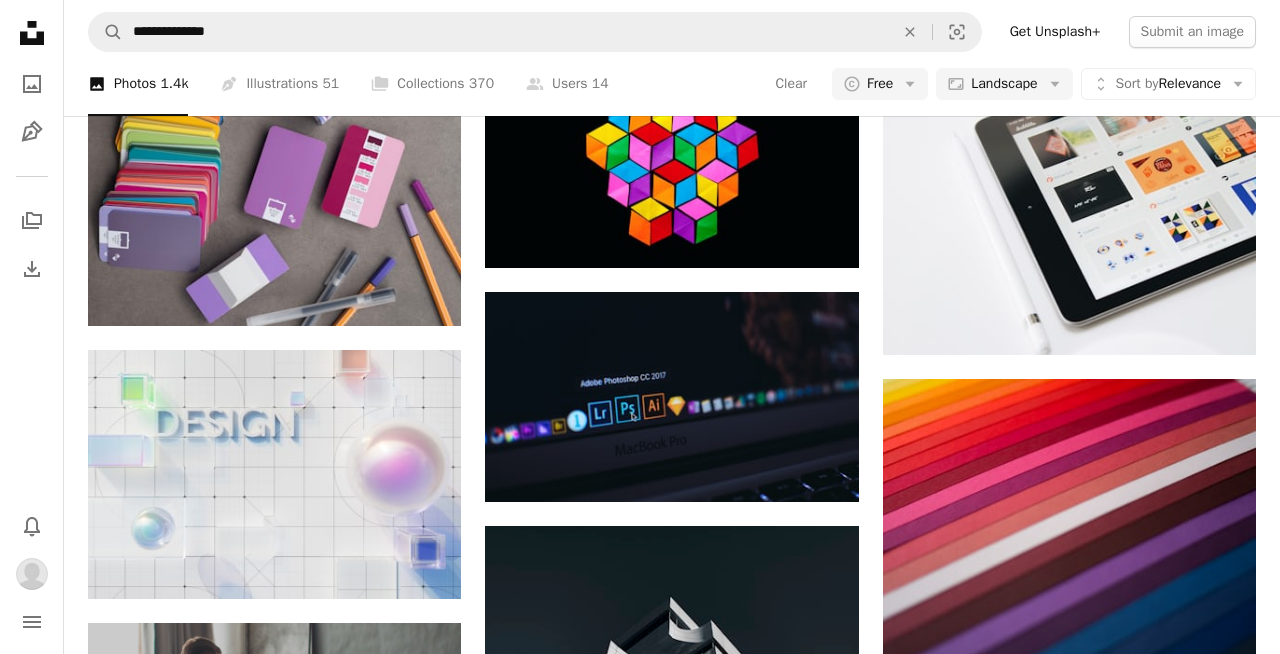 click on "cdp" at bounding box center (795, 4677) 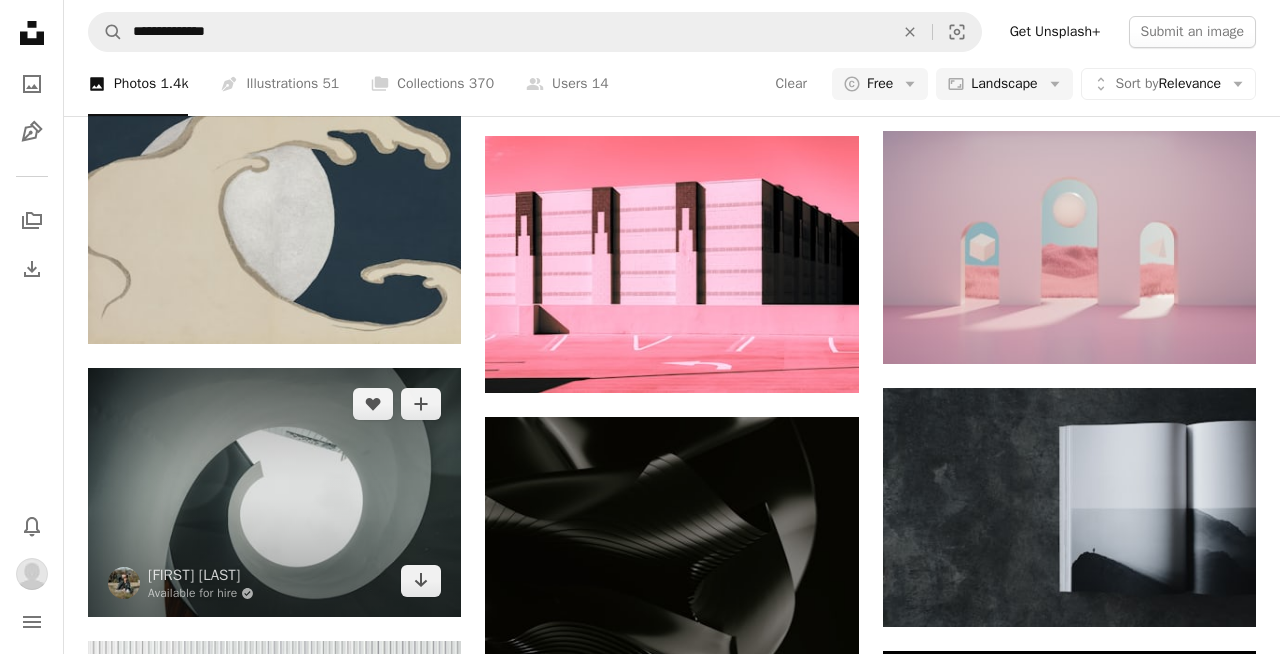 scroll, scrollTop: 25244, scrollLeft: 0, axis: vertical 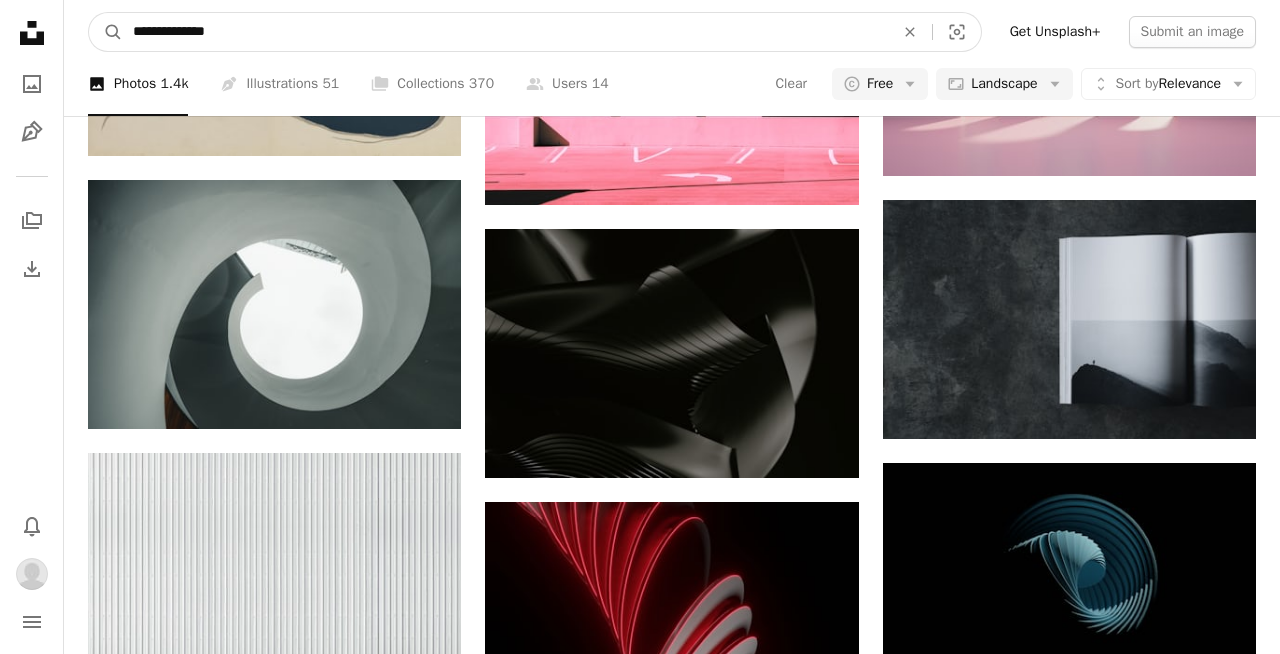 drag, startPoint x: 251, startPoint y: 41, endPoint x: 0, endPoint y: 45, distance: 251.03188 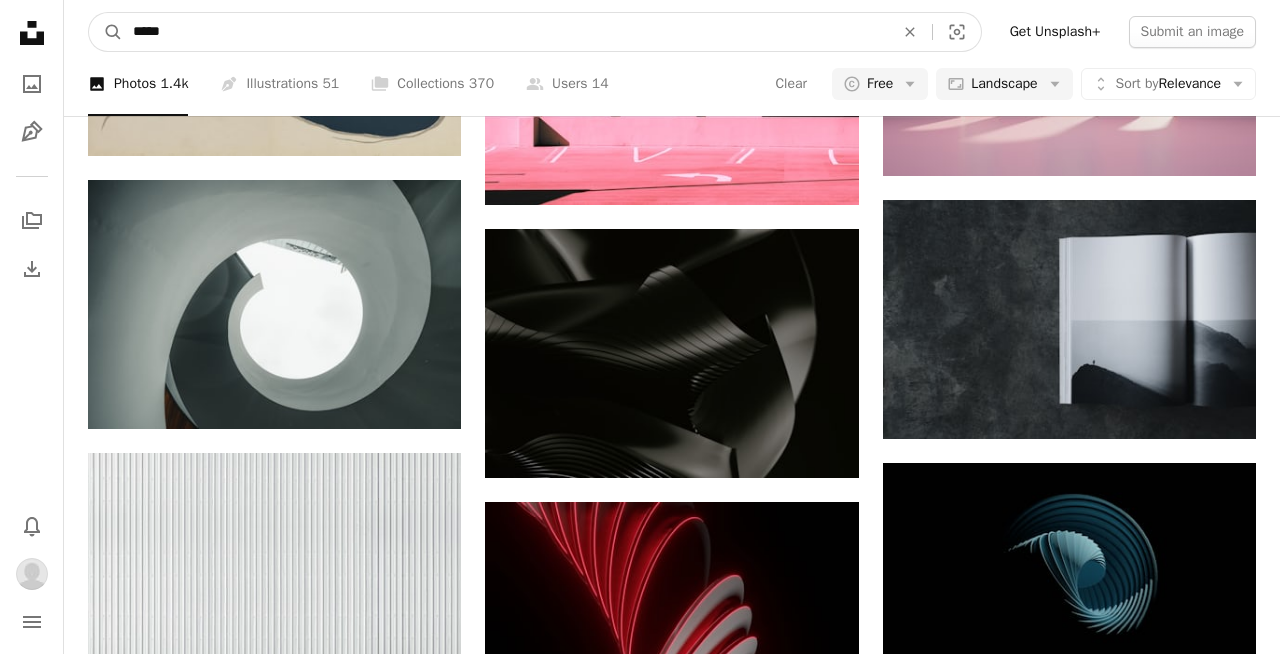 type on "*****" 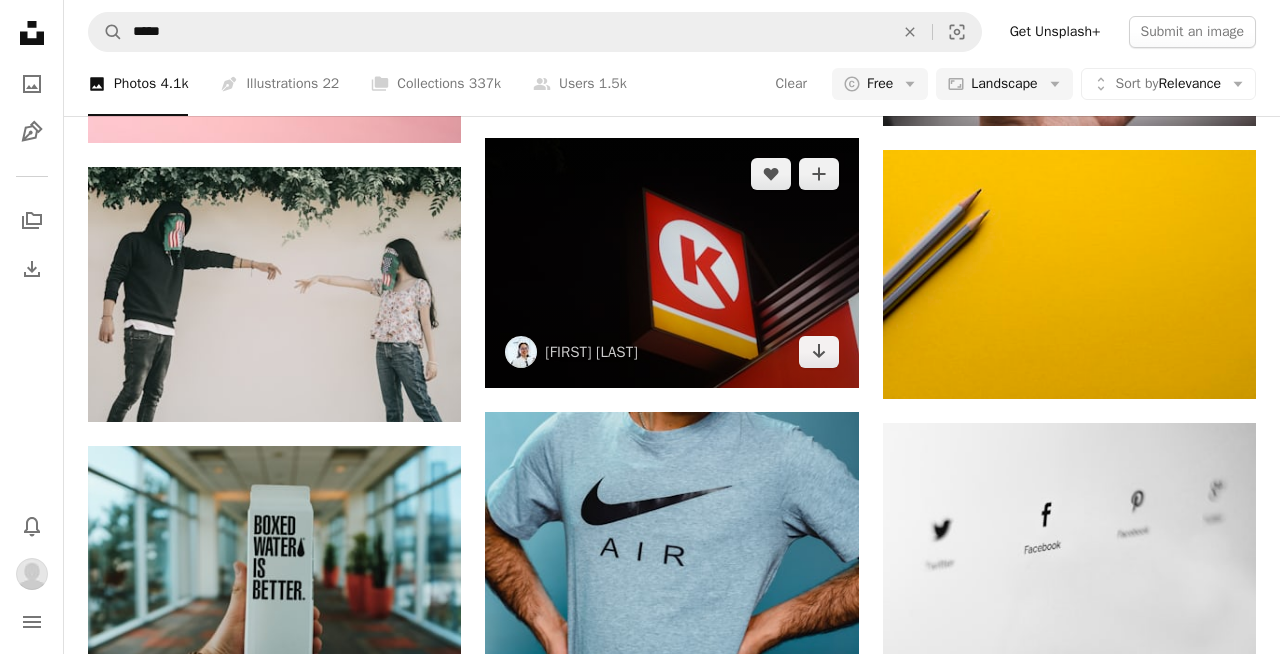 scroll, scrollTop: 4772, scrollLeft: 0, axis: vertical 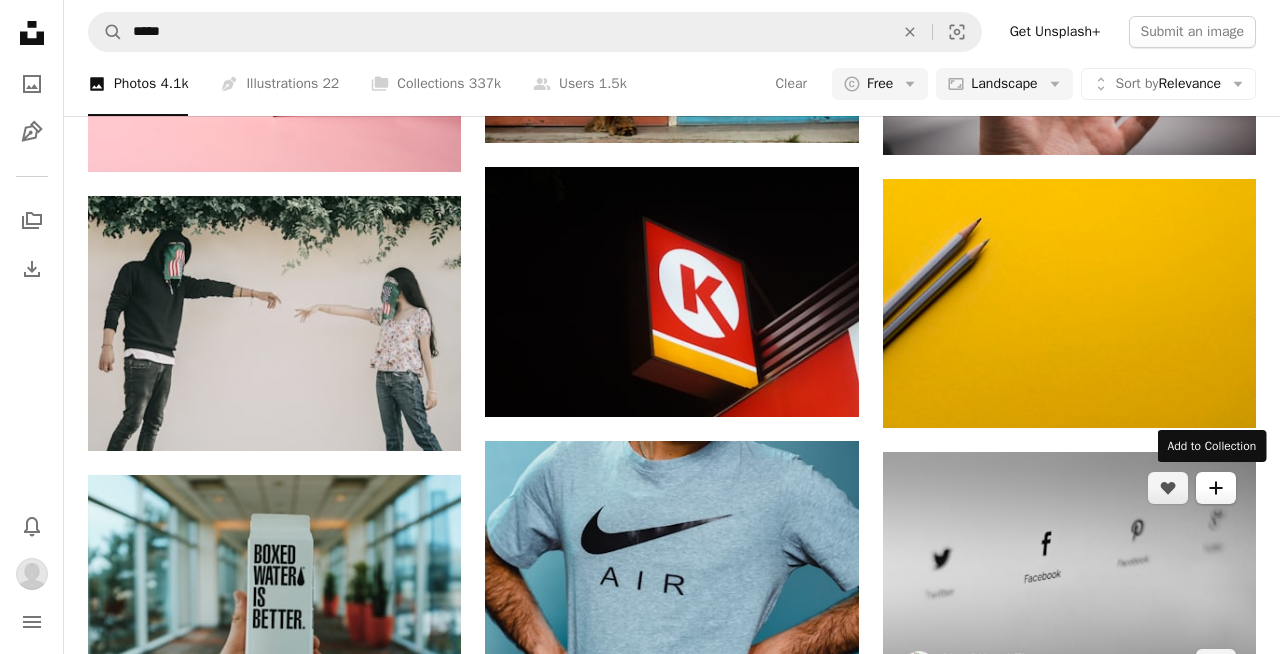 click 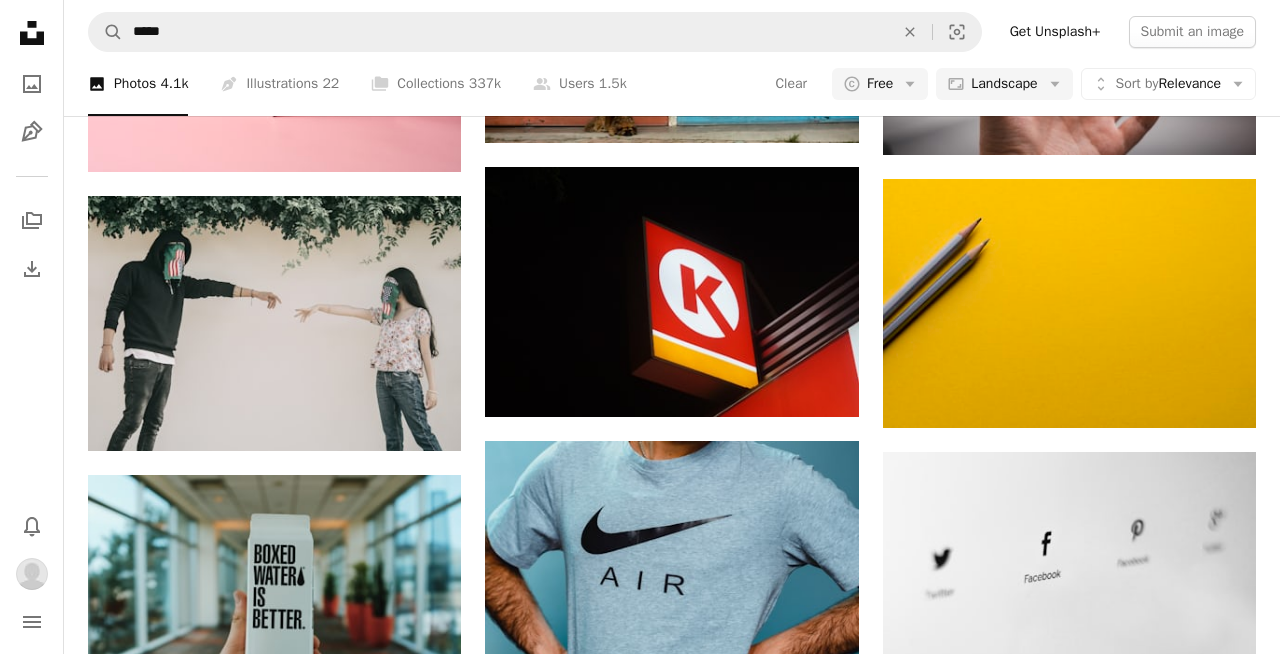 click on "16 photos" at bounding box center (806, 5962) 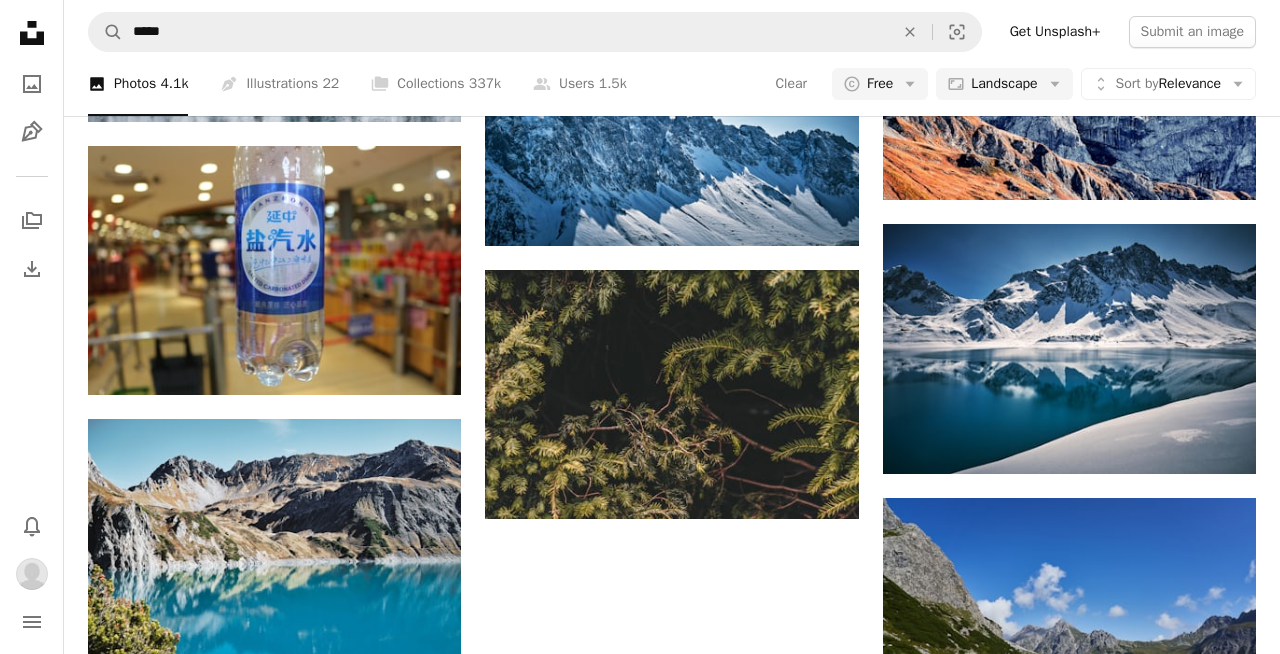 scroll, scrollTop: 12437, scrollLeft: 0, axis: vertical 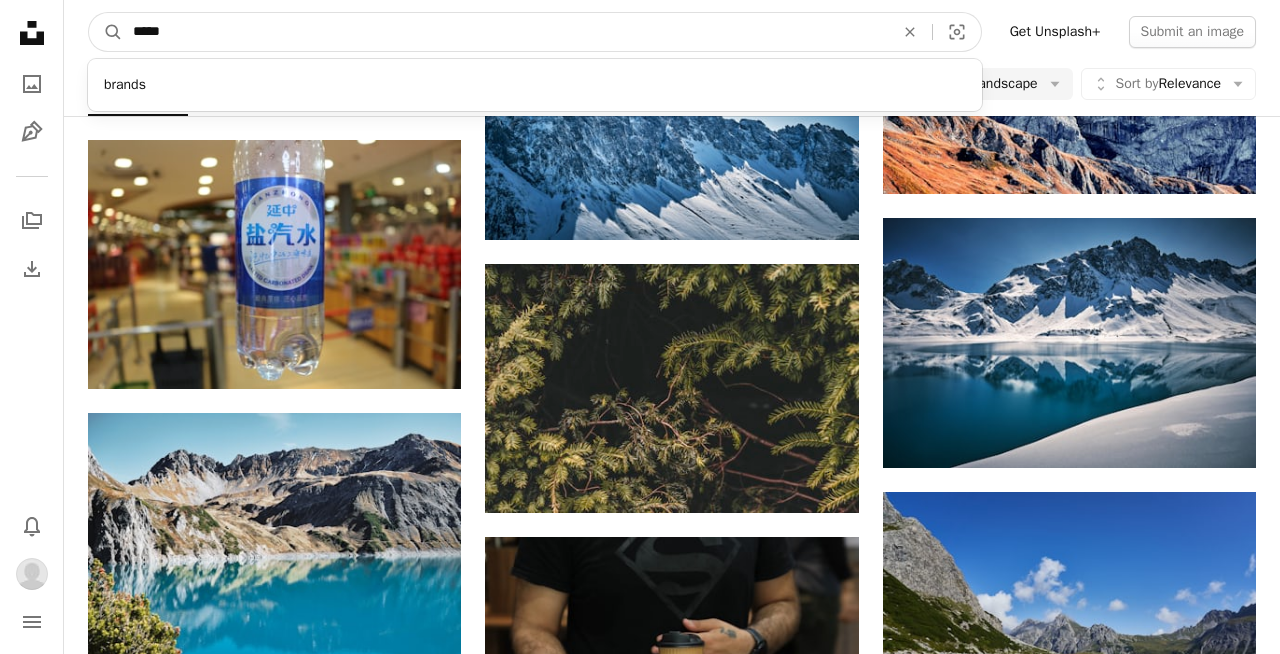 drag, startPoint x: 349, startPoint y: 37, endPoint x: 0, endPoint y: 10, distance: 350.04285 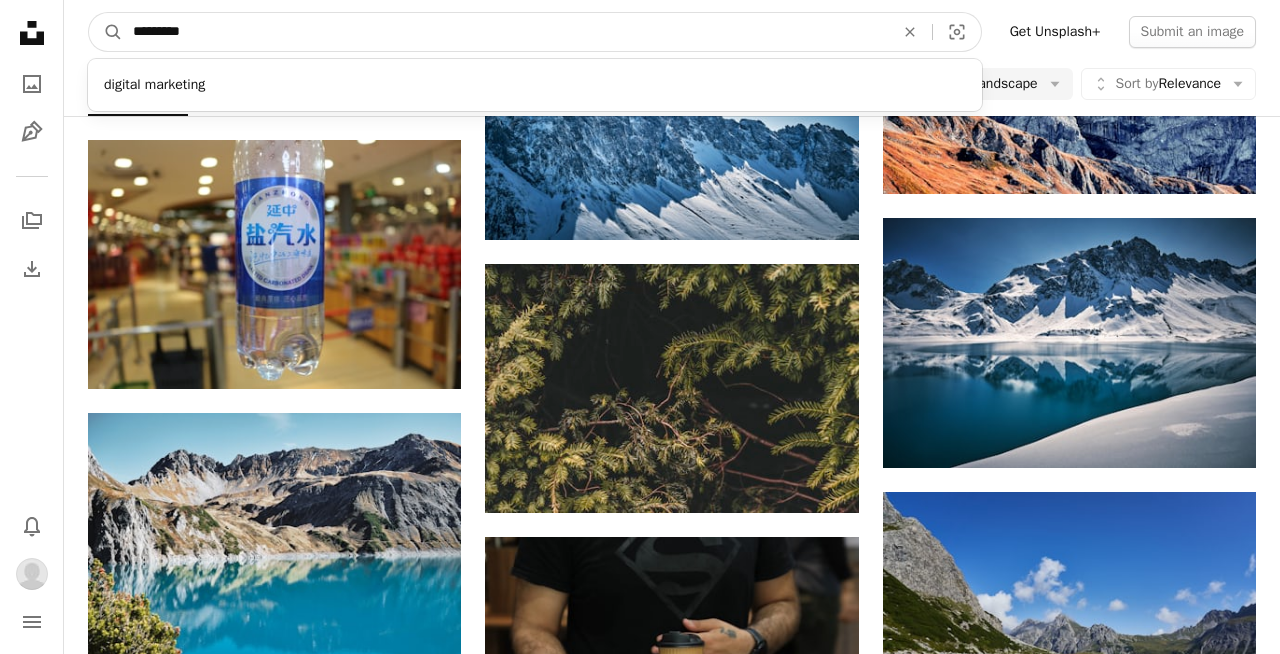 type on "*********" 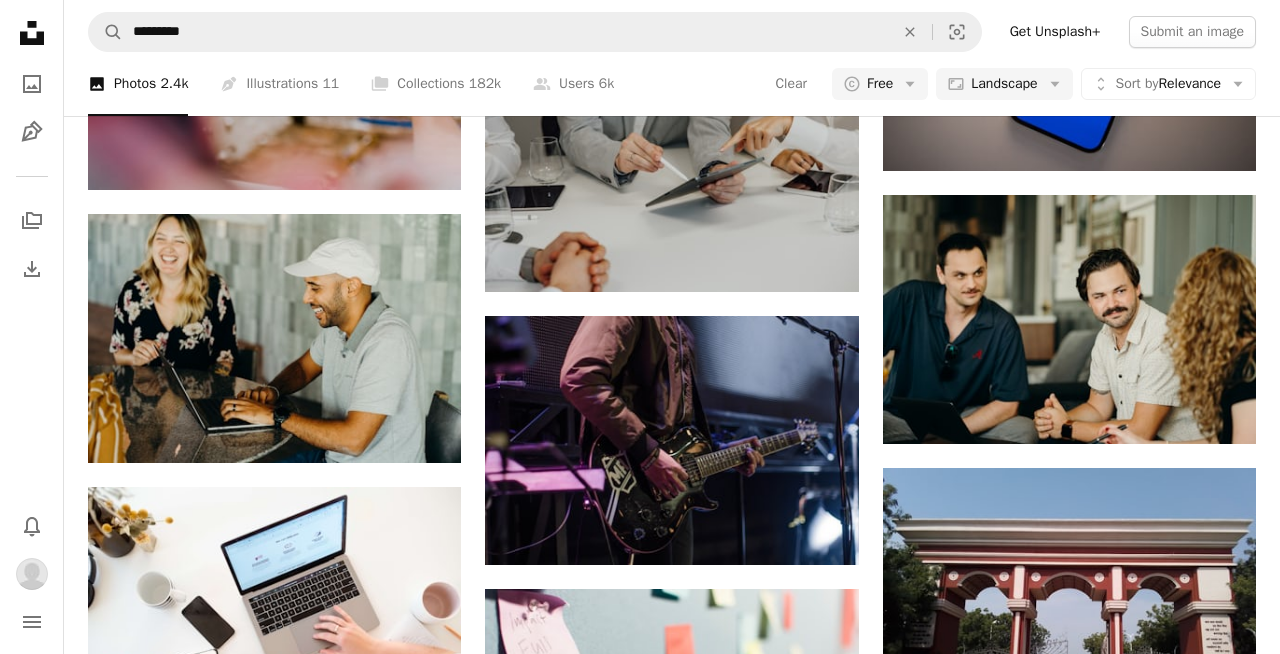 scroll, scrollTop: 9174, scrollLeft: 0, axis: vertical 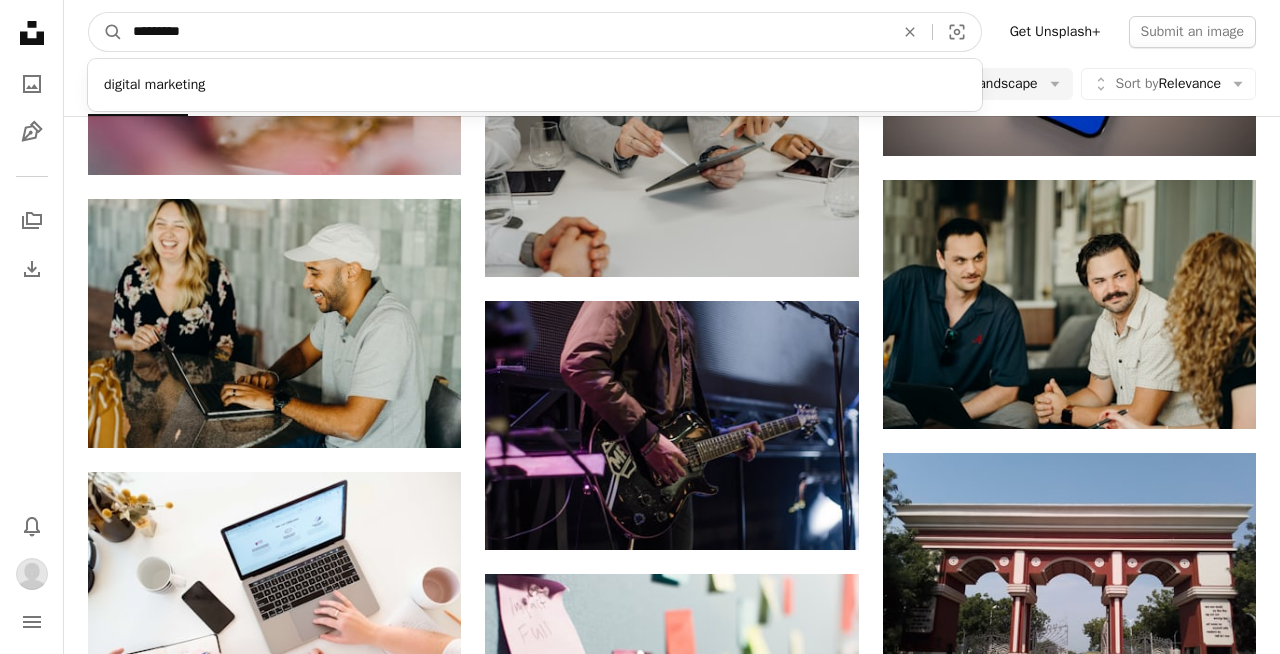 drag, startPoint x: 403, startPoint y: 37, endPoint x: 10, endPoint y: 23, distance: 393.2493 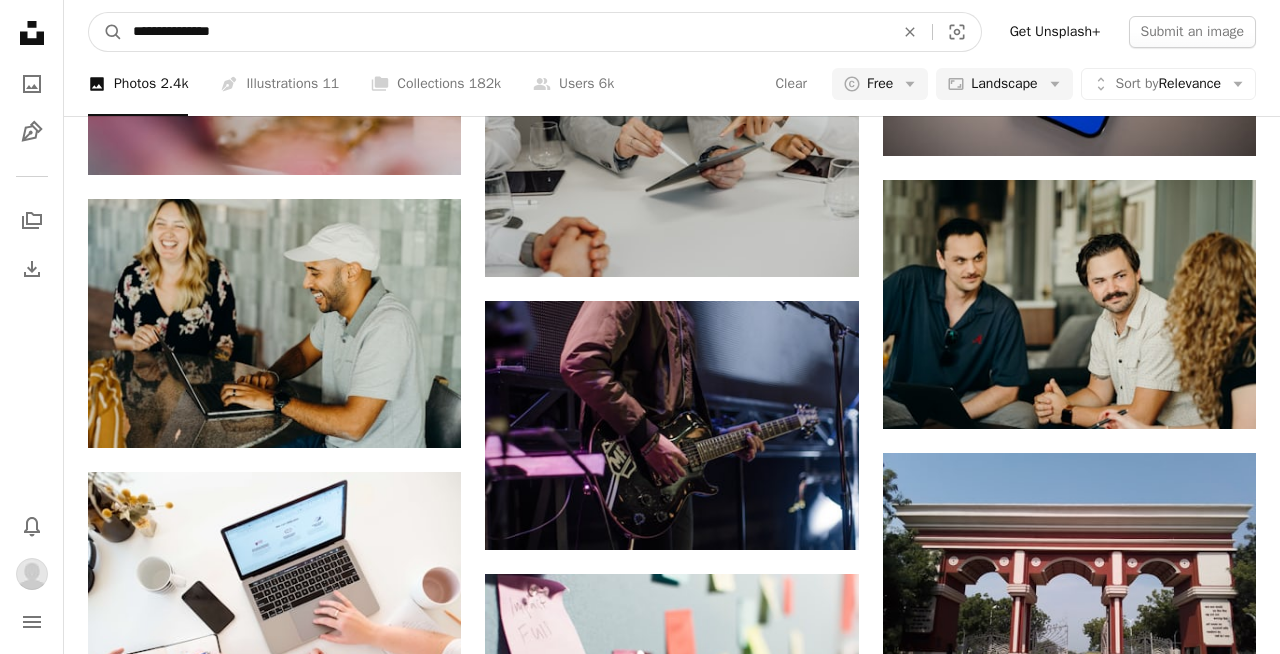 type on "**********" 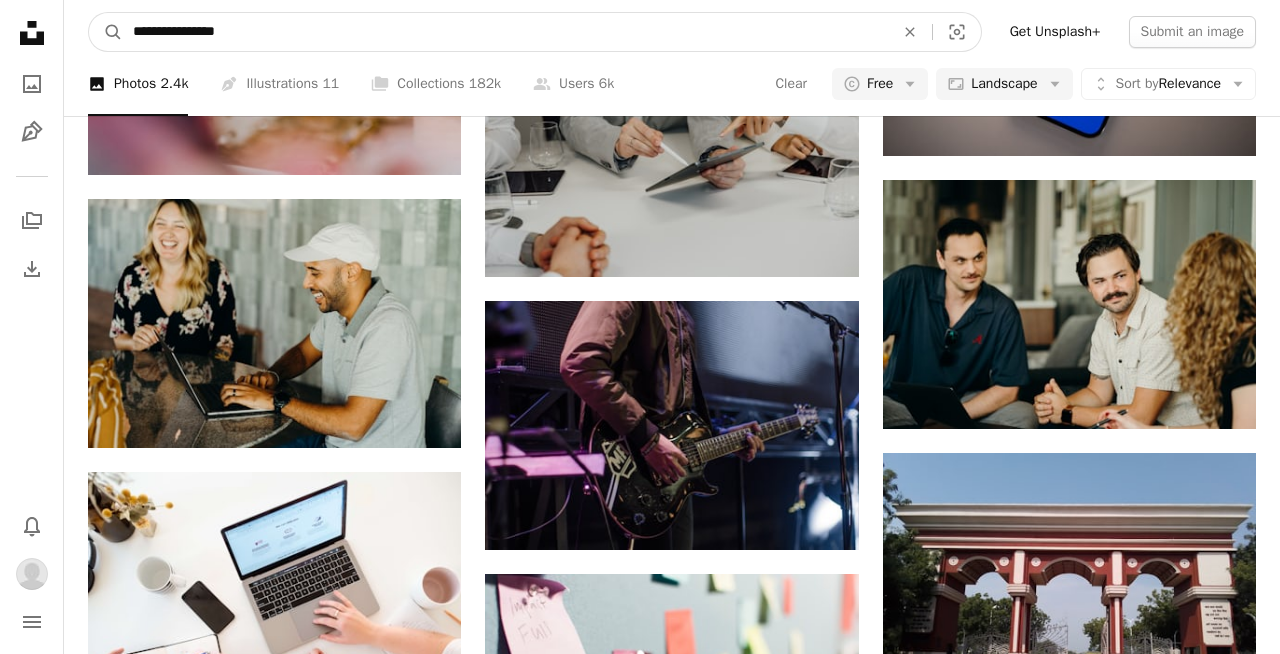 click on "A magnifying glass" at bounding box center (106, 32) 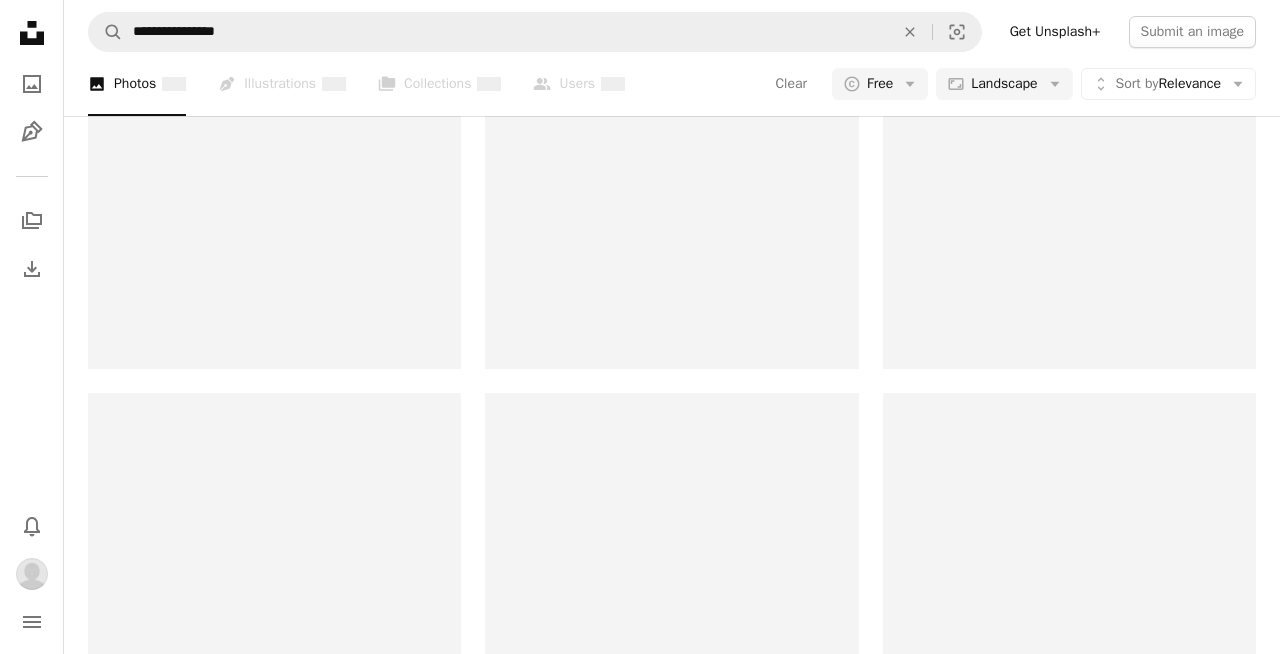 scroll, scrollTop: 0, scrollLeft: 0, axis: both 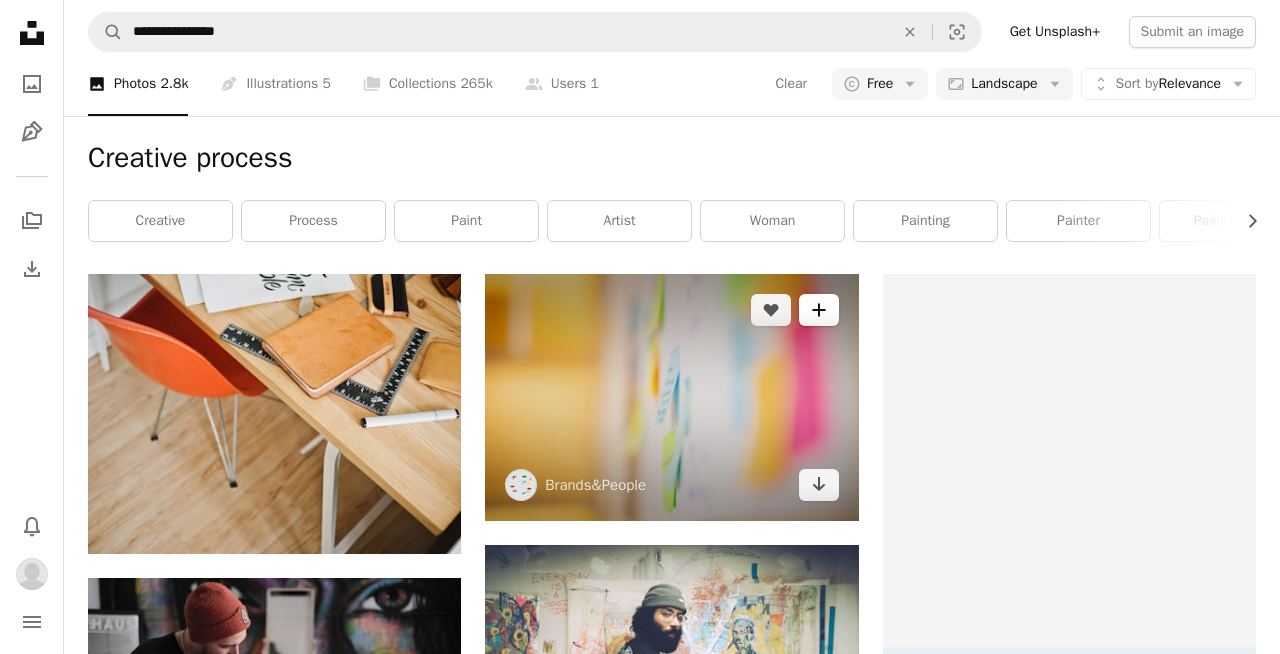 click on "A plus sign" 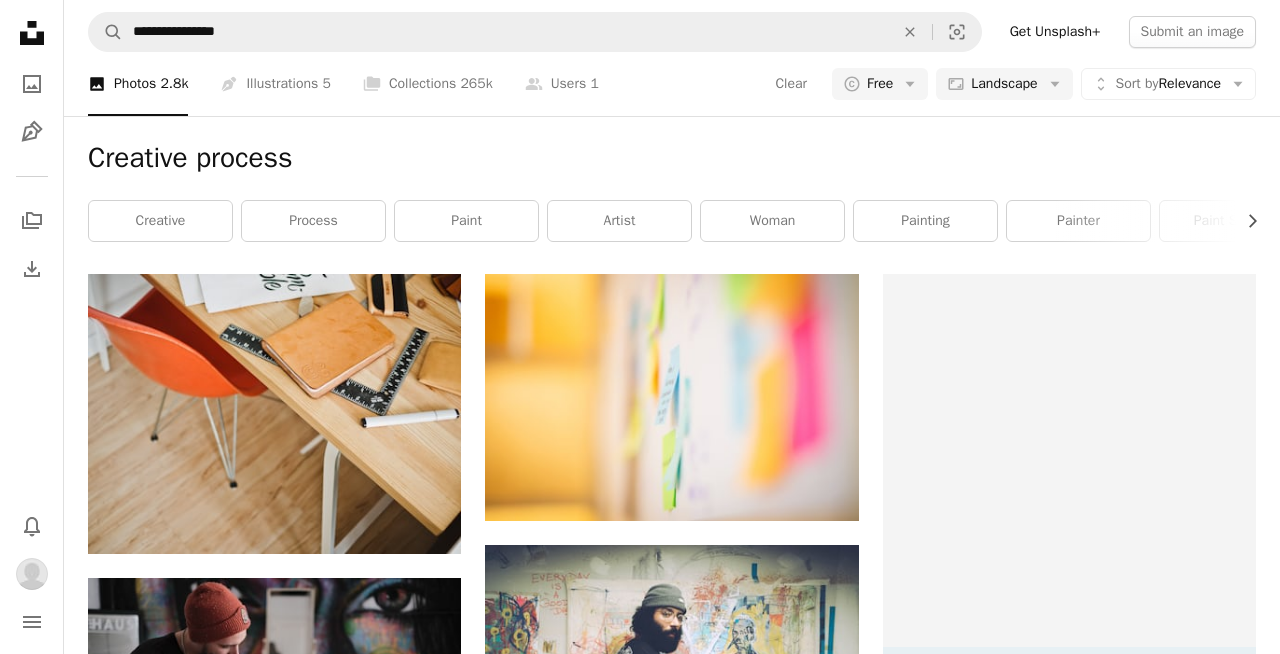 click on "17 photos" at bounding box center [806, 3854] 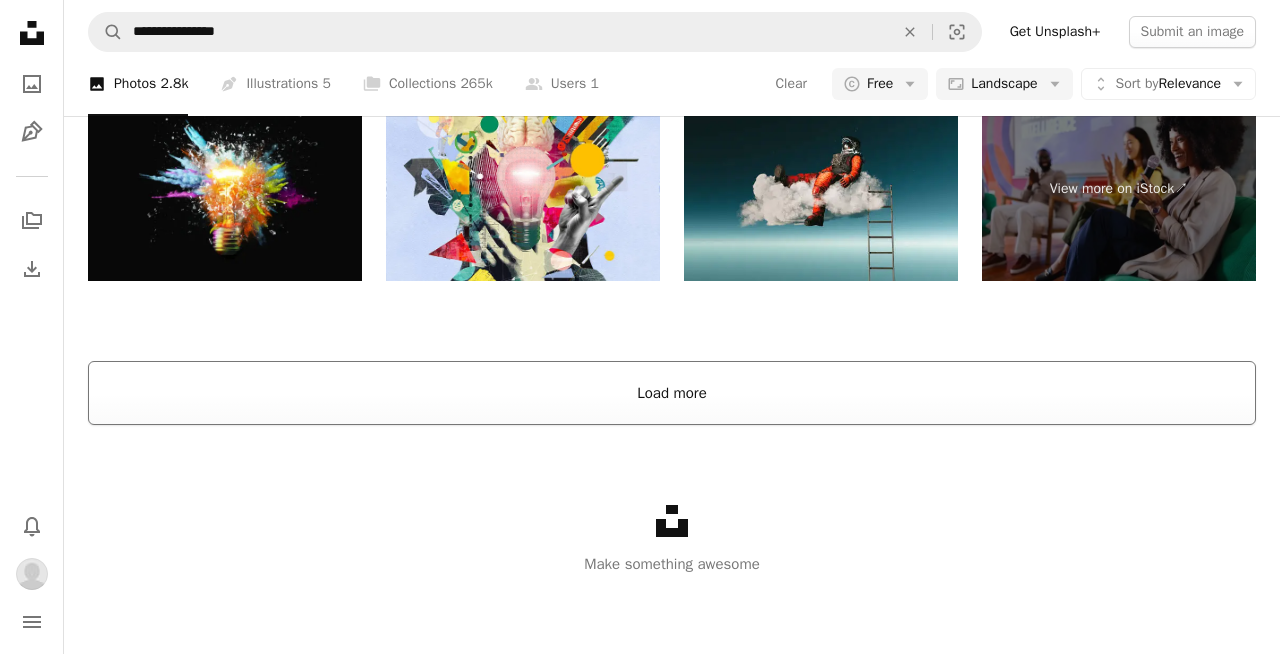 click on "Load more" at bounding box center (672, 393) 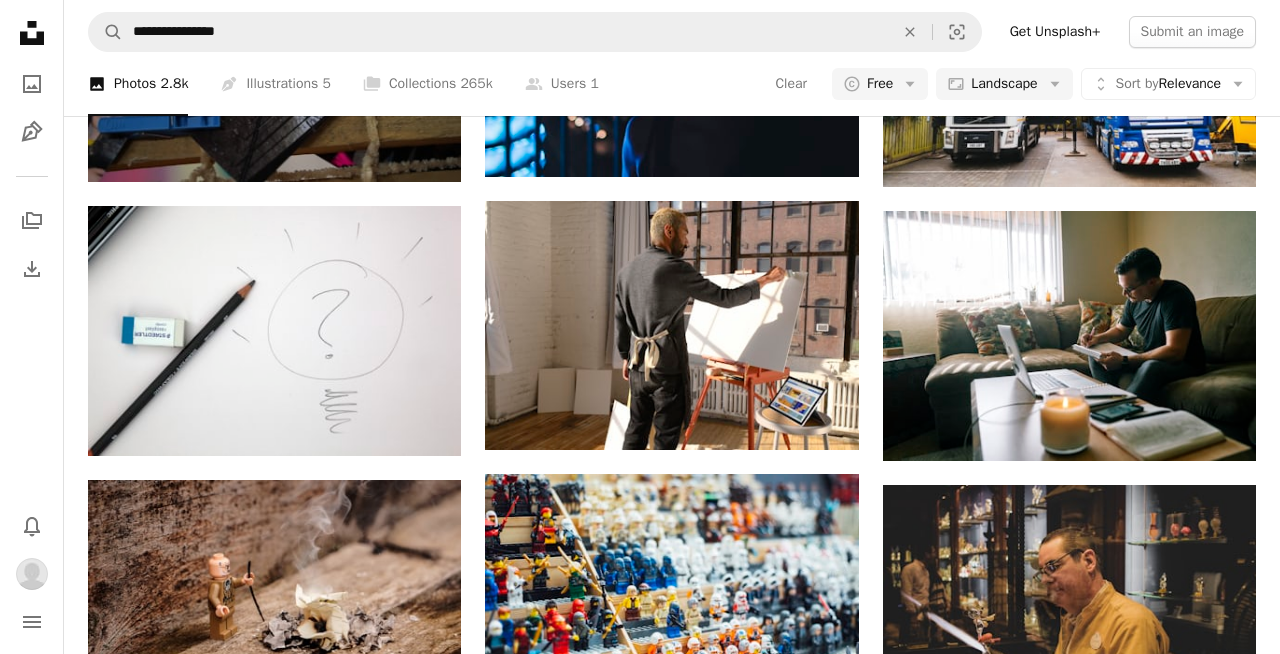 scroll, scrollTop: 16461, scrollLeft: 0, axis: vertical 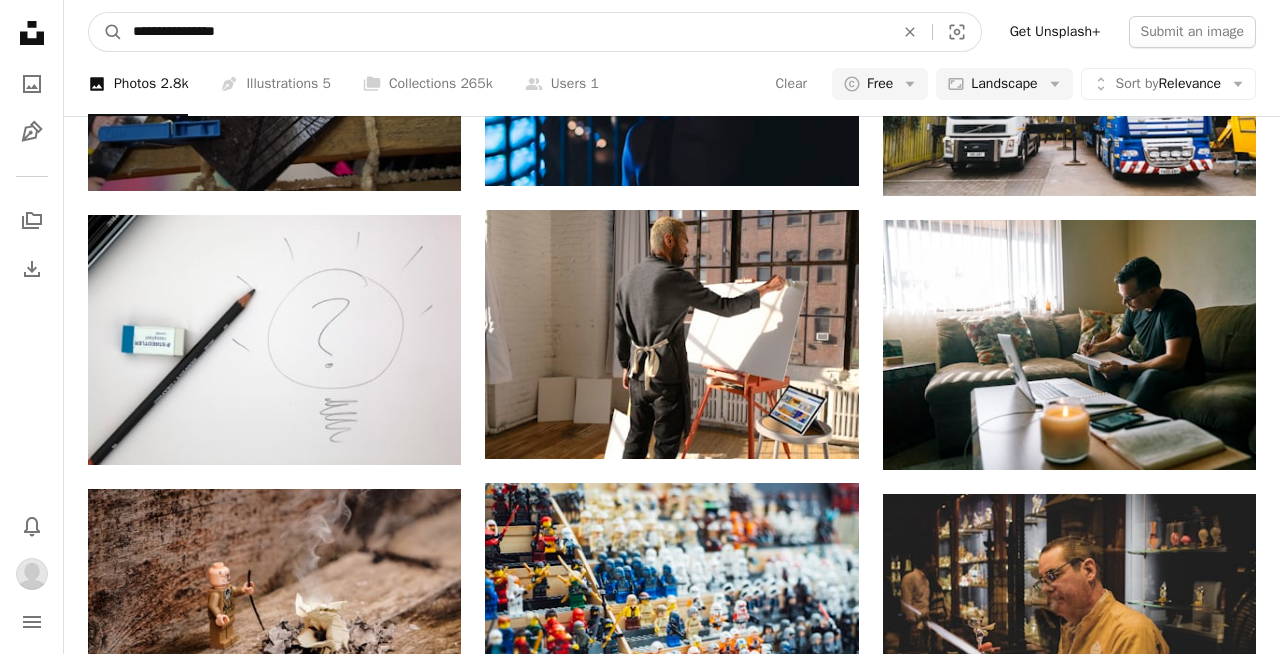 drag, startPoint x: 330, startPoint y: 26, endPoint x: 0, endPoint y: 4, distance: 330.7325 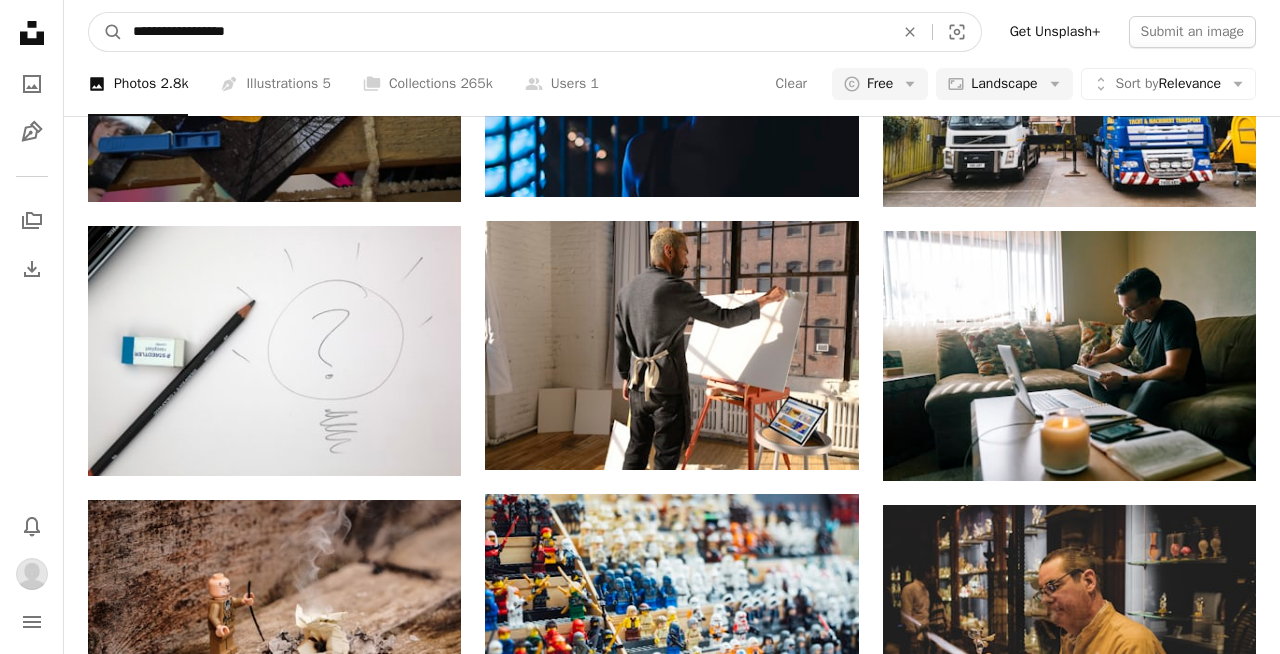 type on "**********" 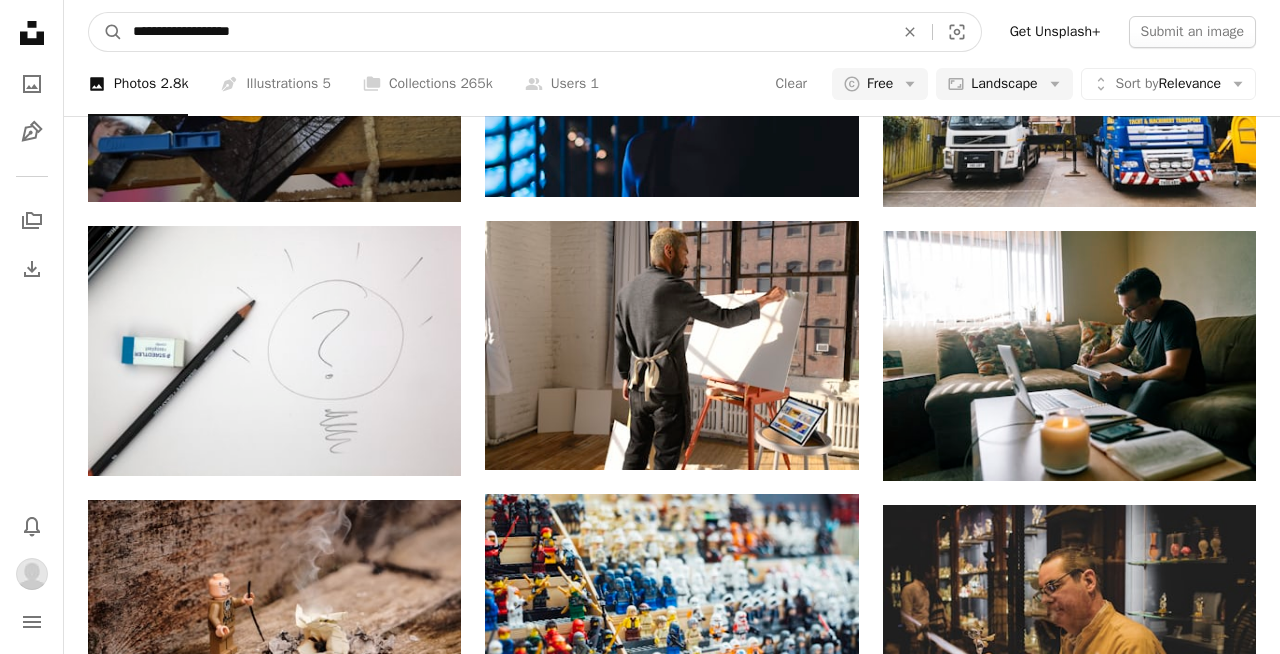 click on "A magnifying glass" at bounding box center [106, 32] 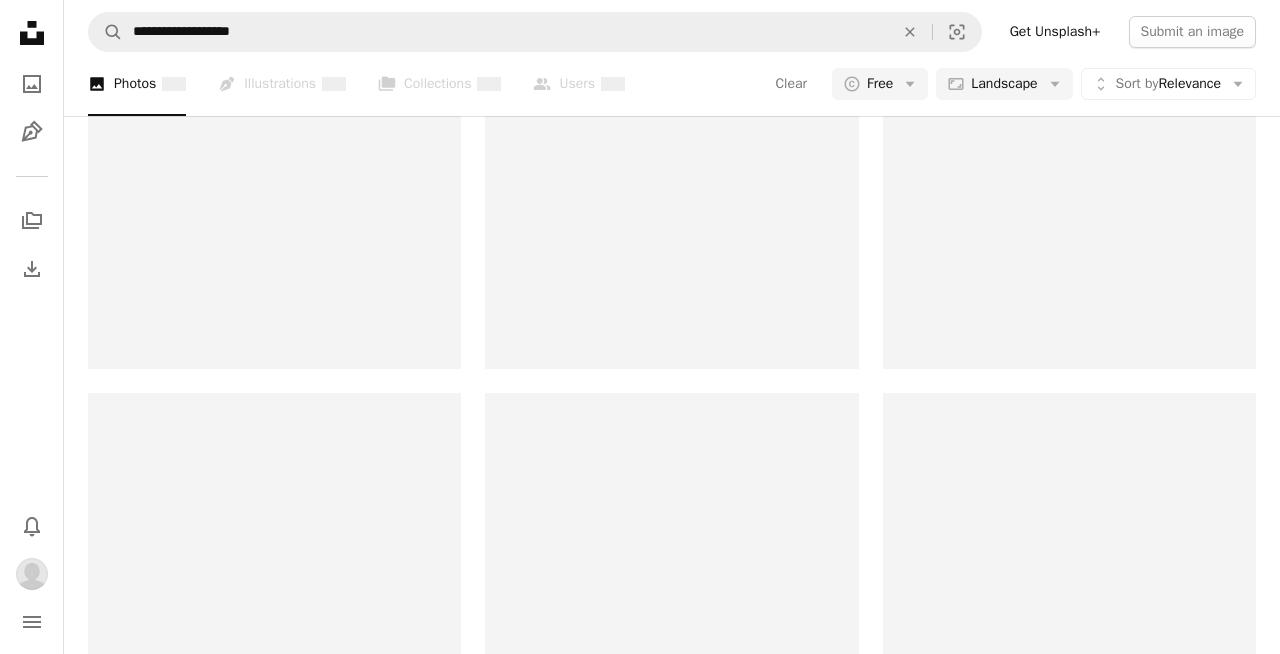 scroll, scrollTop: 0, scrollLeft: 0, axis: both 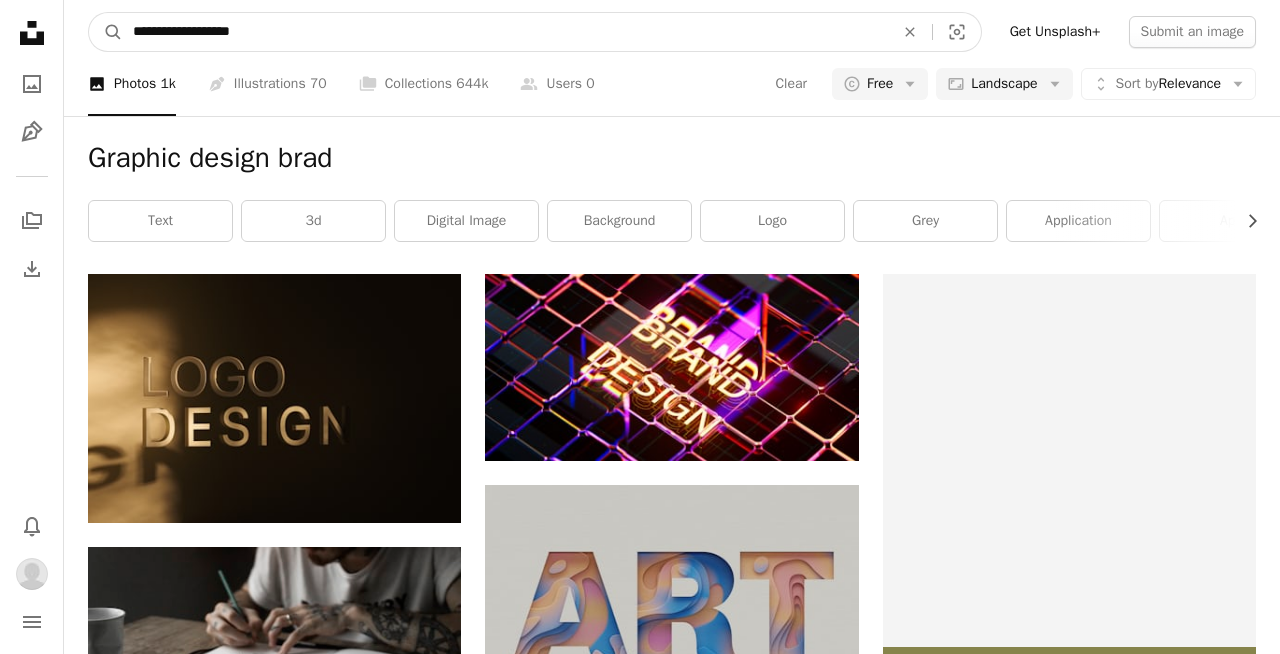 click on "**********" at bounding box center [505, 32] 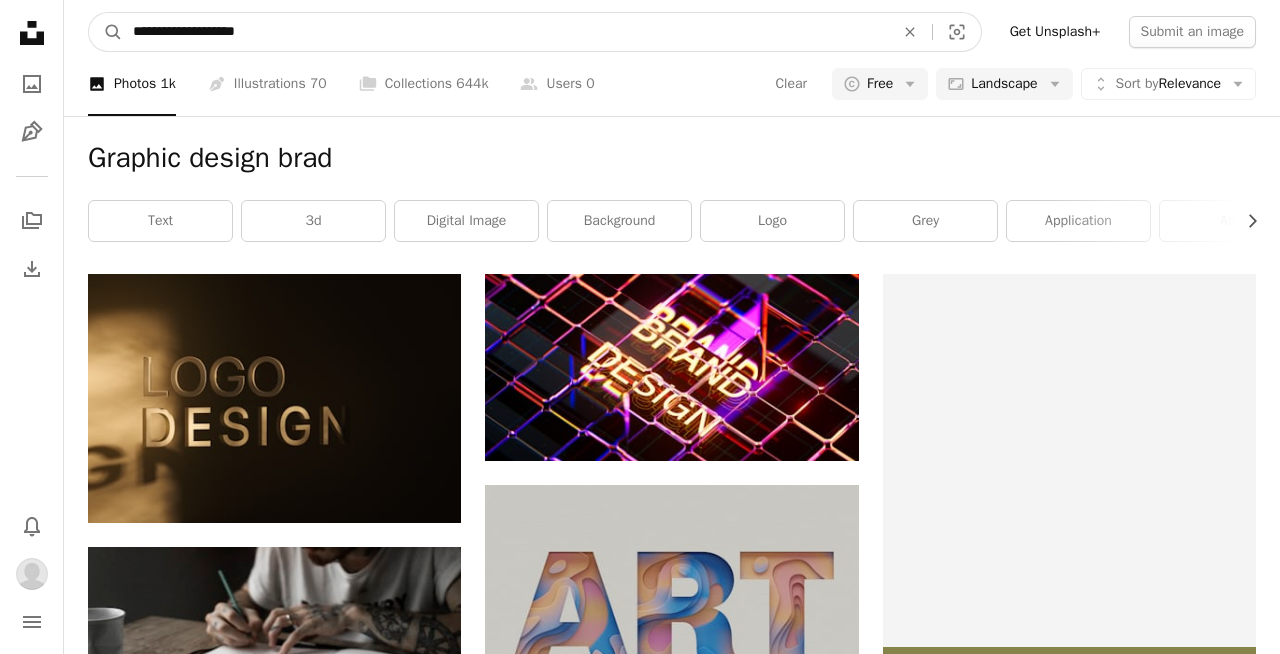 click on "A magnifying glass" at bounding box center [106, 32] 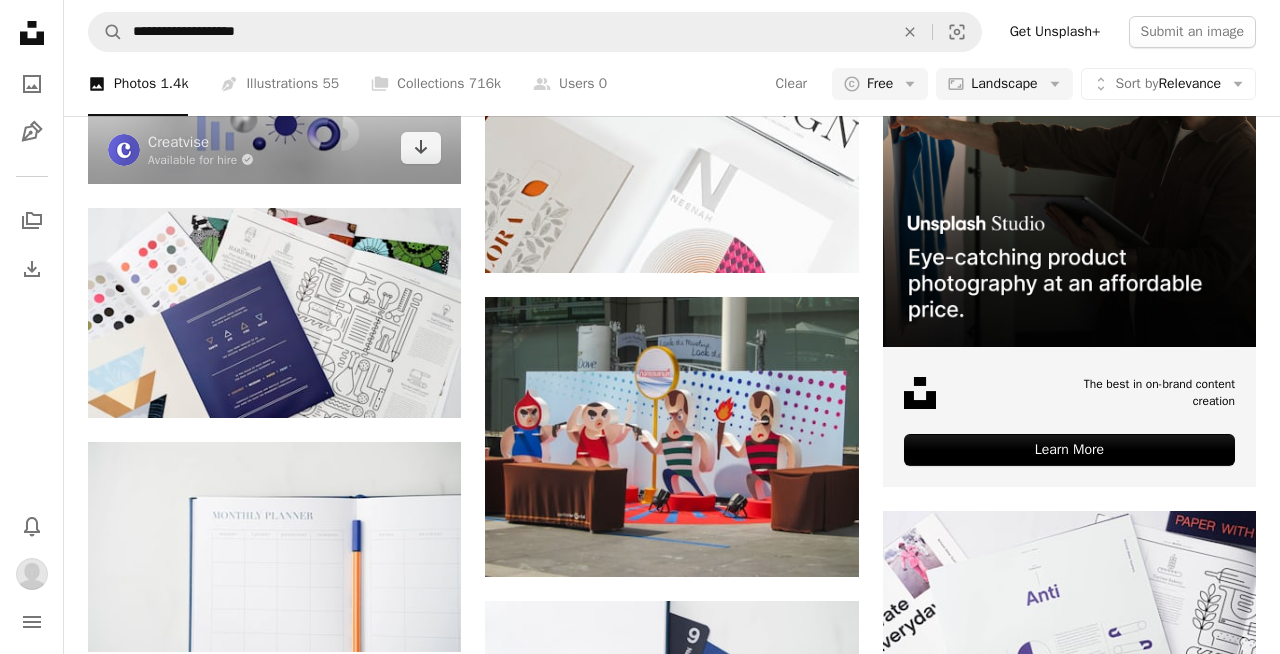 scroll, scrollTop: 306, scrollLeft: 0, axis: vertical 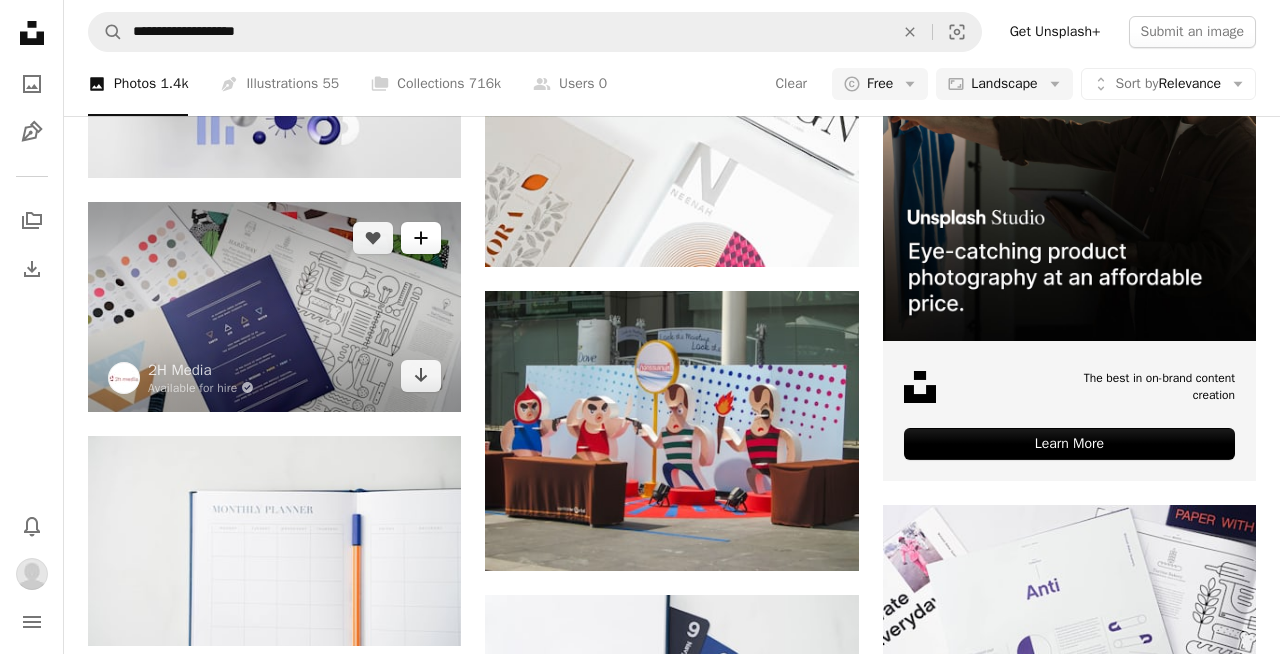 click 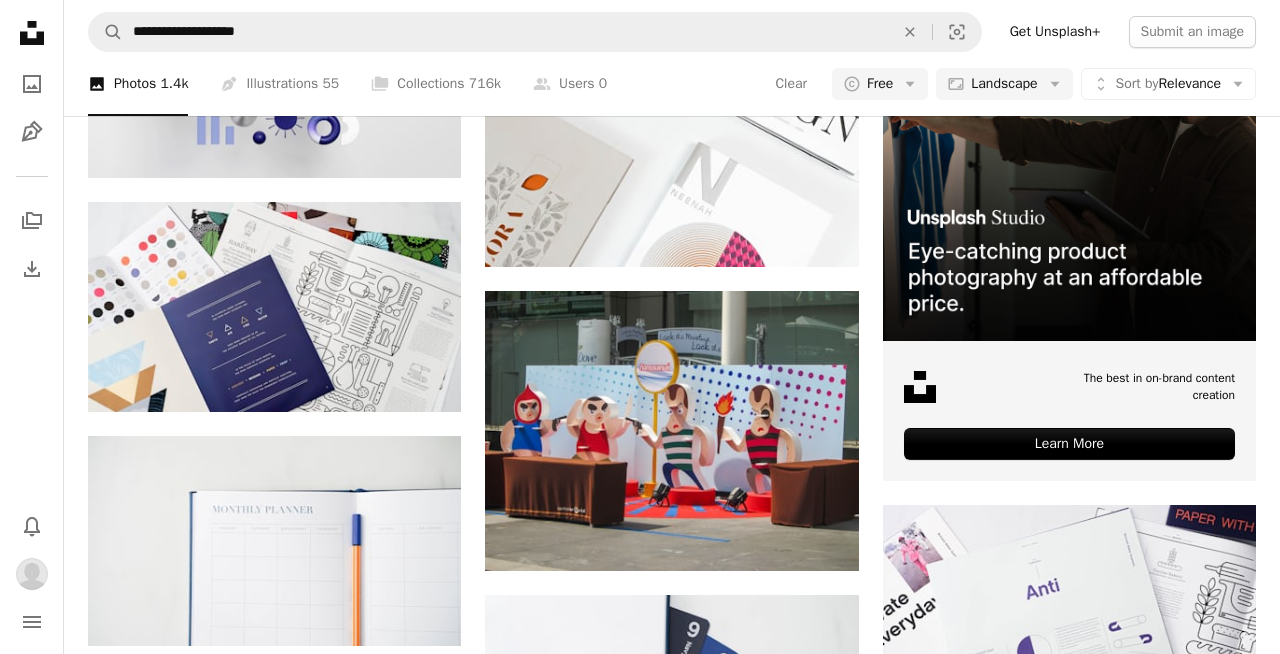 click on "18 photos" at bounding box center (806, 3347) 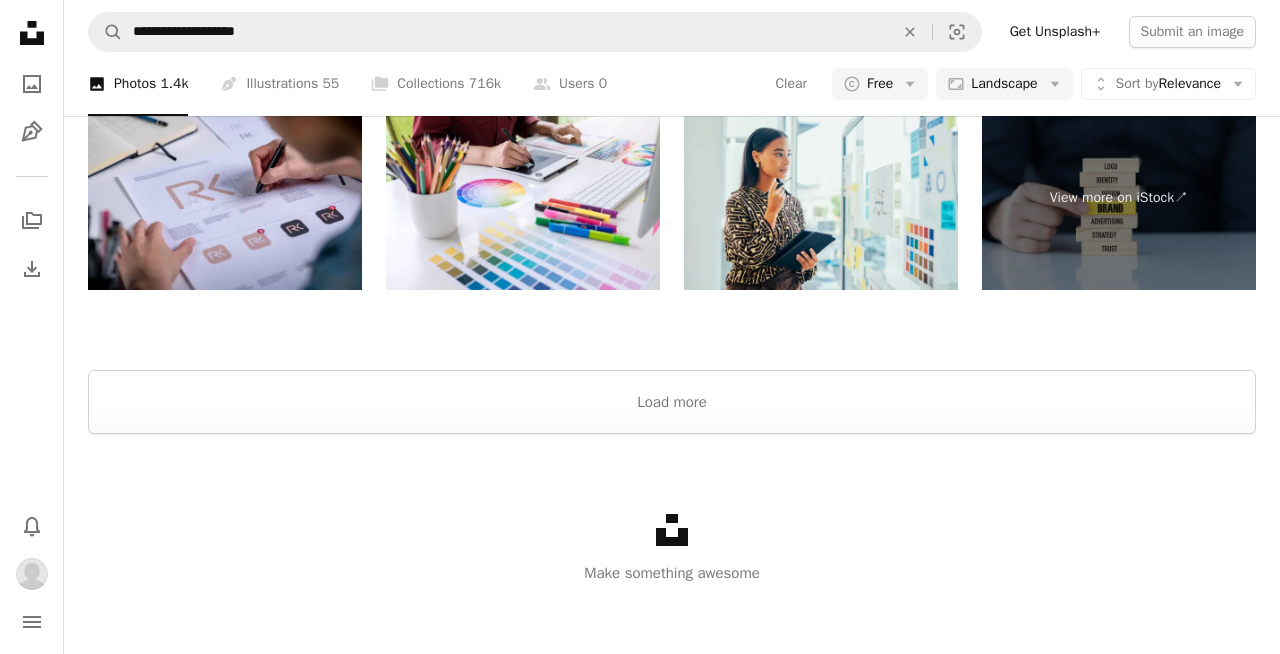 scroll, scrollTop: 2716, scrollLeft: 0, axis: vertical 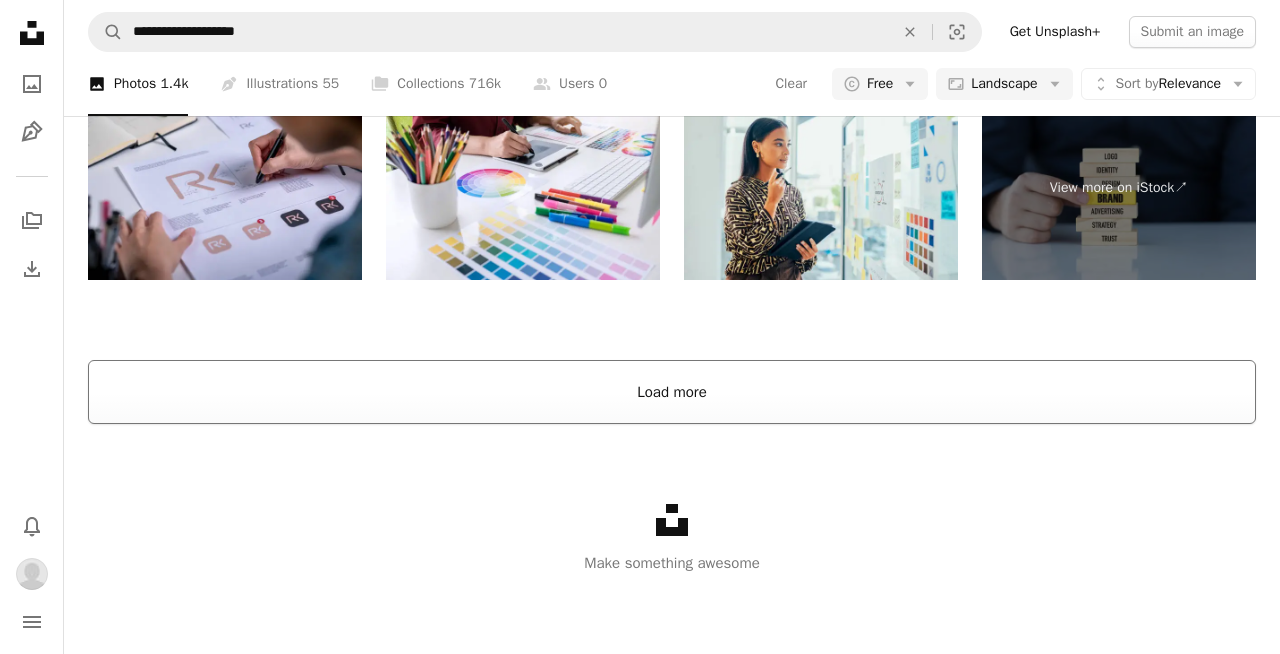 click on "Load more" at bounding box center (672, 392) 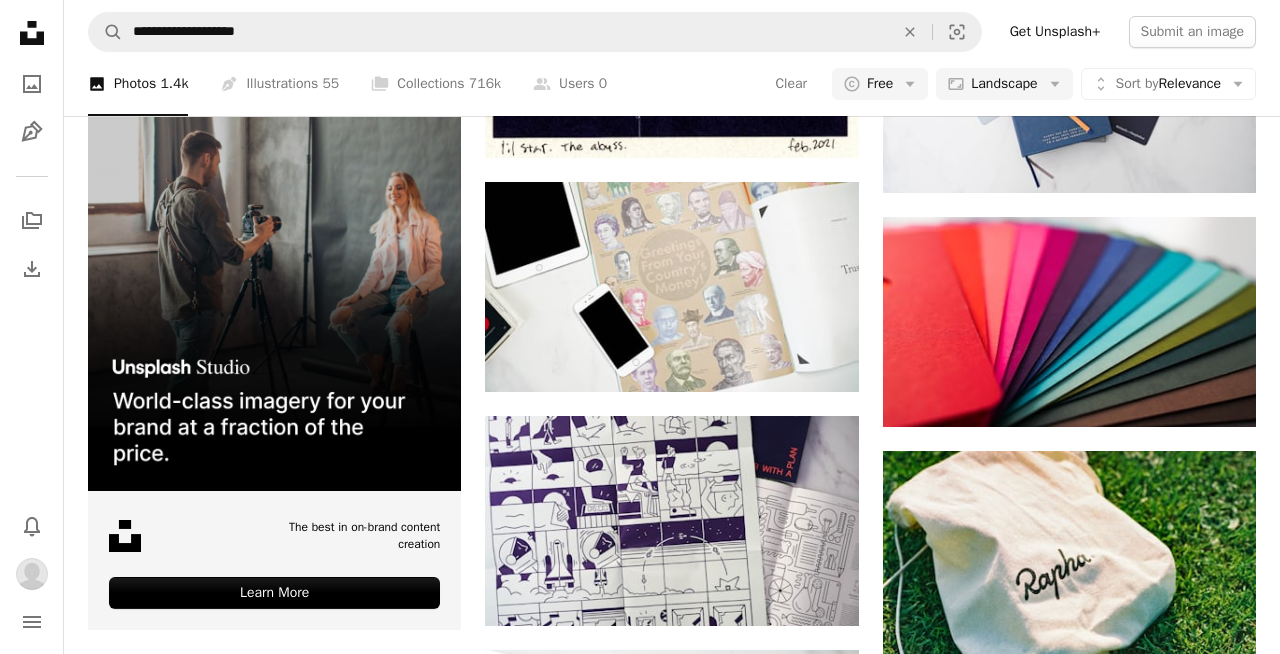 scroll, scrollTop: 2571, scrollLeft: 0, axis: vertical 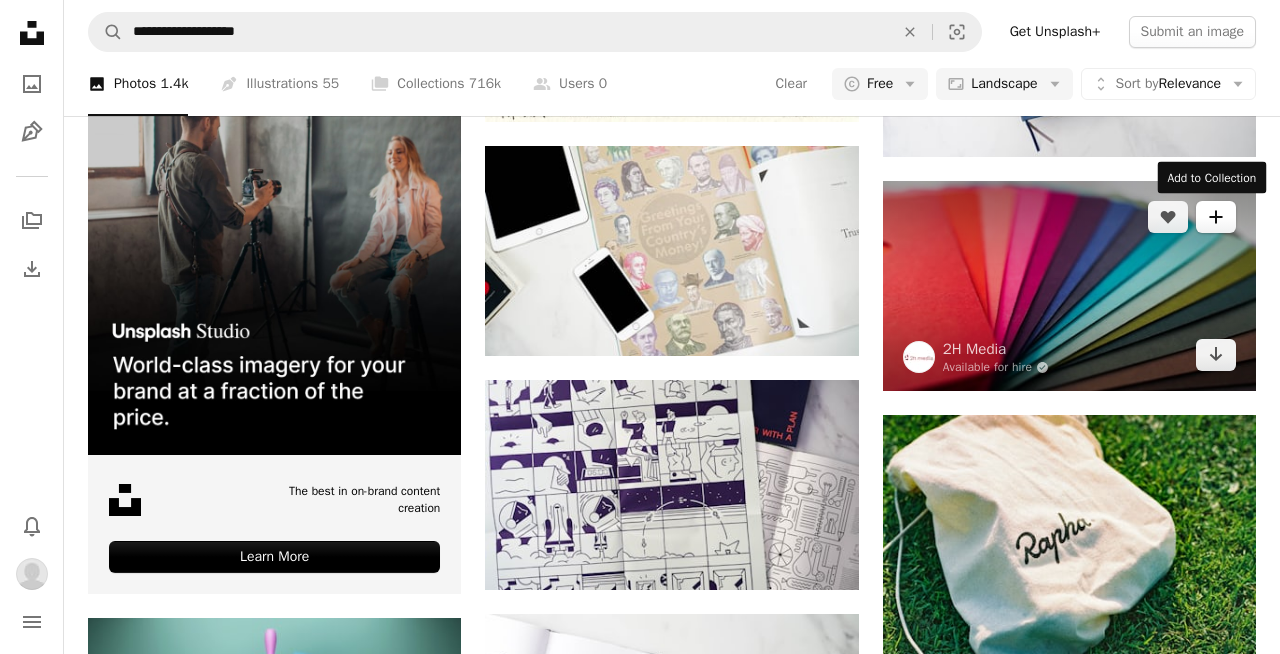 click on "A plus sign" 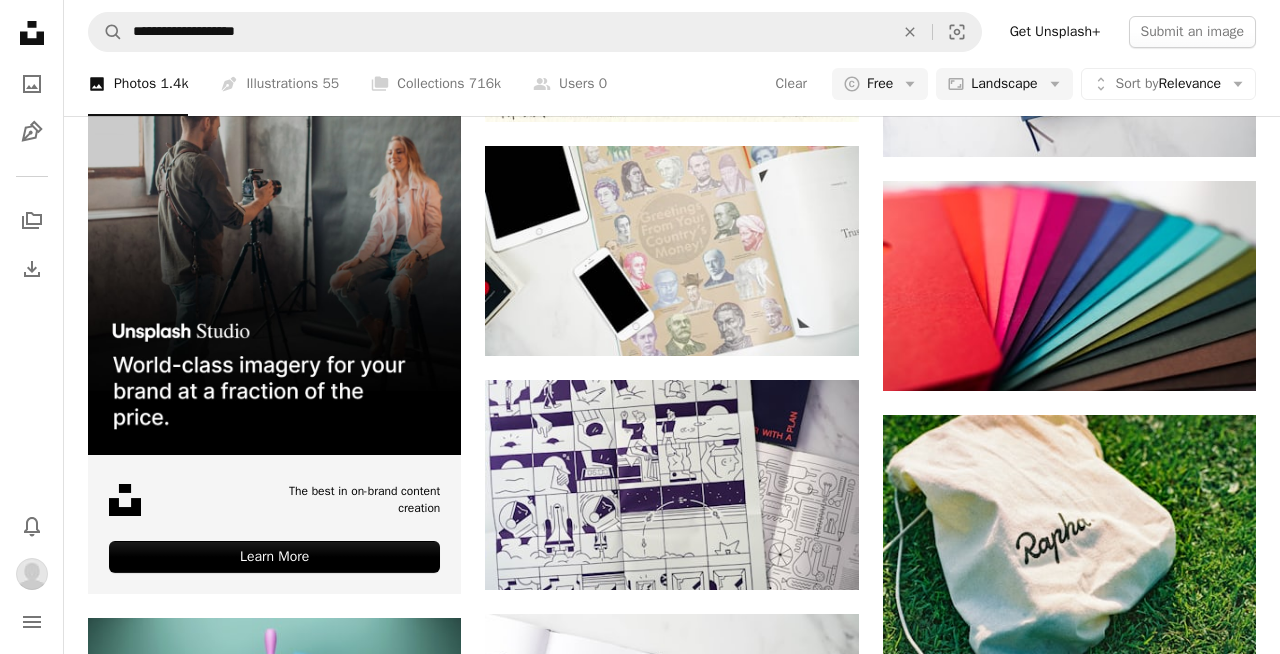 click on "cdp" at bounding box center [795, 4258] 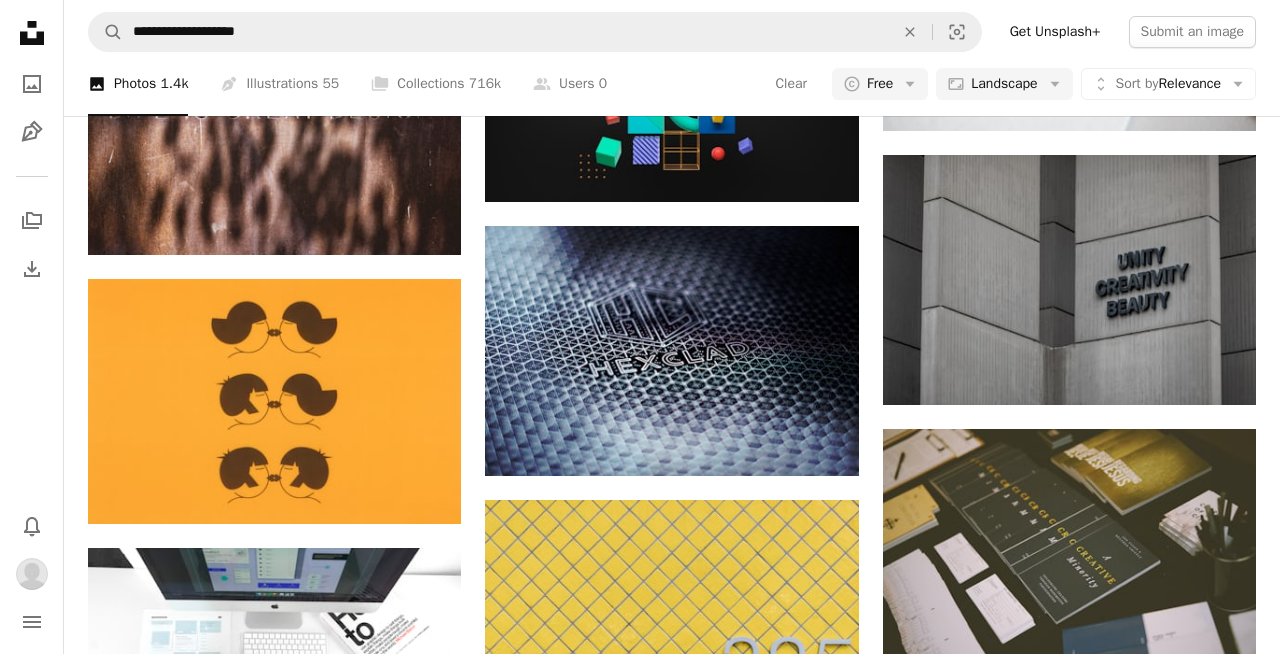scroll, scrollTop: 7158, scrollLeft: 0, axis: vertical 